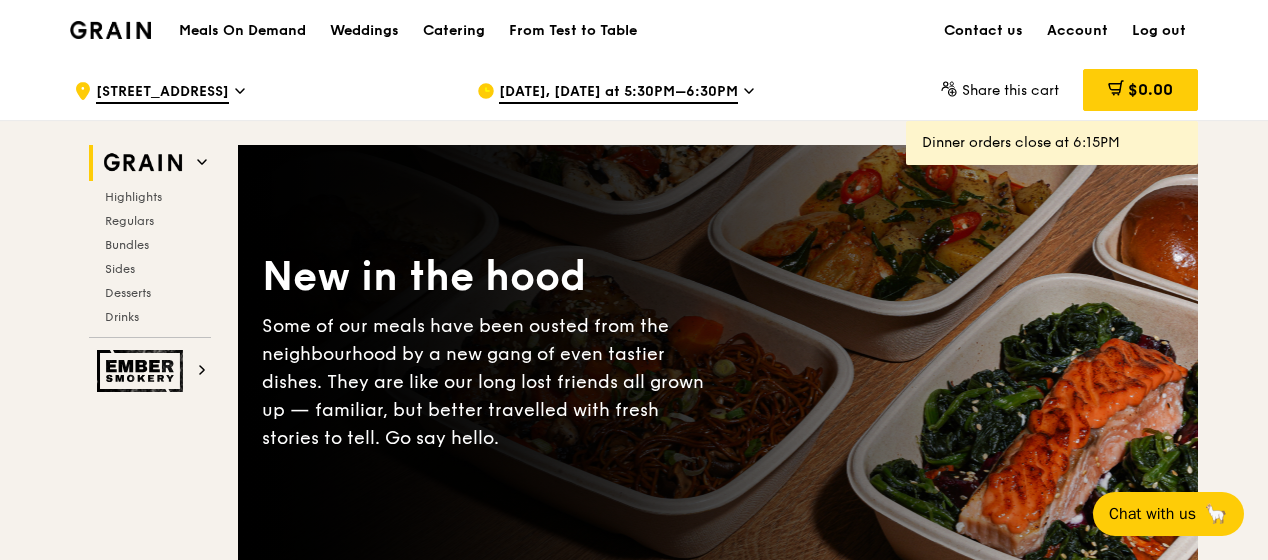 scroll, scrollTop: 0, scrollLeft: 0, axis: both 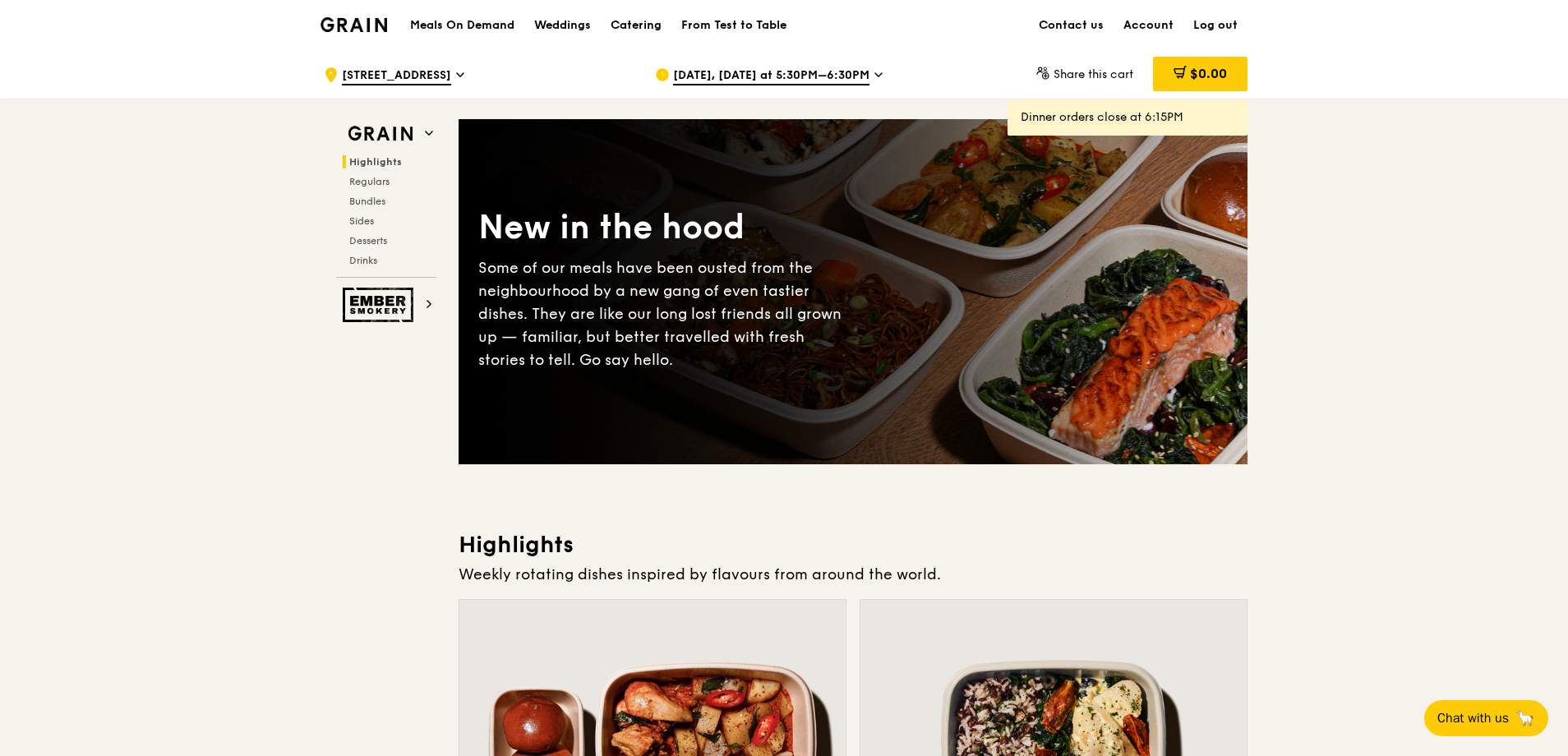 click on "[DATE], [DATE] at 5:30PM–6:30PM" at bounding box center (771, 76) 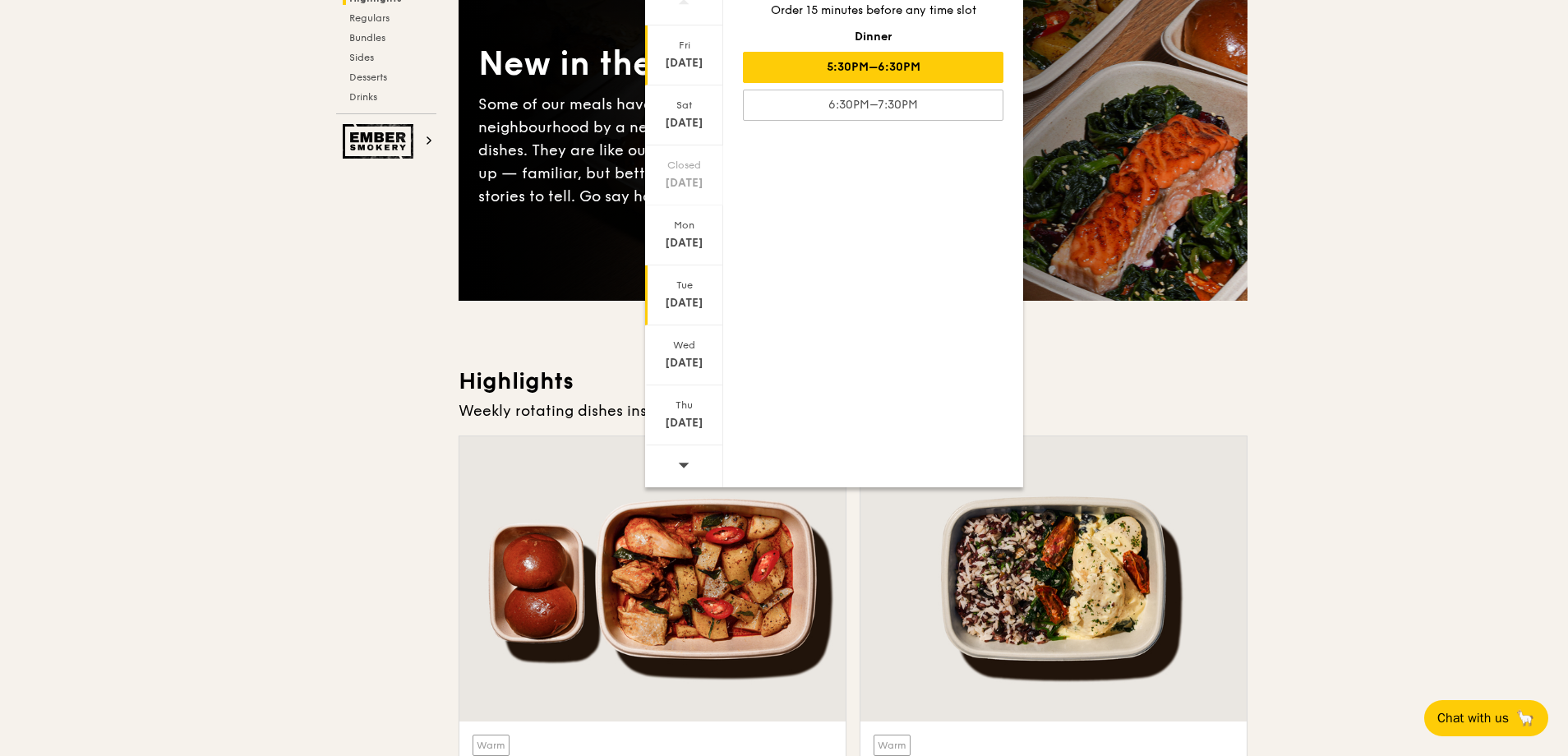 scroll, scrollTop: 164, scrollLeft: 0, axis: vertical 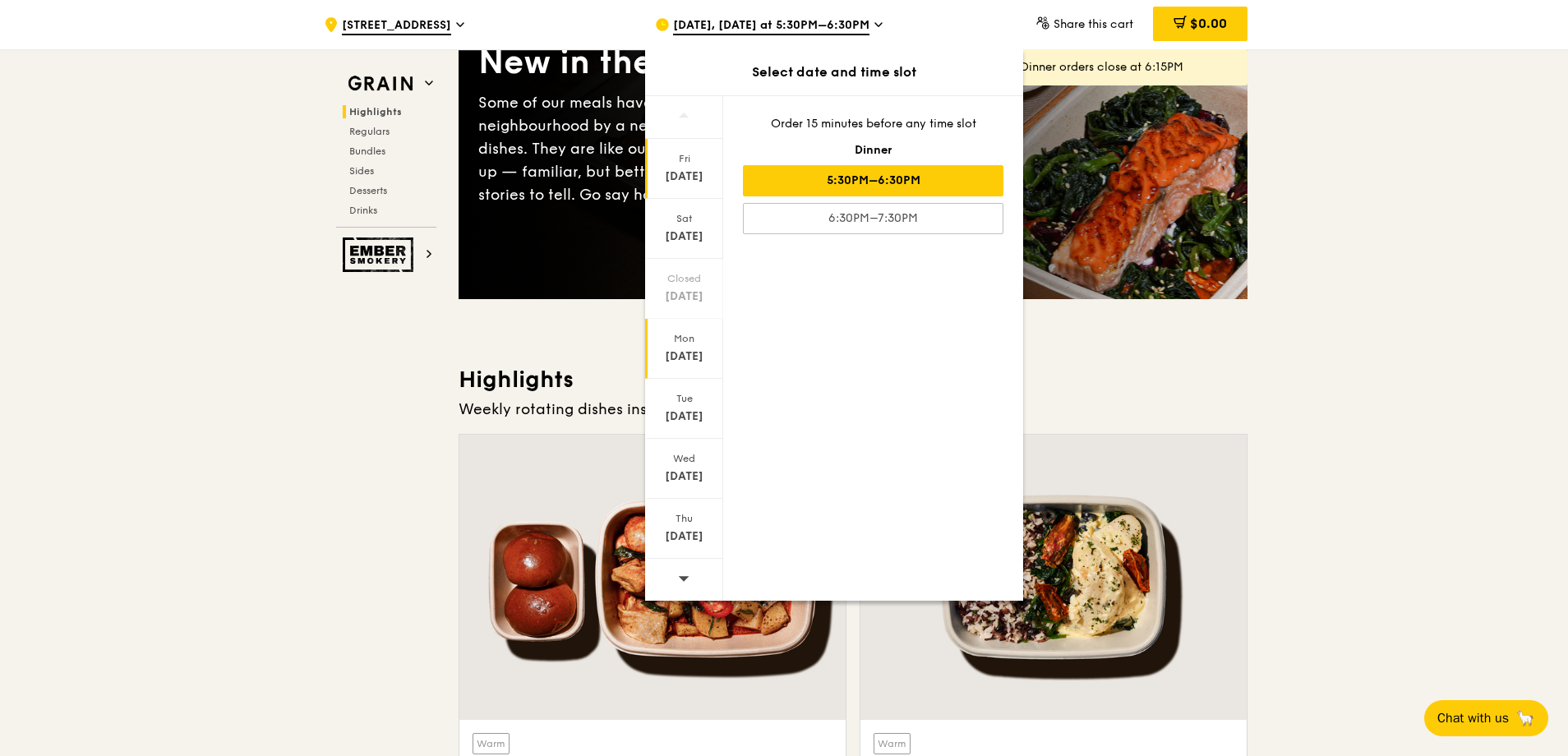 click on "[DATE]" at bounding box center (684, 357) 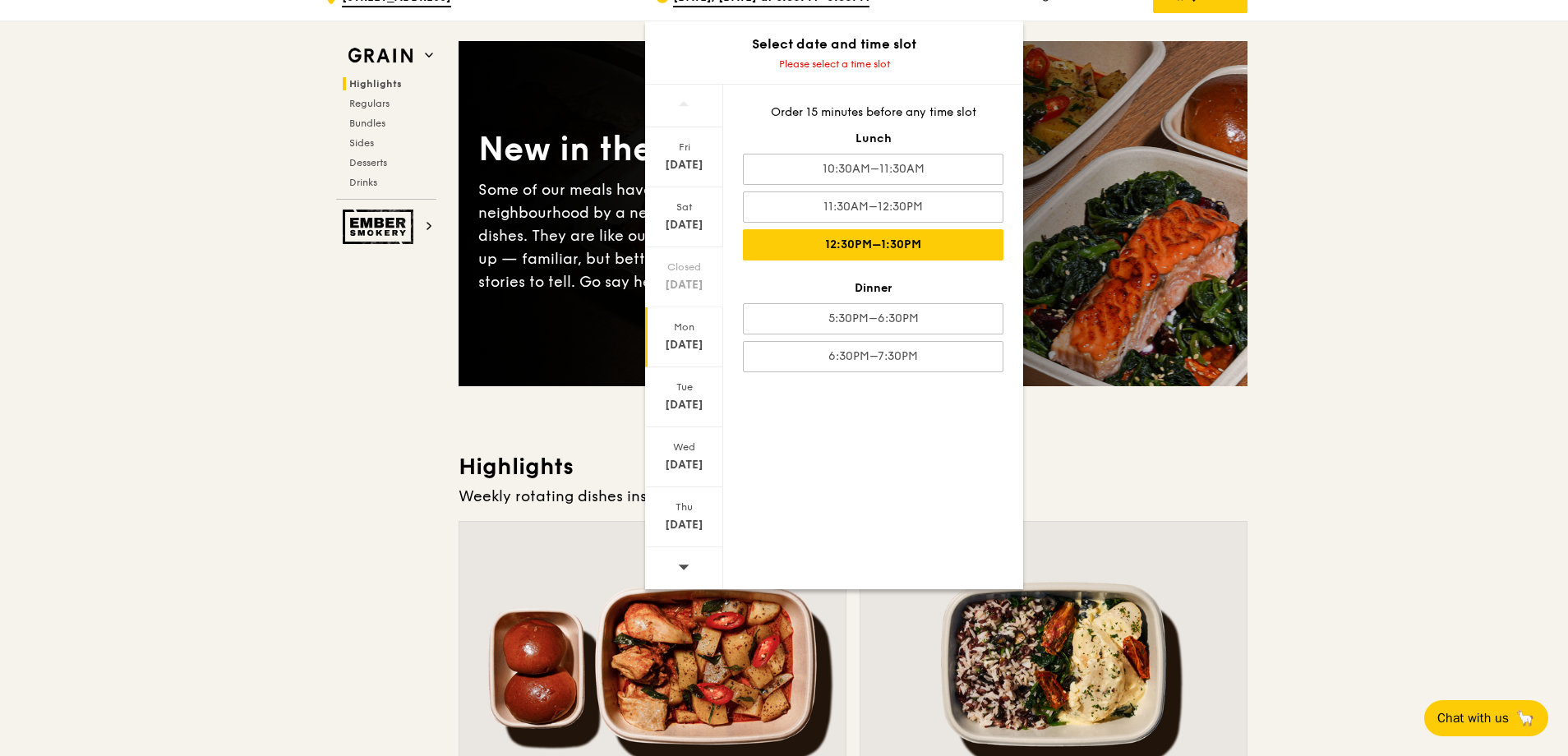 scroll, scrollTop: 0, scrollLeft: 0, axis: both 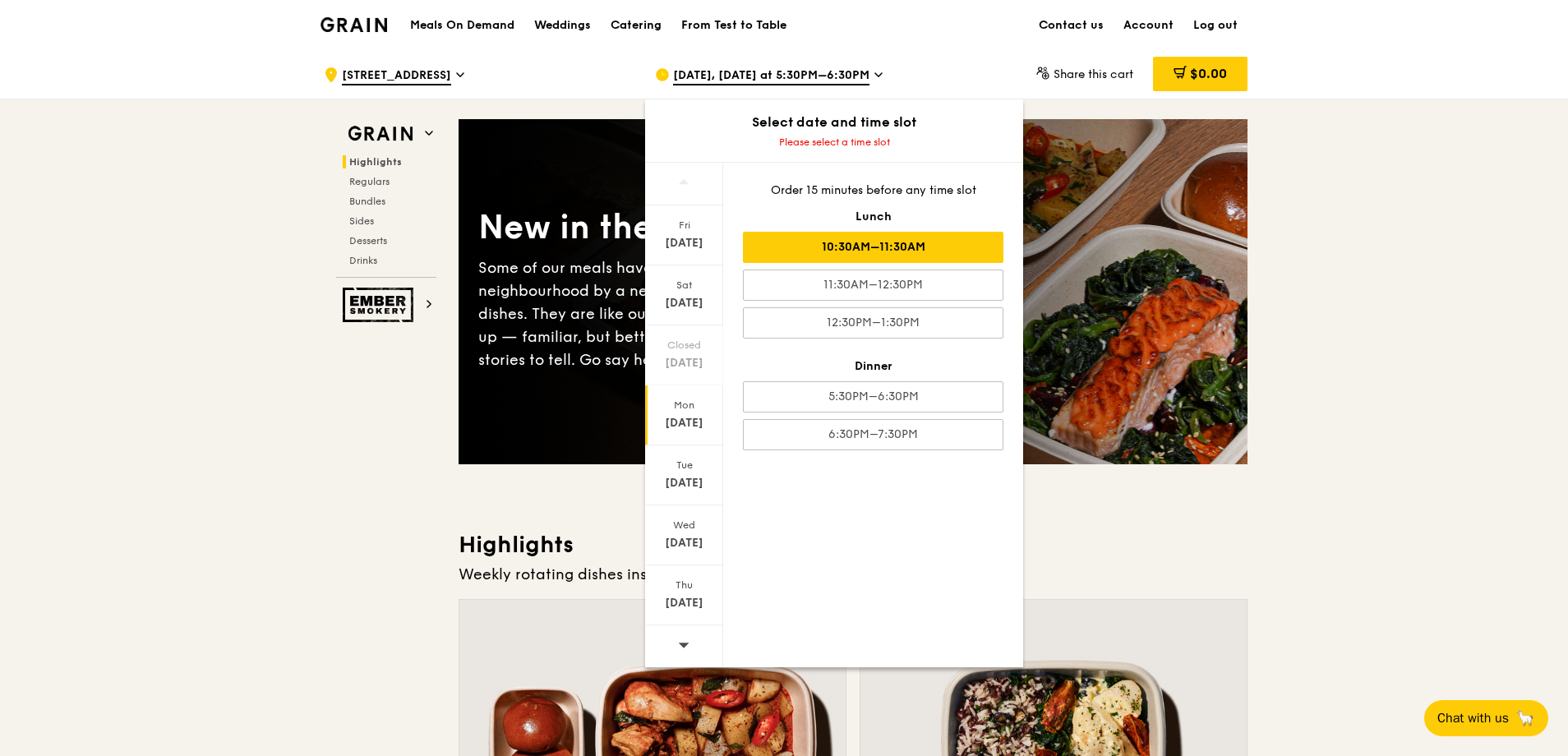 click on "10:30AM–11:30AM" at bounding box center [873, 247] 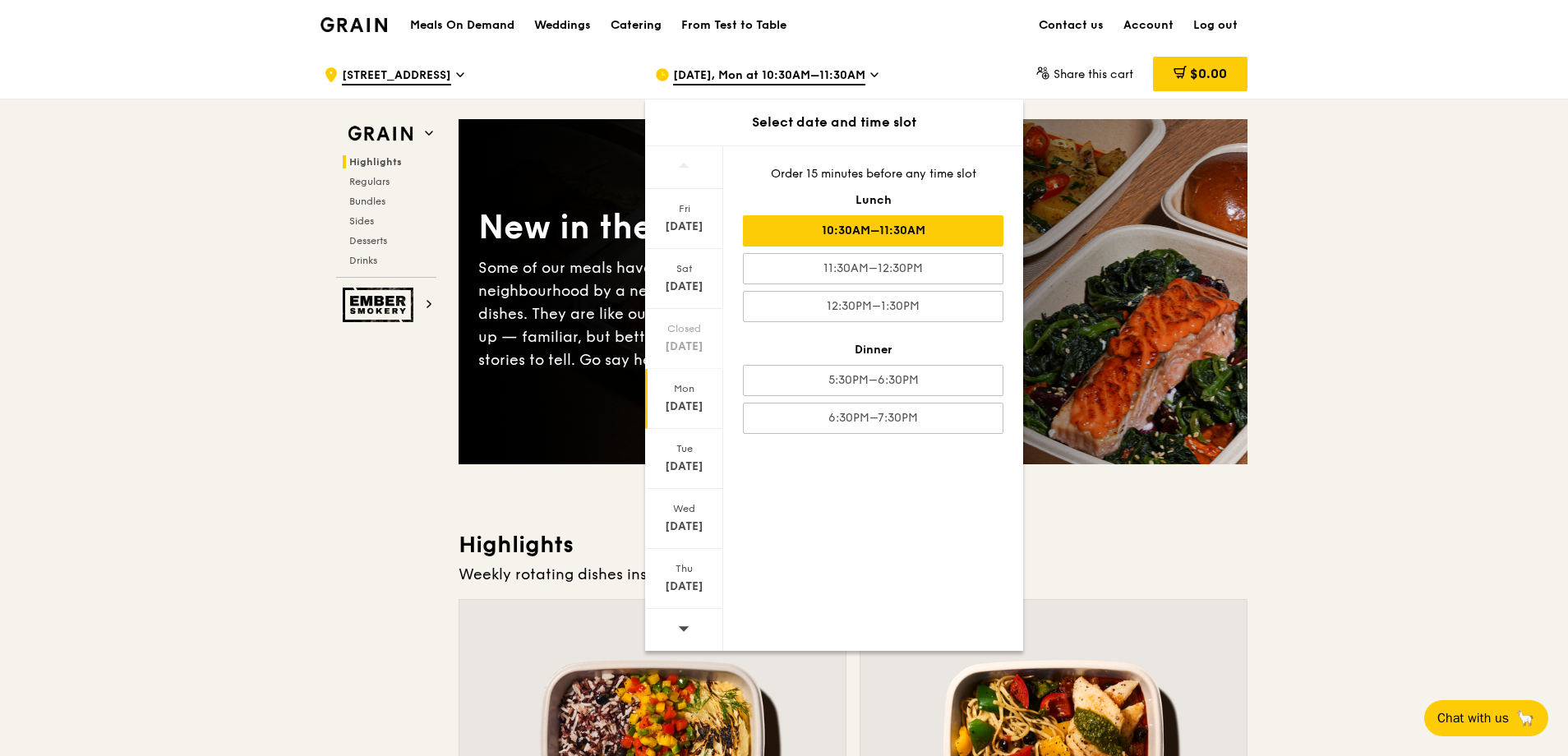 click on ".cls-1 {
fill: none;
stroke: #fff;
stroke-linecap: round;
stroke-linejoin: round;
stroke-width: 1.5px;
}
.cls-2 {
fill: #fecc07;
}
.cls-2, .cls-3 {
stroke-width: 0px;
}
.cls-3 {
fill: #fff;
fill-rule: evenodd;
}
[STREET_ADDRESS]
[DATE], Mon at 10:30AM–11:30AM
Select date and time slot
[DATE]
[DATE]
Closed
[DATE]
[DATE]
[DATE]
[DATE]
[DATE]
Order 15 minutes before any time slot Lunch
10:30AM–11:30AM
11:30AM–12:30PM
12:30PM–1:30PM
Dinner
5:30PM–6:30PM
6:30PM–7:30PM
Share this cart
$0.00
Grain" at bounding box center [784, 3519] 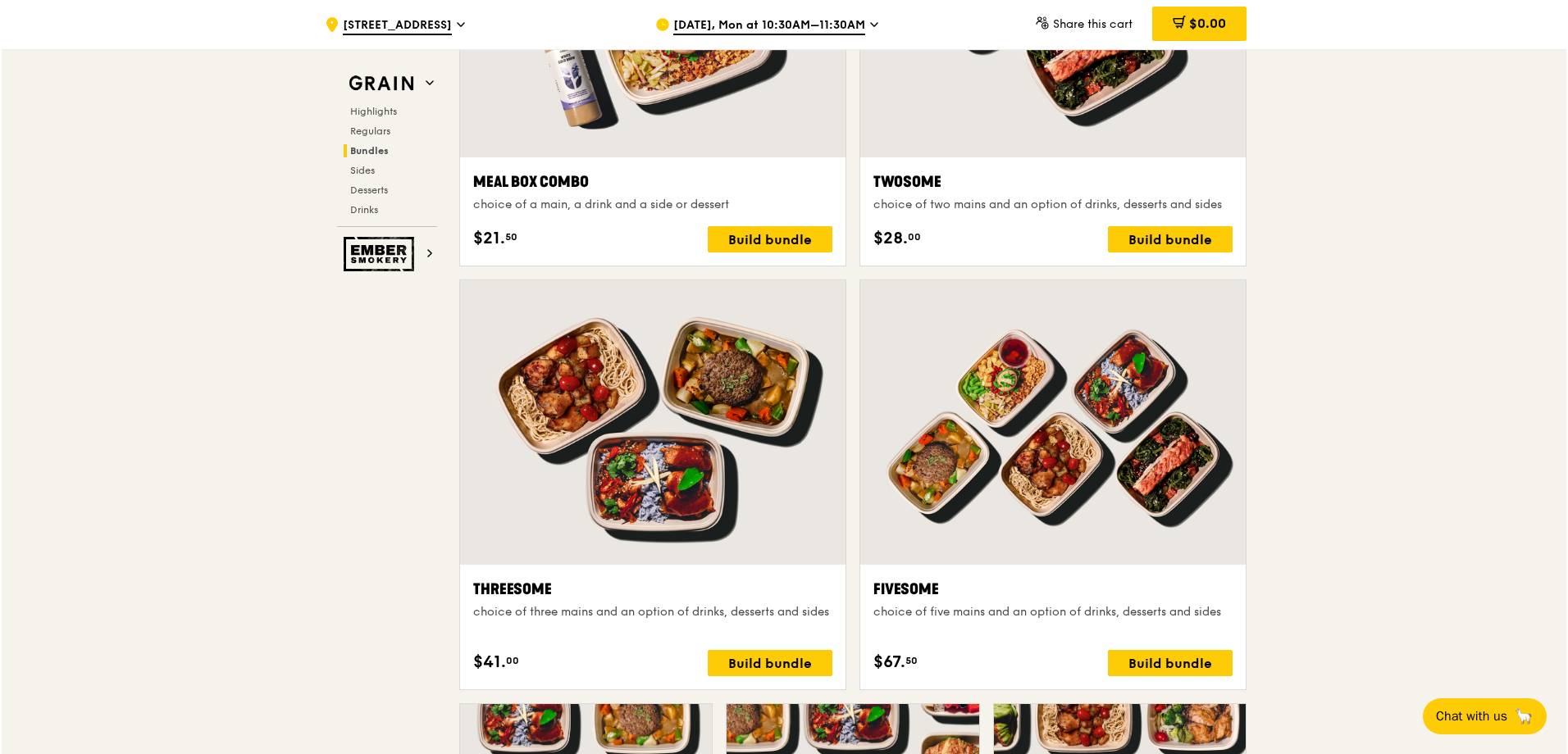 scroll, scrollTop: 2950, scrollLeft: 0, axis: vertical 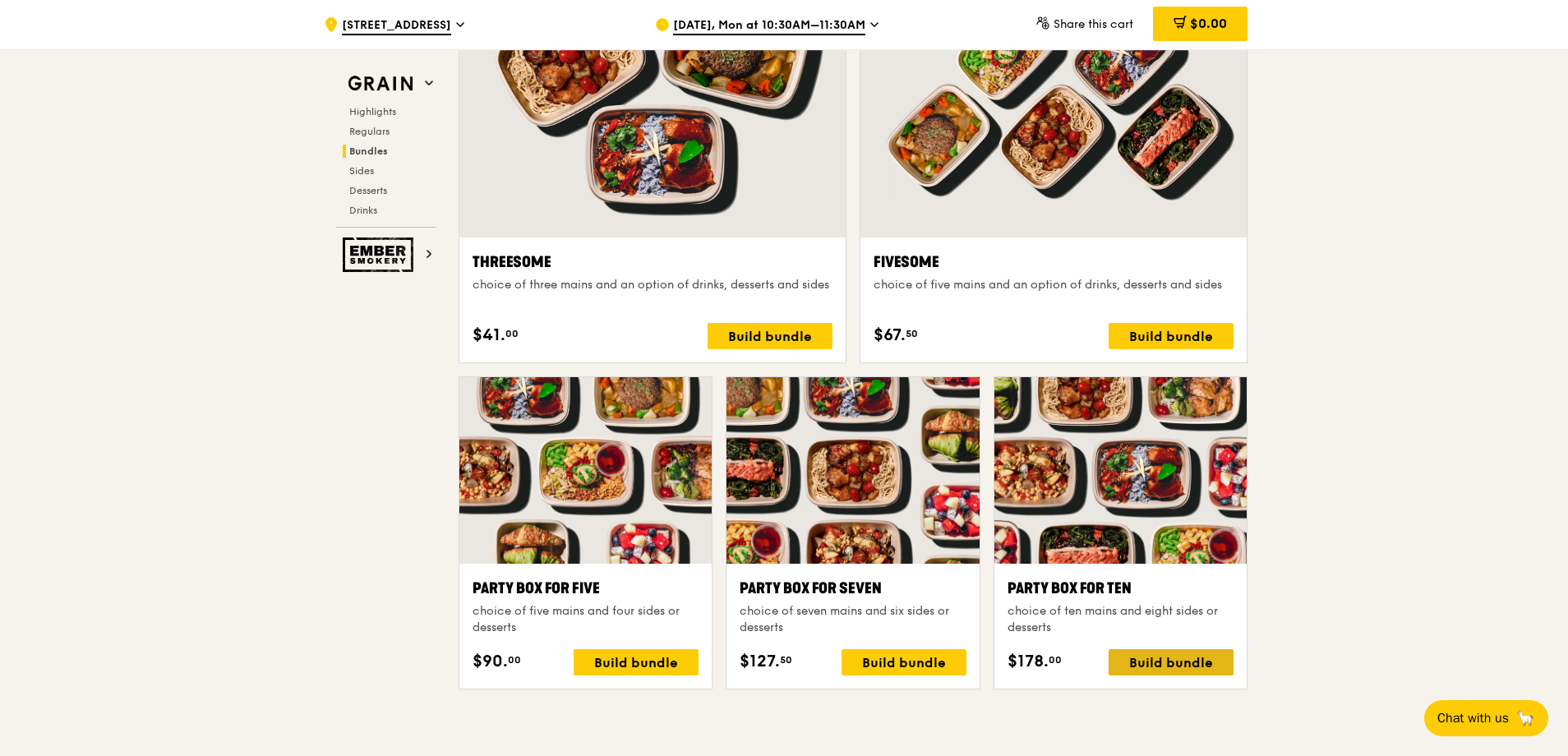 click on "Build bundle" at bounding box center (1171, 662) 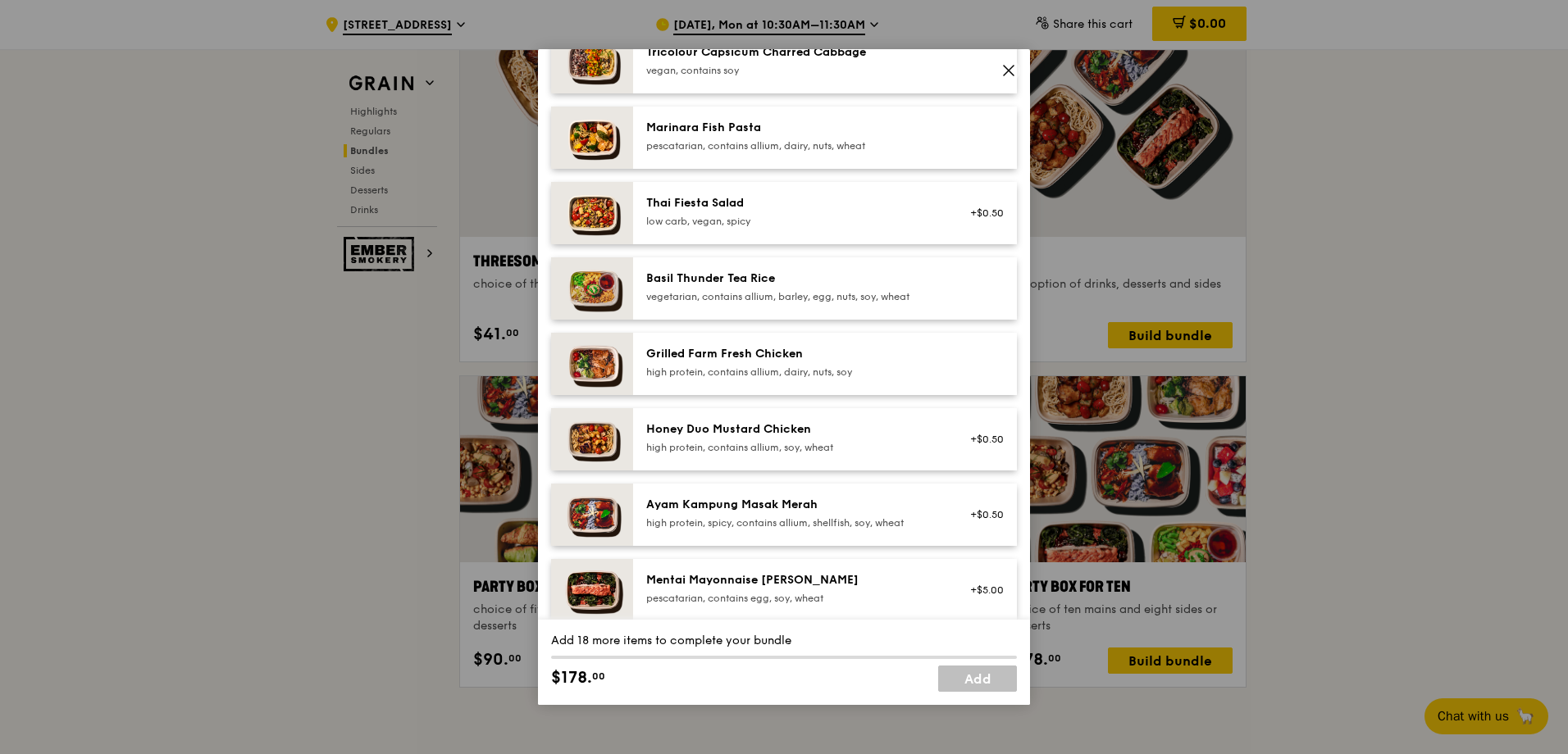 scroll, scrollTop: 164, scrollLeft: 0, axis: vertical 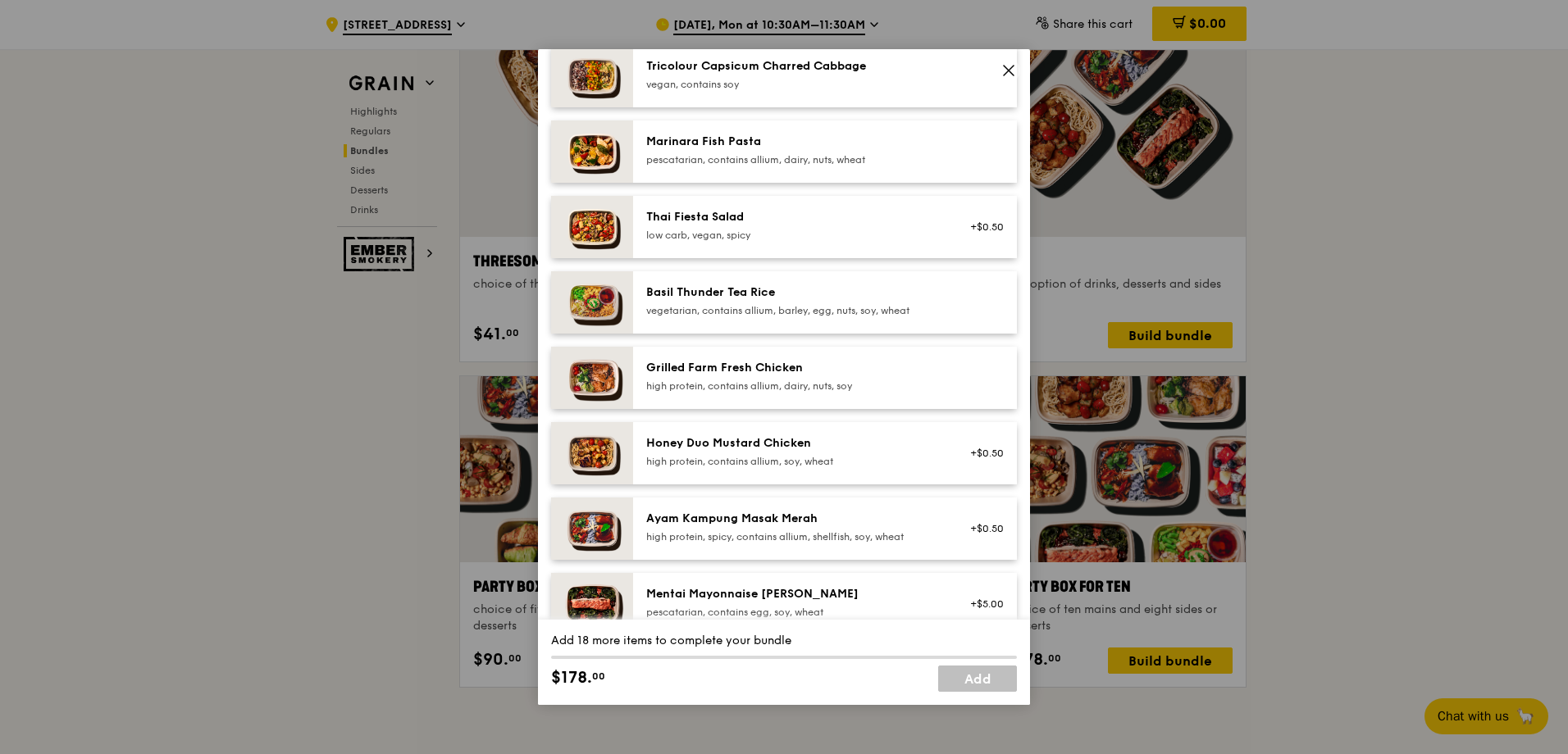 click on "Grilled Farm Fresh Chicken
high protein, contains allium, dairy, nuts, soy" at bounding box center [825, 378] 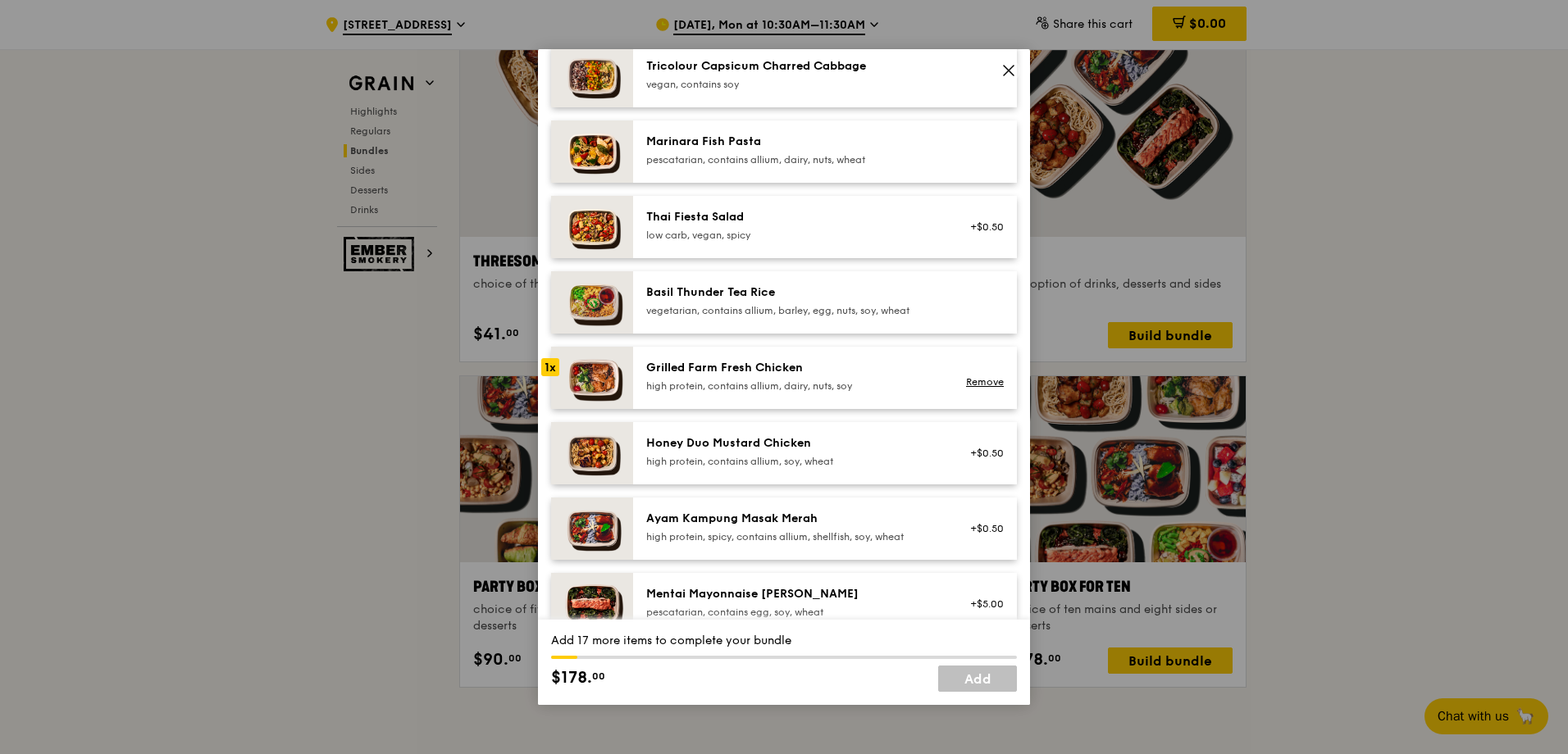 click on "Grilled Farm Fresh Chicken" at bounding box center (793, 368) 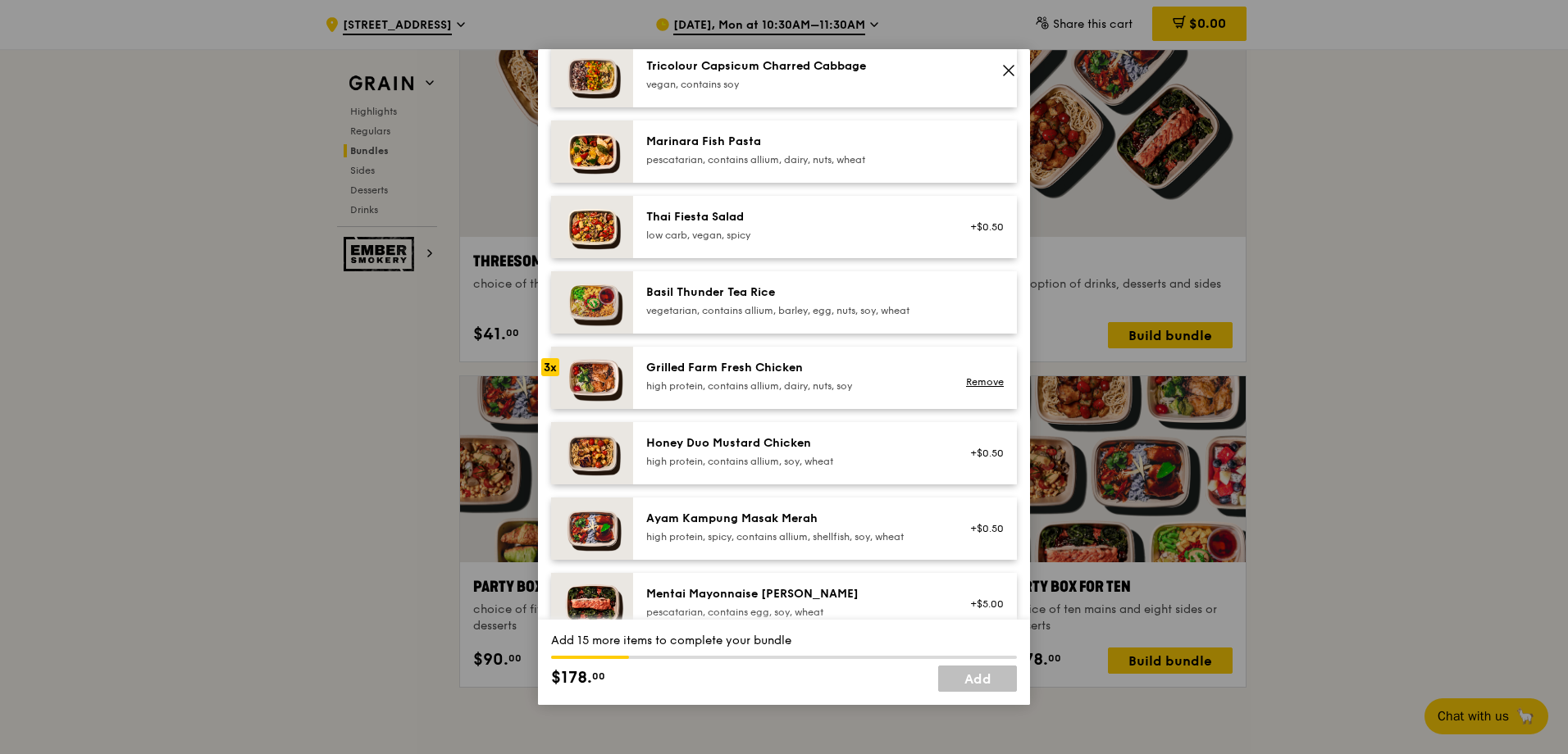 click on "Grilled Farm Fresh Chicken" at bounding box center (793, 368) 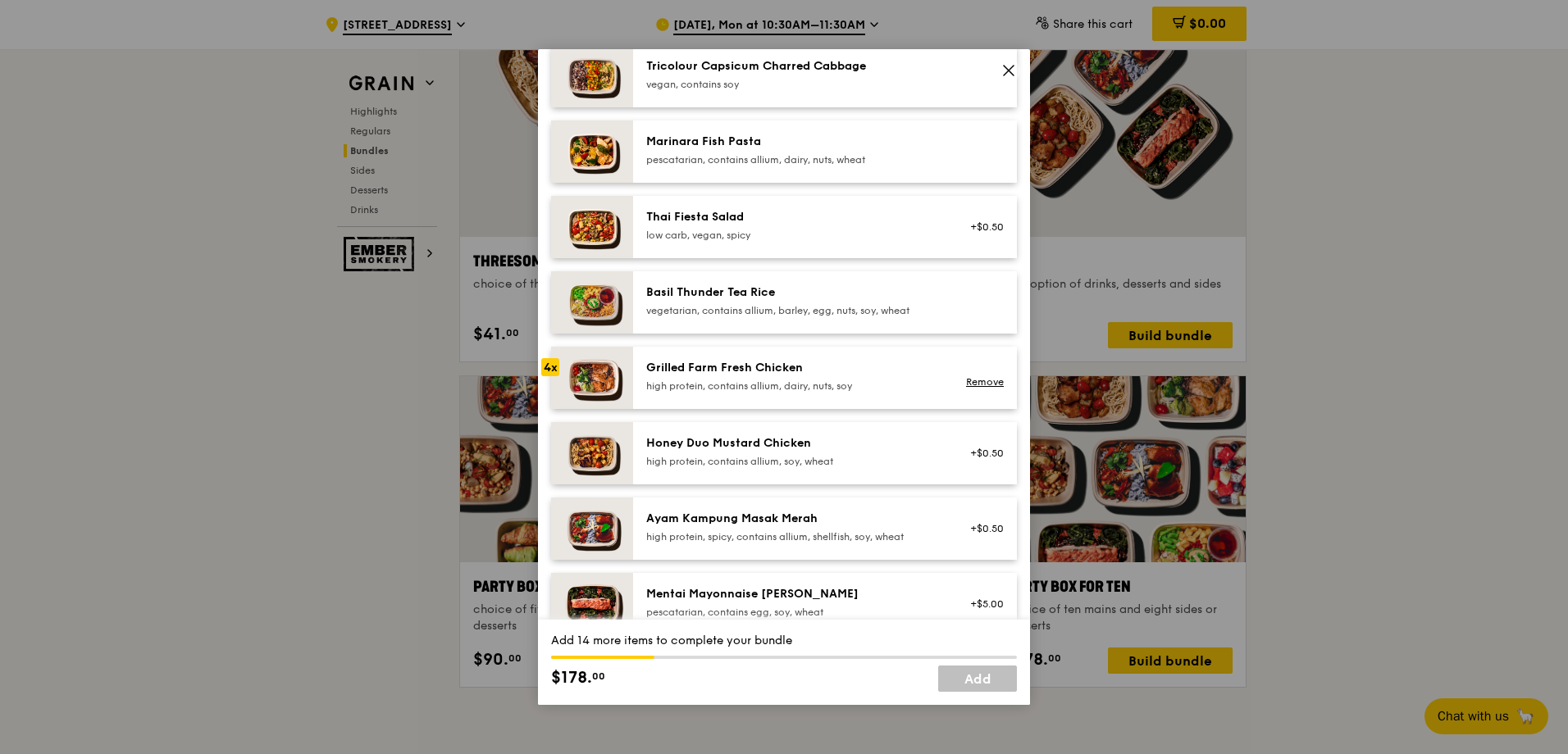 click on "Grilled Farm Fresh Chicken" at bounding box center [793, 368] 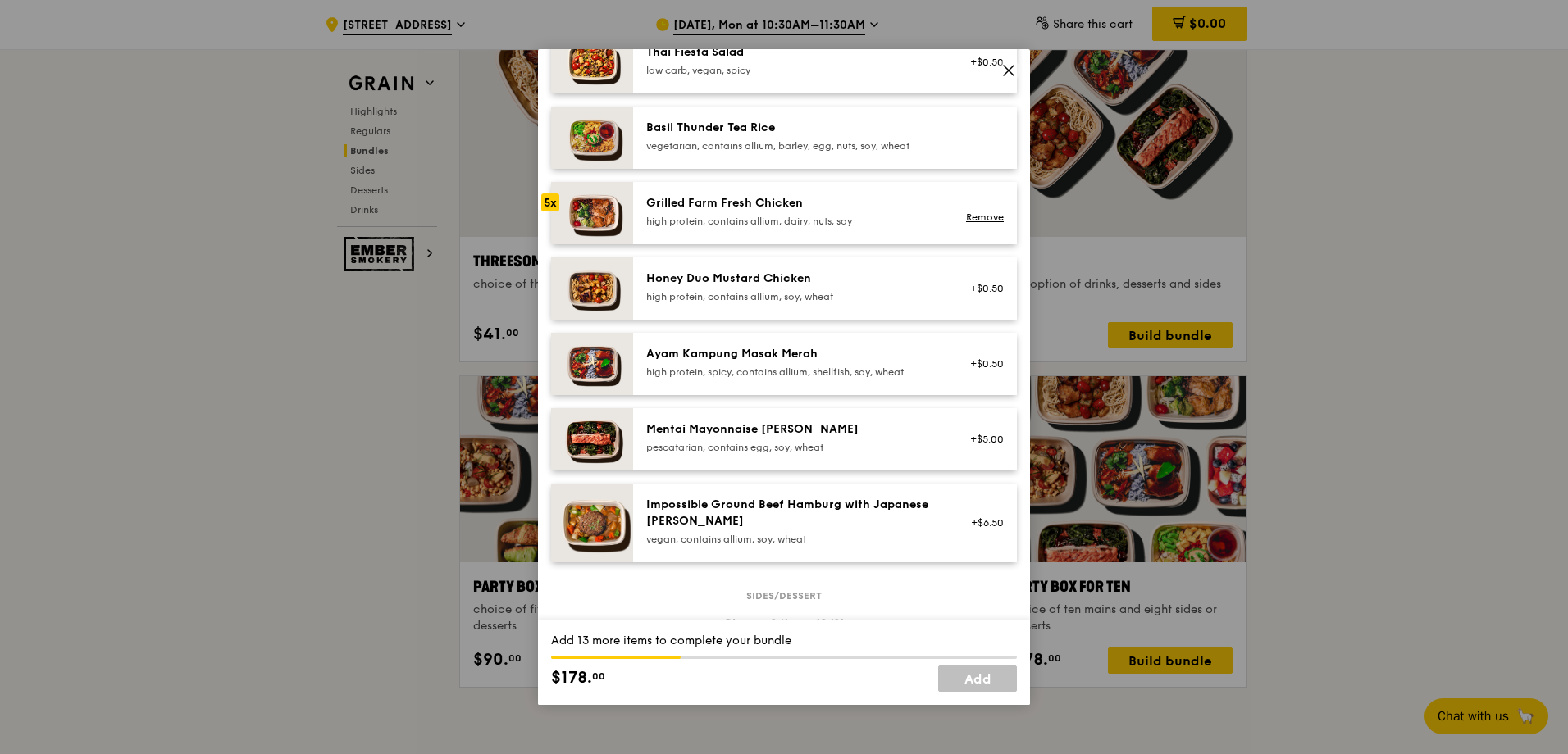 scroll, scrollTop: 328, scrollLeft: 0, axis: vertical 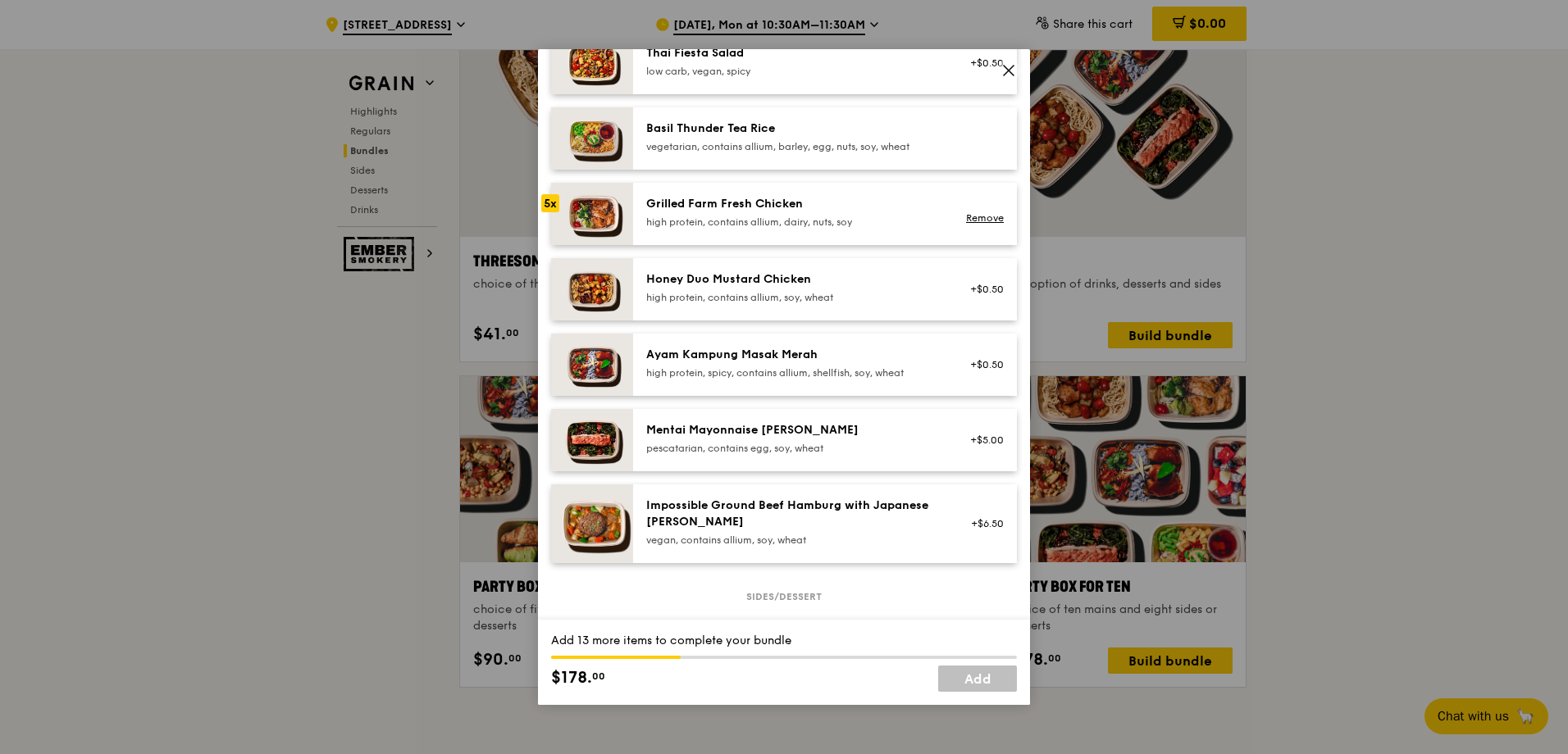 click on "Honey Duo Mustard Chicken
high protein, contains allium, soy, wheat" at bounding box center [793, 288] 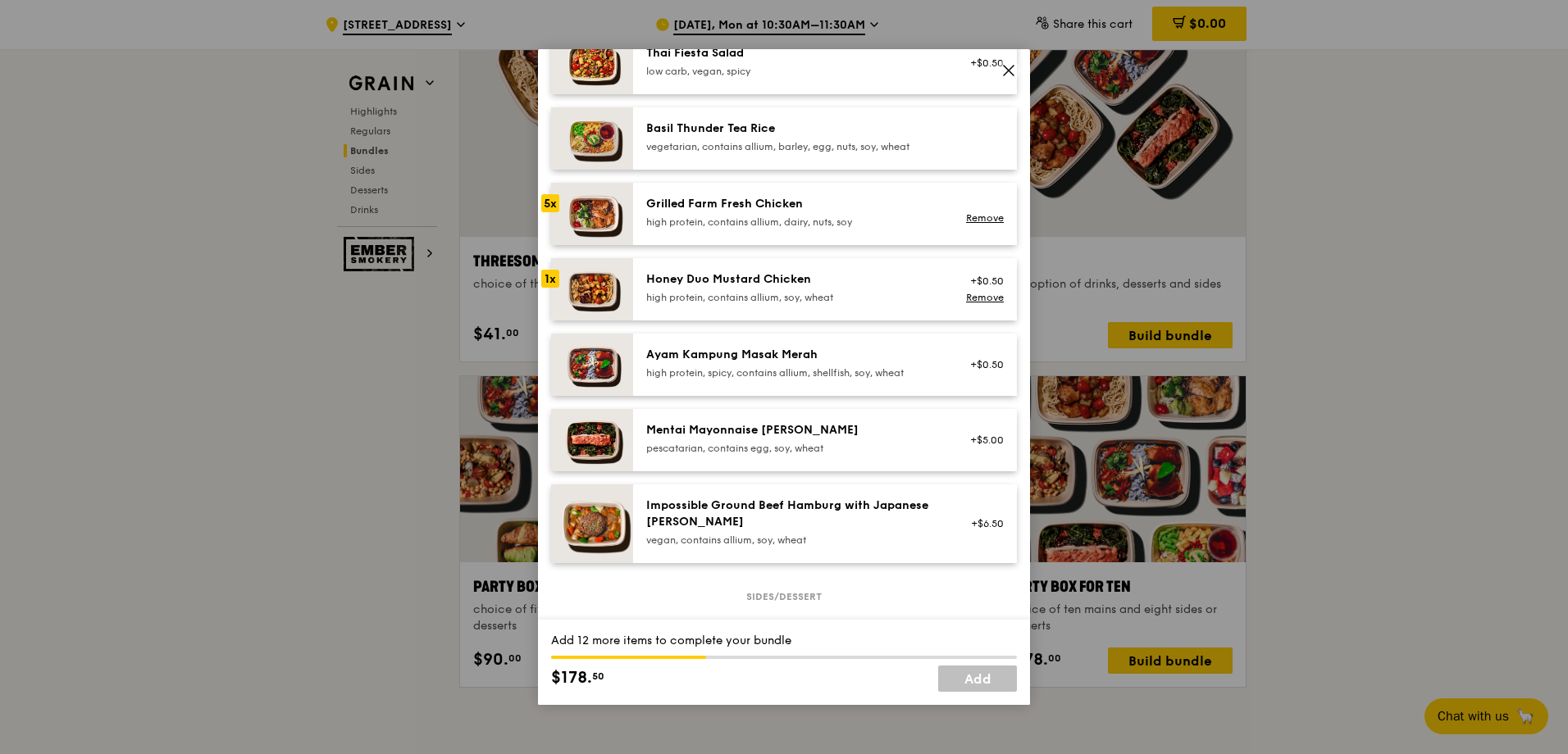 click on "Honey Duo Mustard Chicken
high protein, contains allium, soy, wheat" at bounding box center [793, 288] 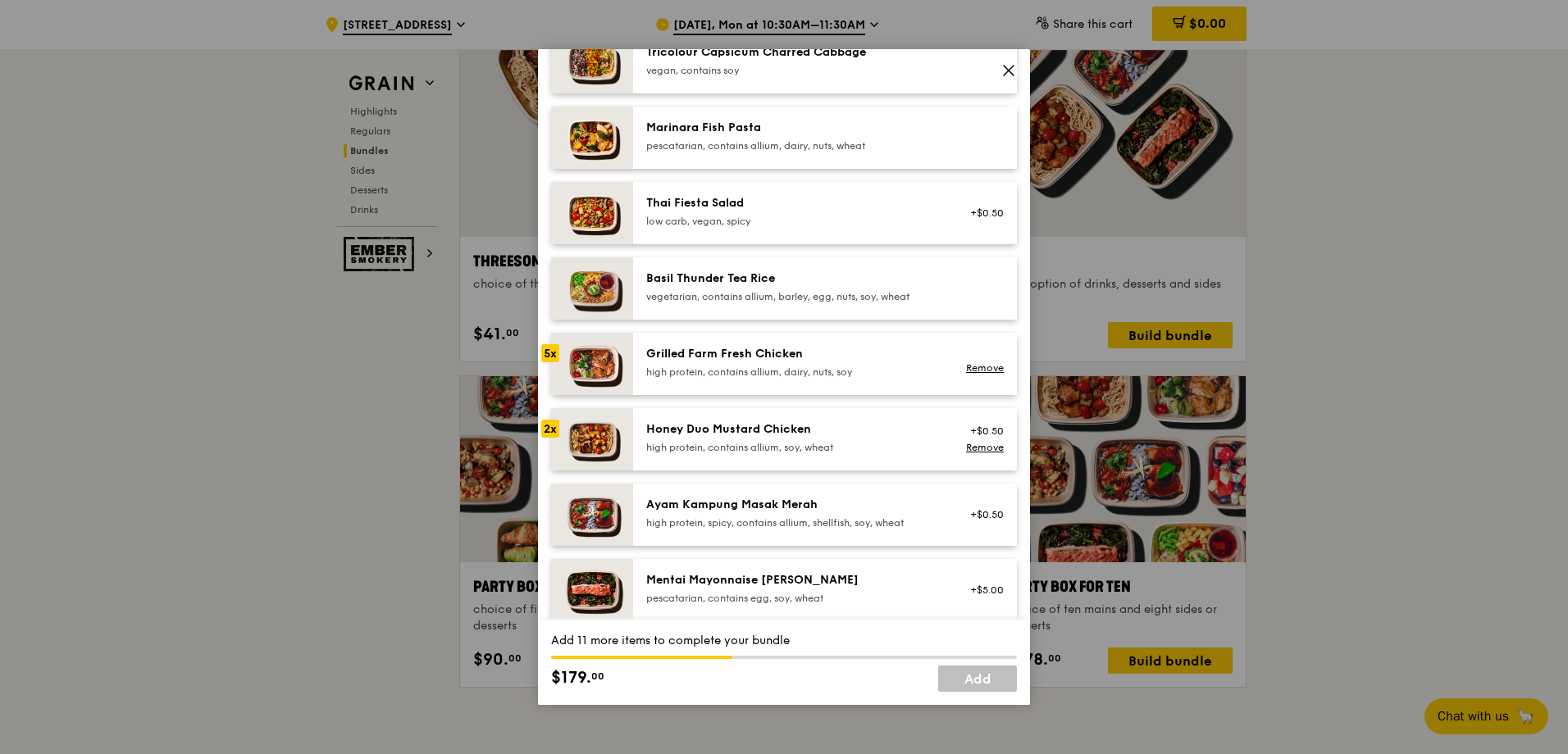 scroll, scrollTop: 164, scrollLeft: 0, axis: vertical 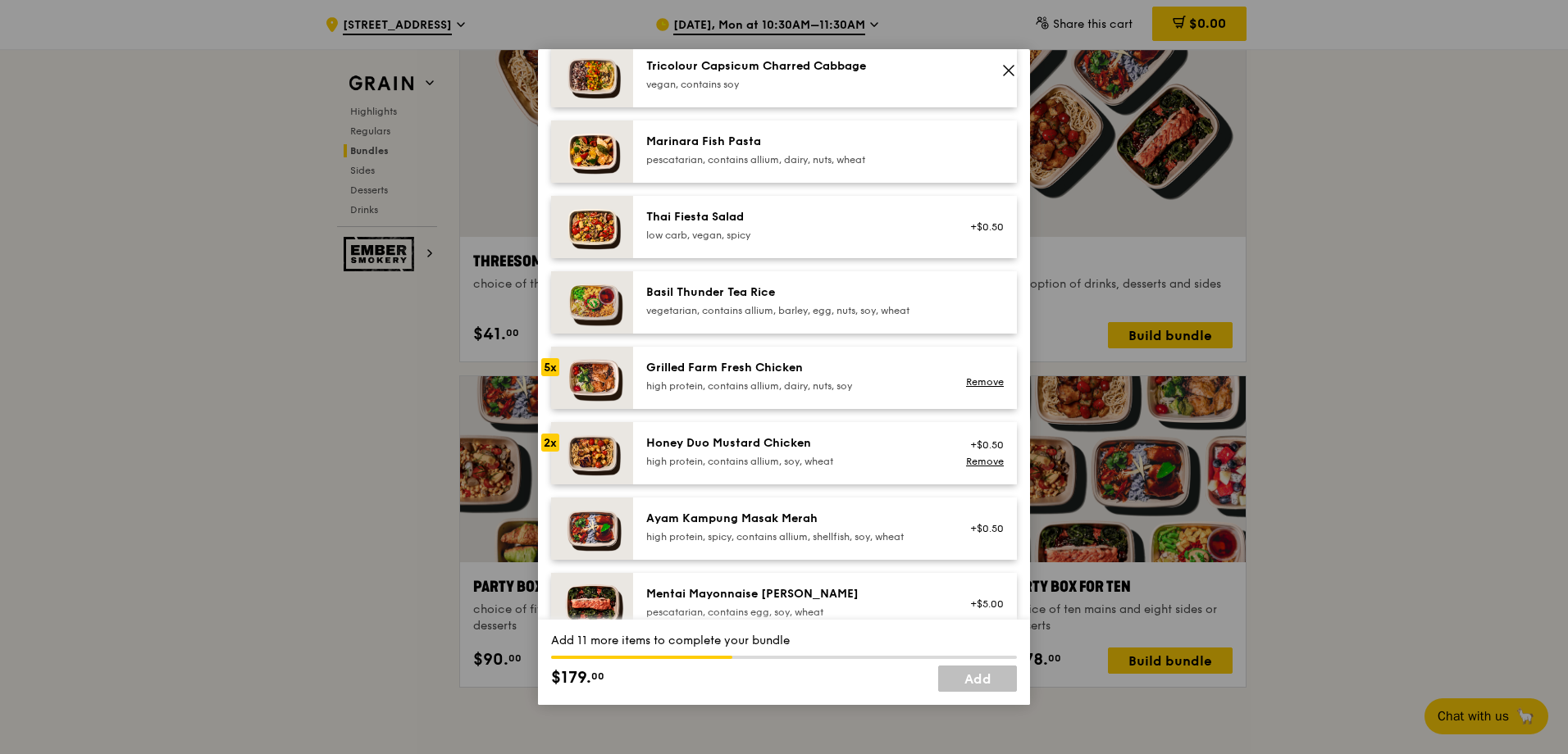 click on "high protein, contains allium, soy, wheat" at bounding box center [793, 461] 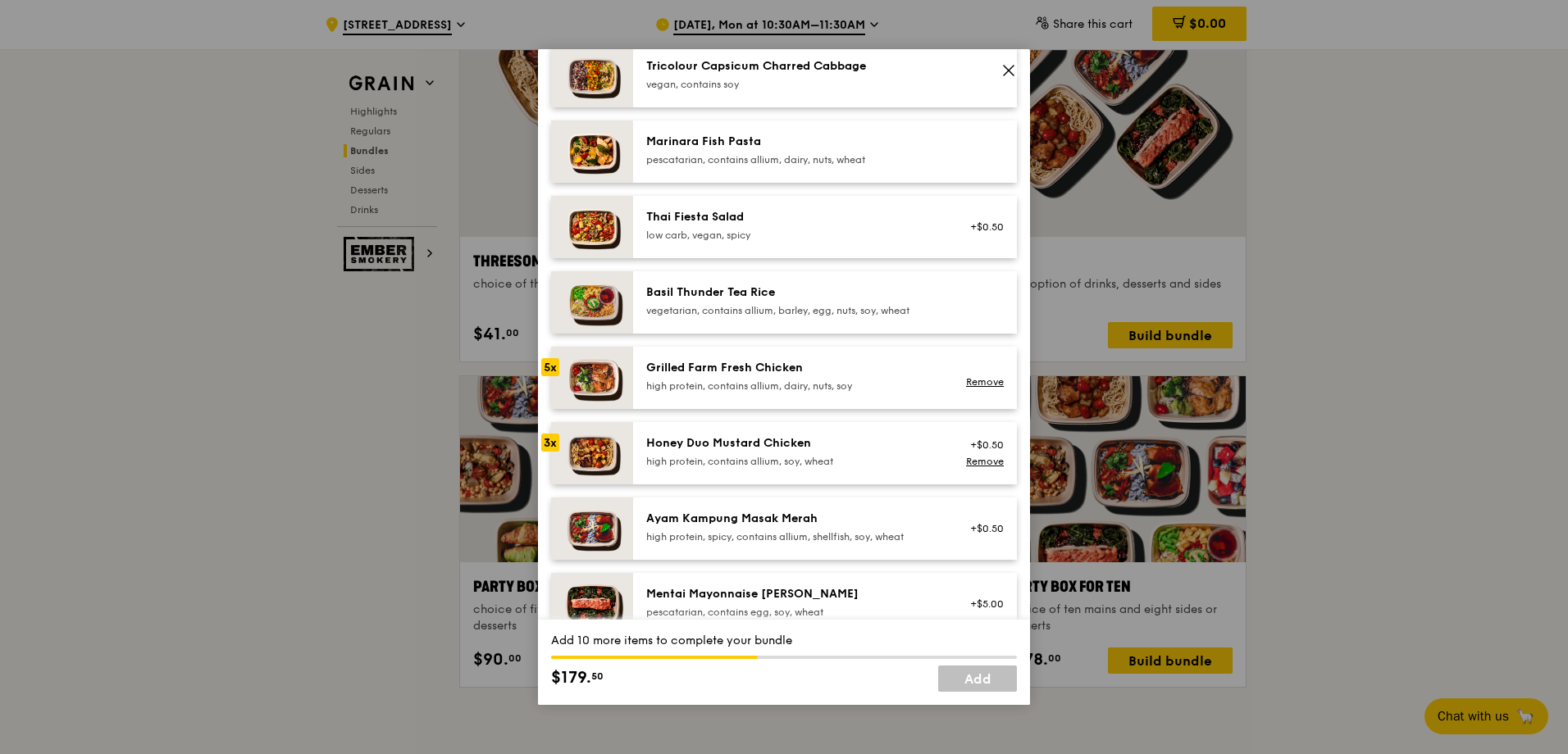 click on "high protein, contains allium, soy, wheat" at bounding box center [793, 461] 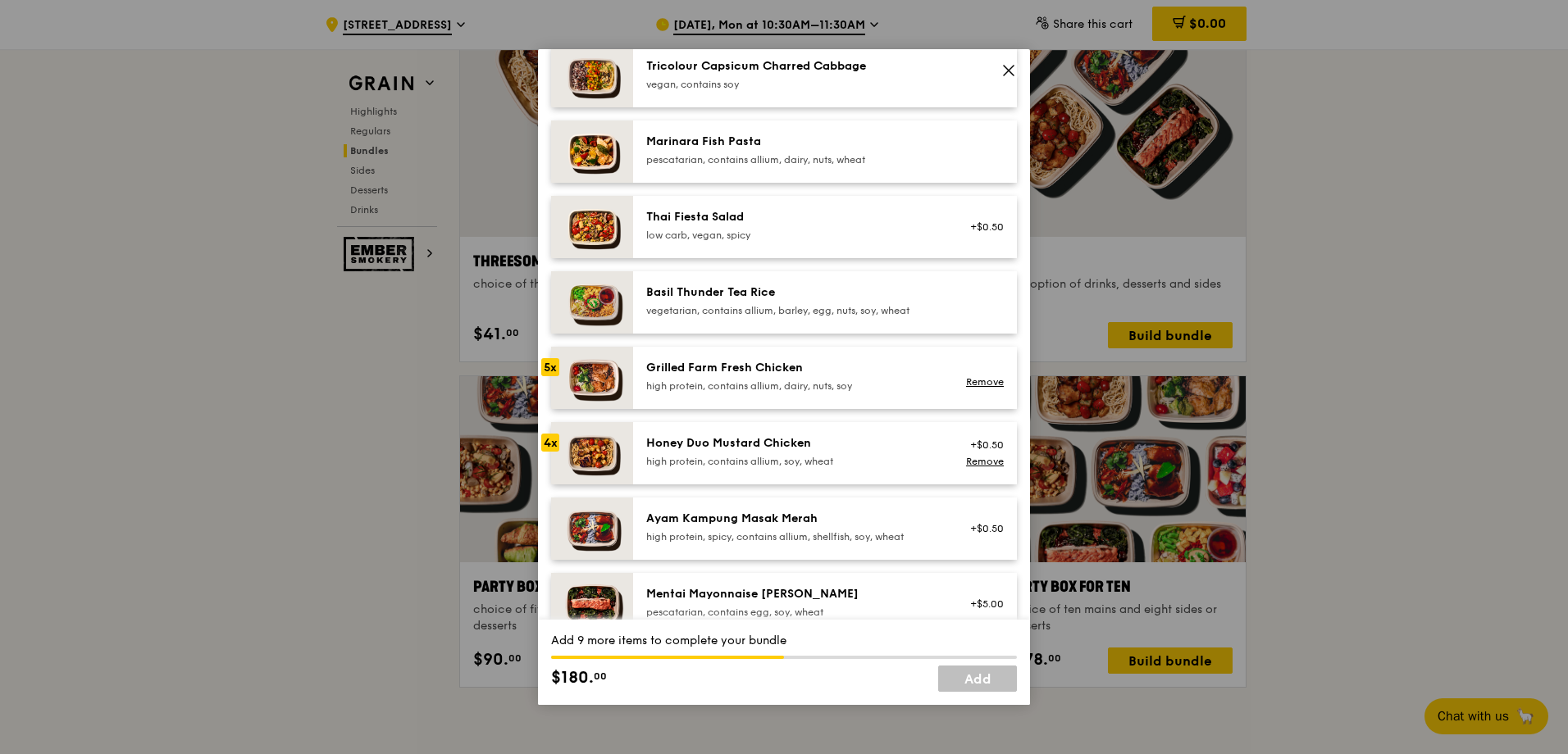 click on "high protein, contains allium, soy, wheat" at bounding box center (793, 461) 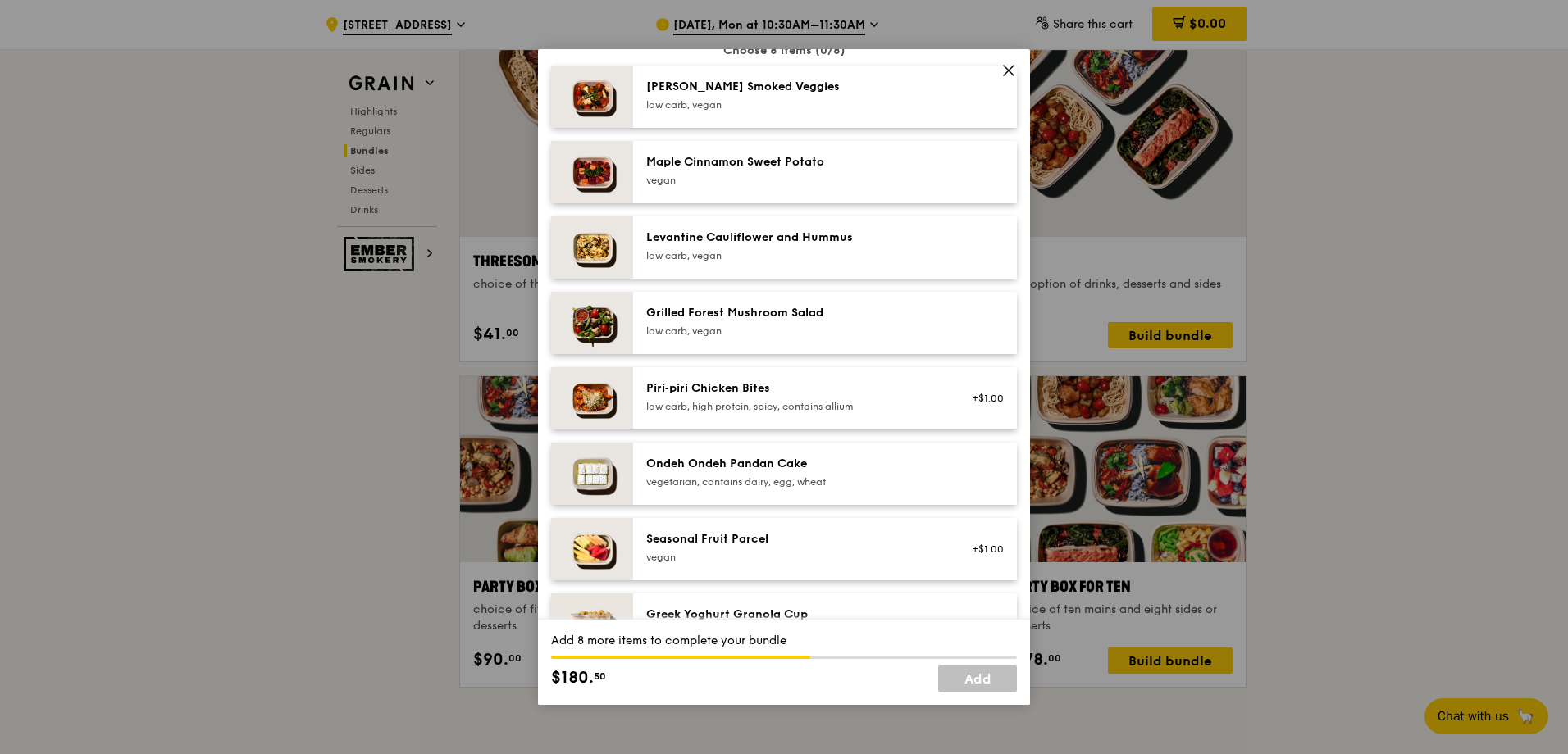 scroll, scrollTop: 820, scrollLeft: 0, axis: vertical 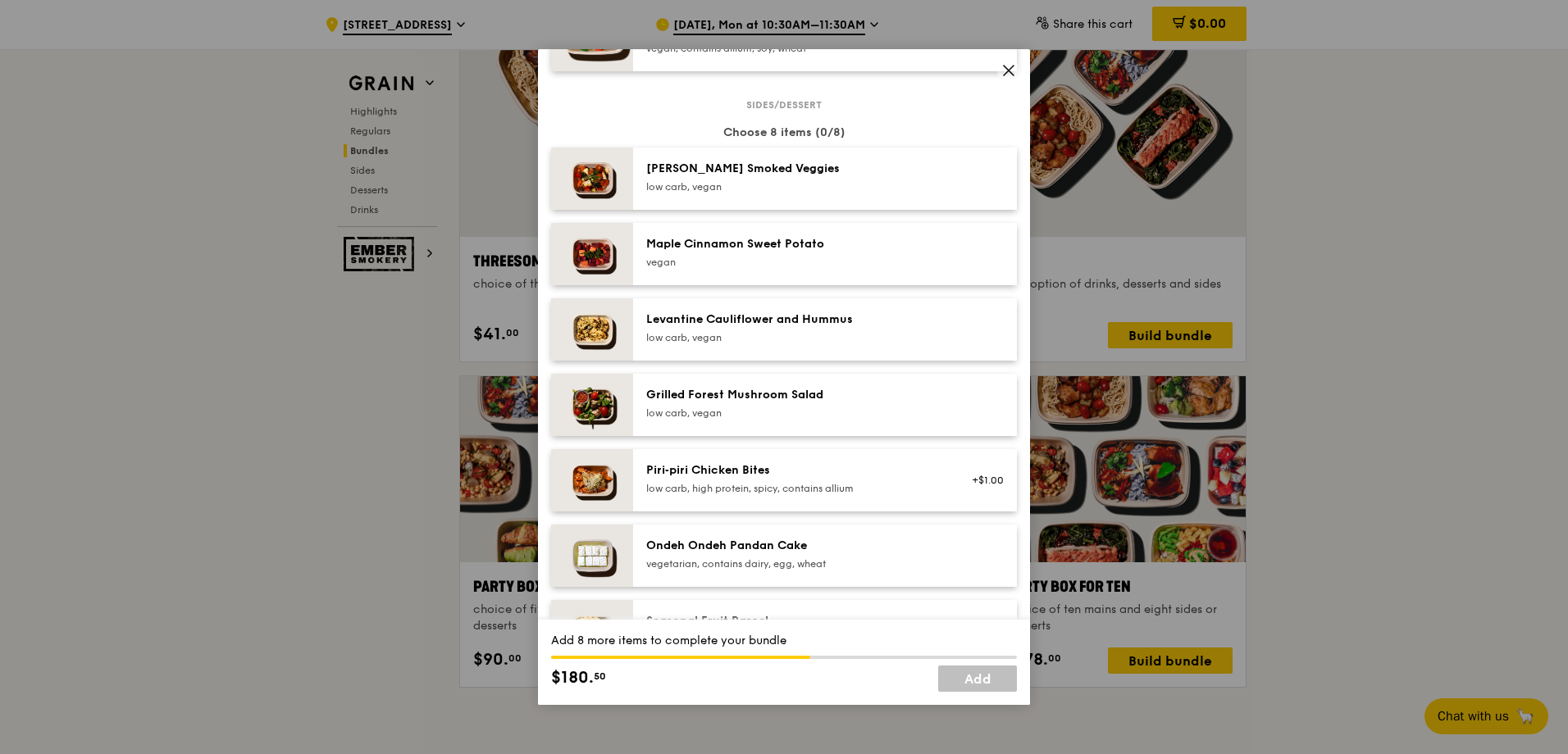 click on "[PERSON_NAME] Smoked Veggies
low carb, vegan" at bounding box center [793, 177] 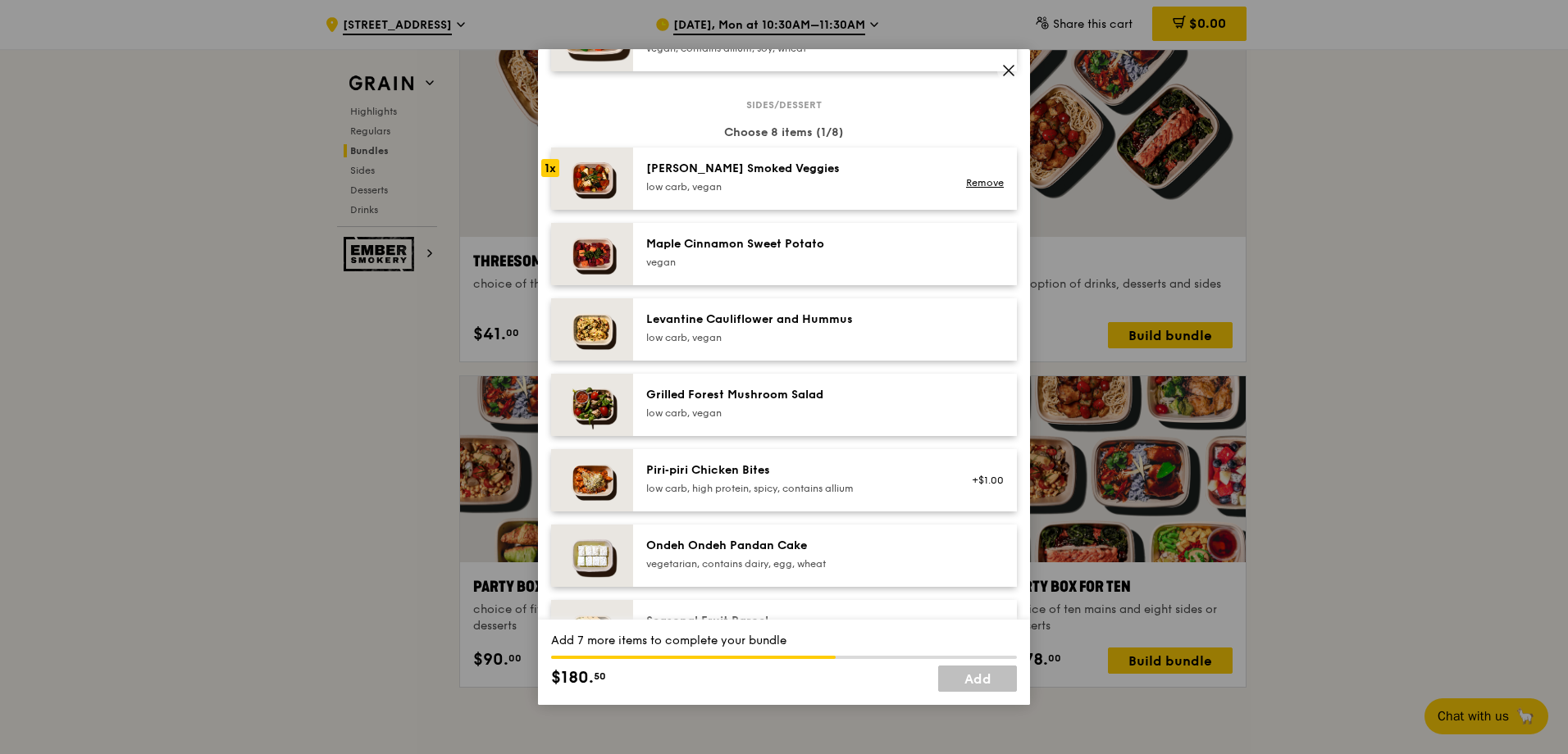 click on "Maple Cinnamon Sweet Potato
[GEOGRAPHIC_DATA]" at bounding box center [825, 254] 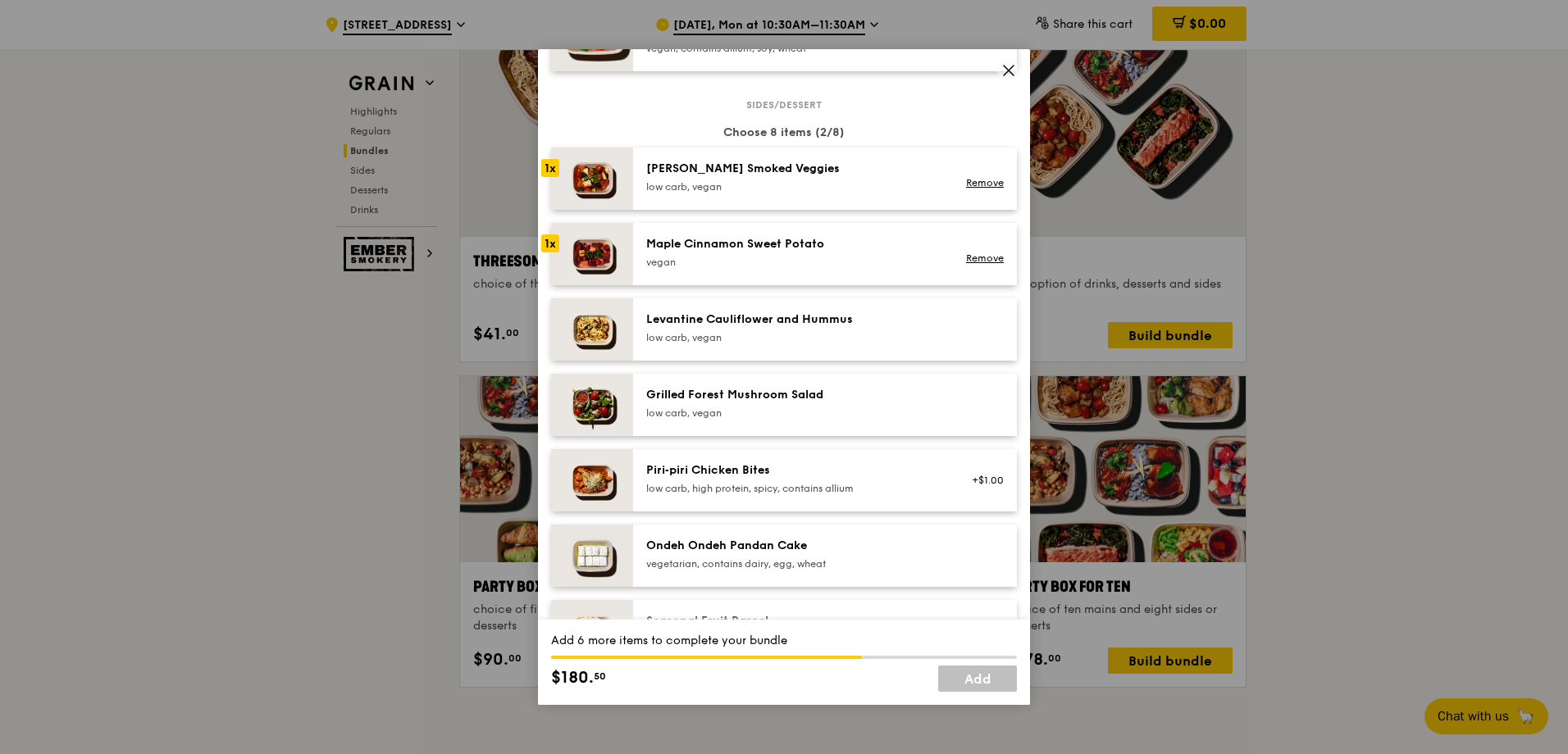 click on "Levantine Cauliflower and Hummus" at bounding box center [793, 320] 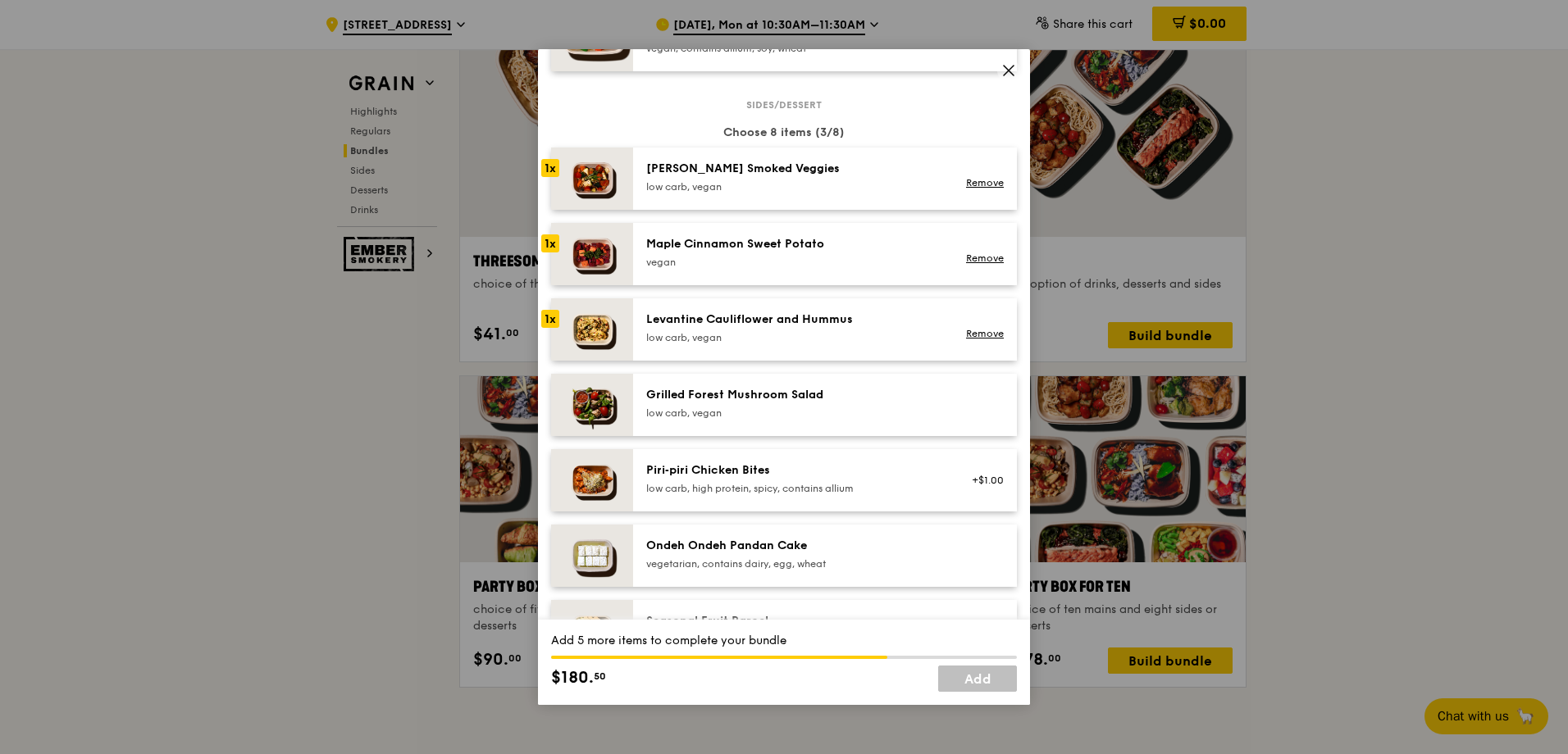 click on "Grilled Forest Mushroom Salad" at bounding box center (793, 395) 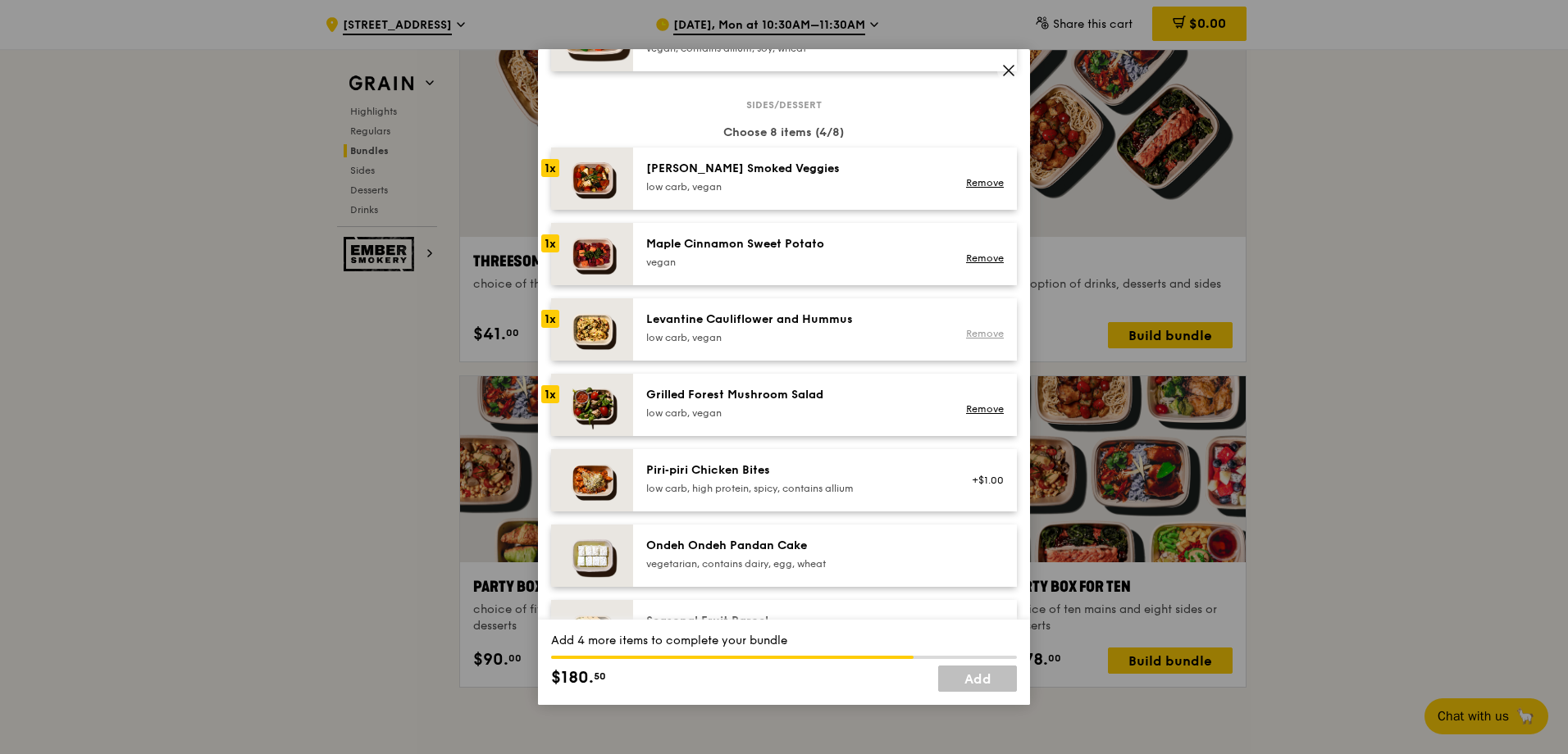 click on "Remove" at bounding box center (985, 334) 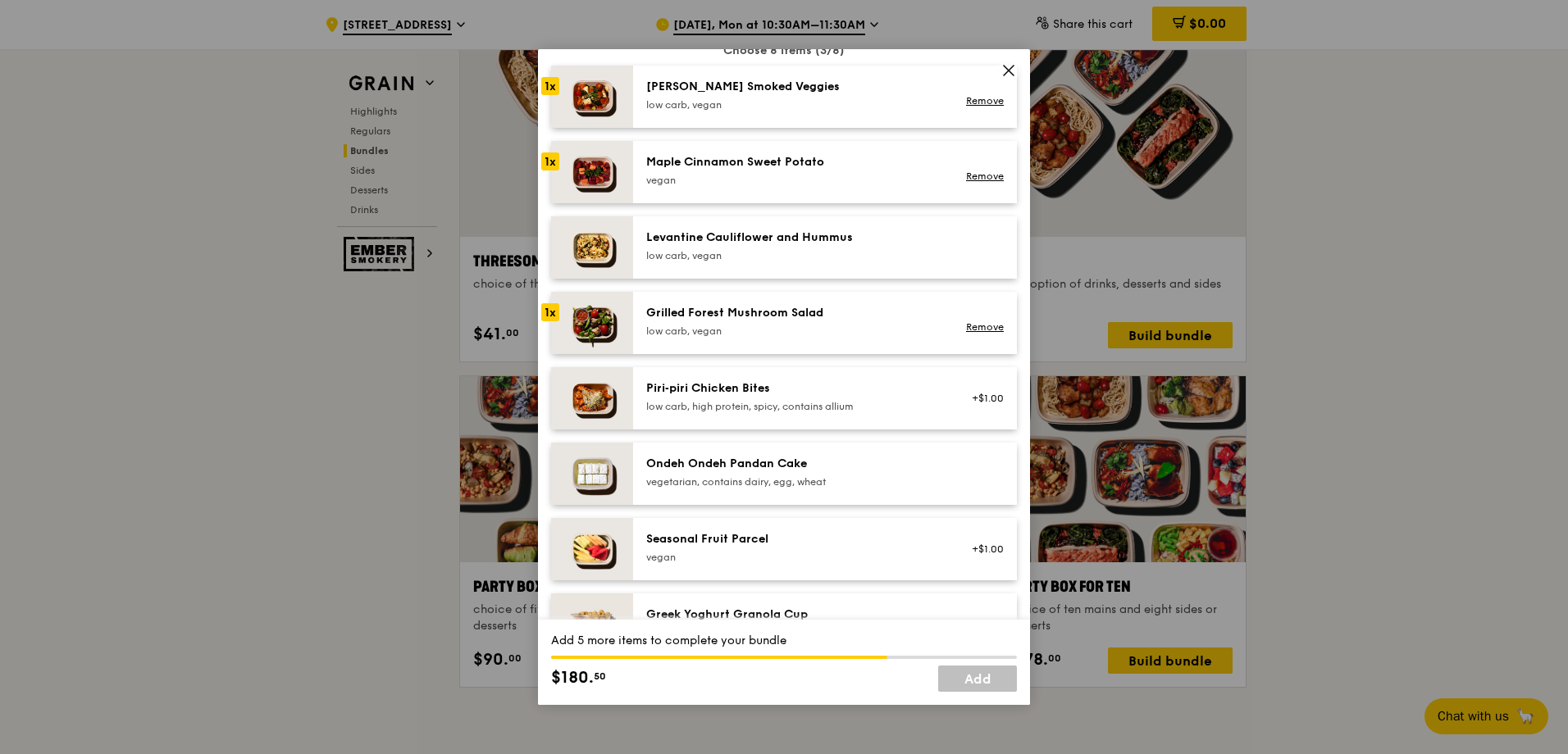 click on "low carb, vegan" at bounding box center (793, 331) 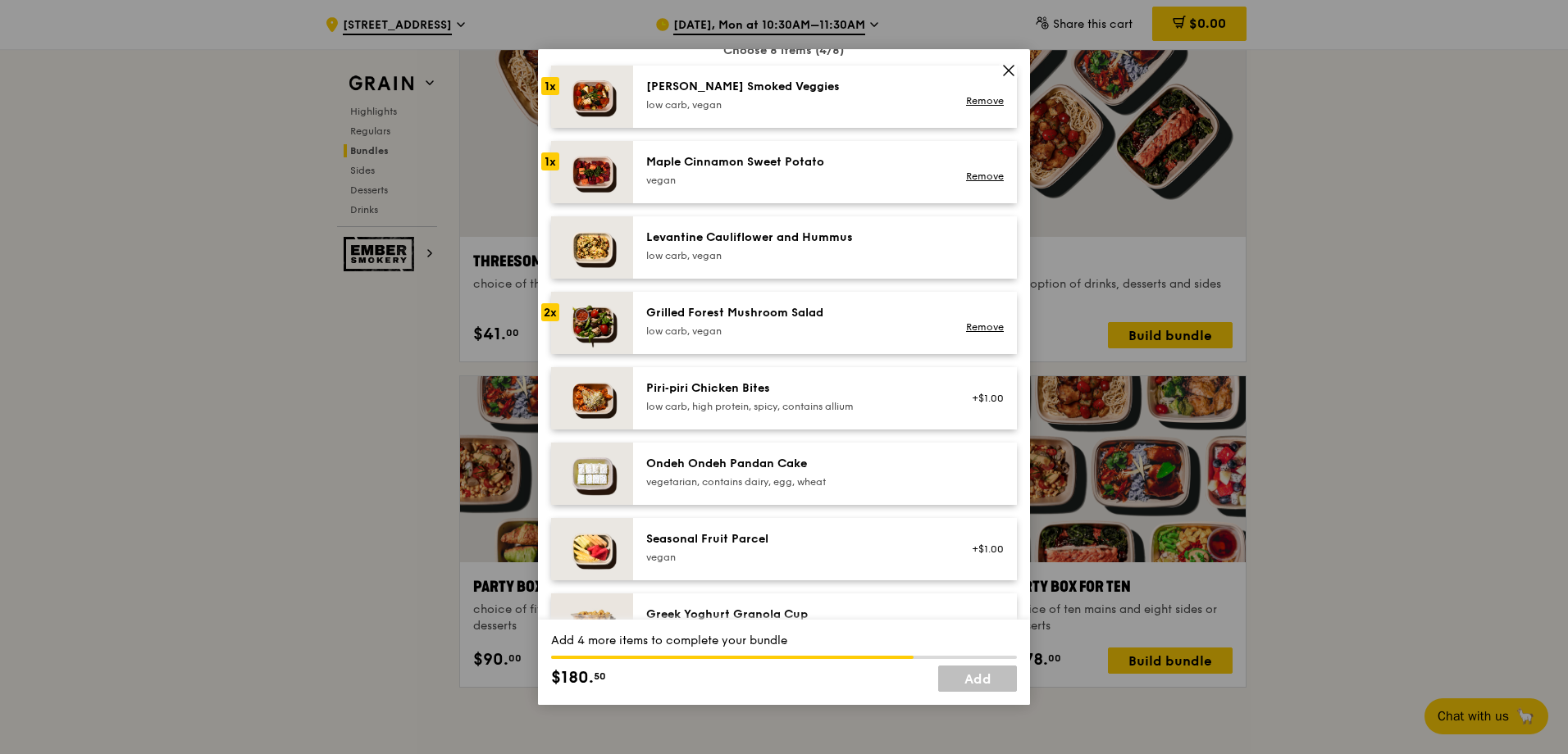 scroll, scrollTop: 738, scrollLeft: 0, axis: vertical 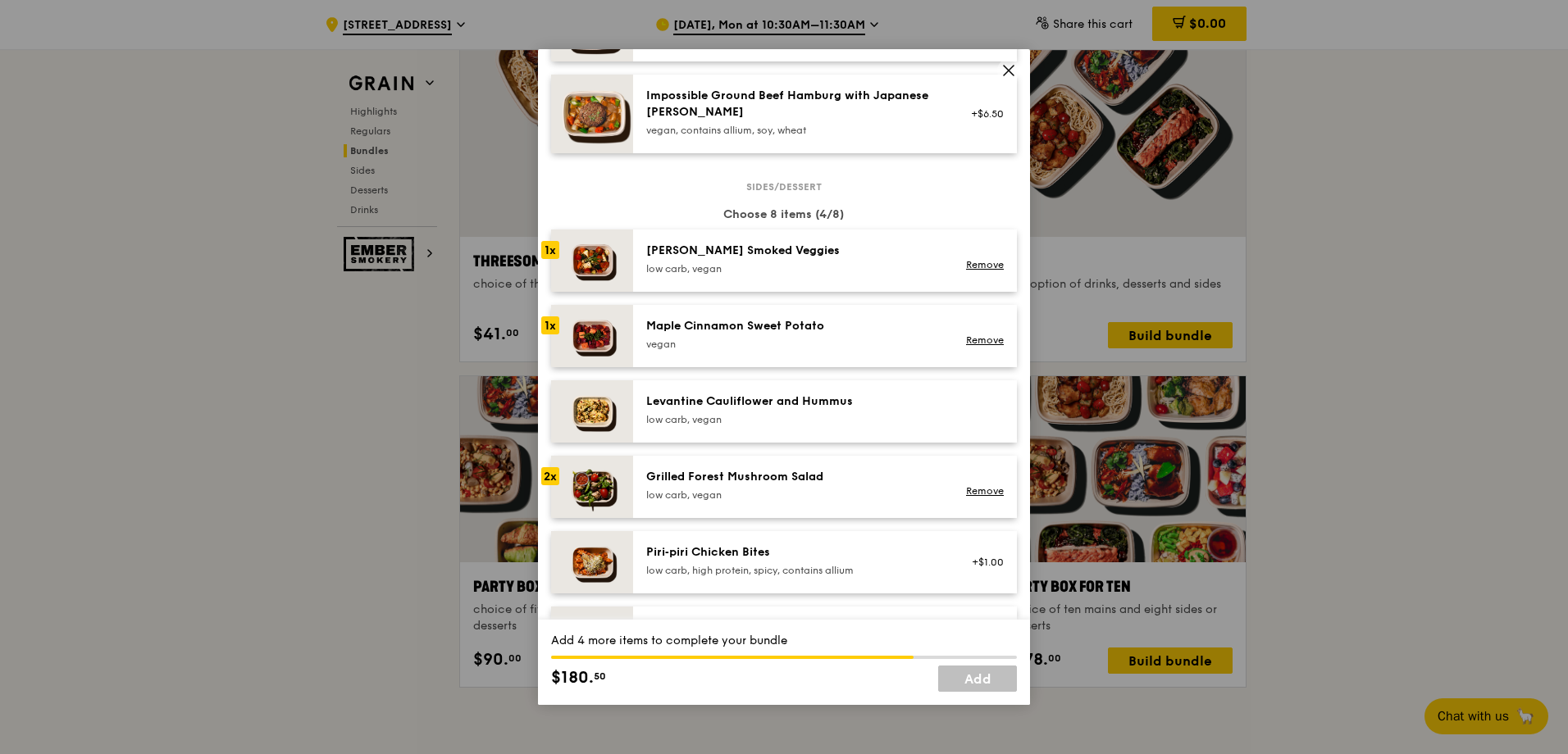 drag, startPoint x: 673, startPoint y: 325, endPoint x: 667, endPoint y: 304, distance: 21.84033 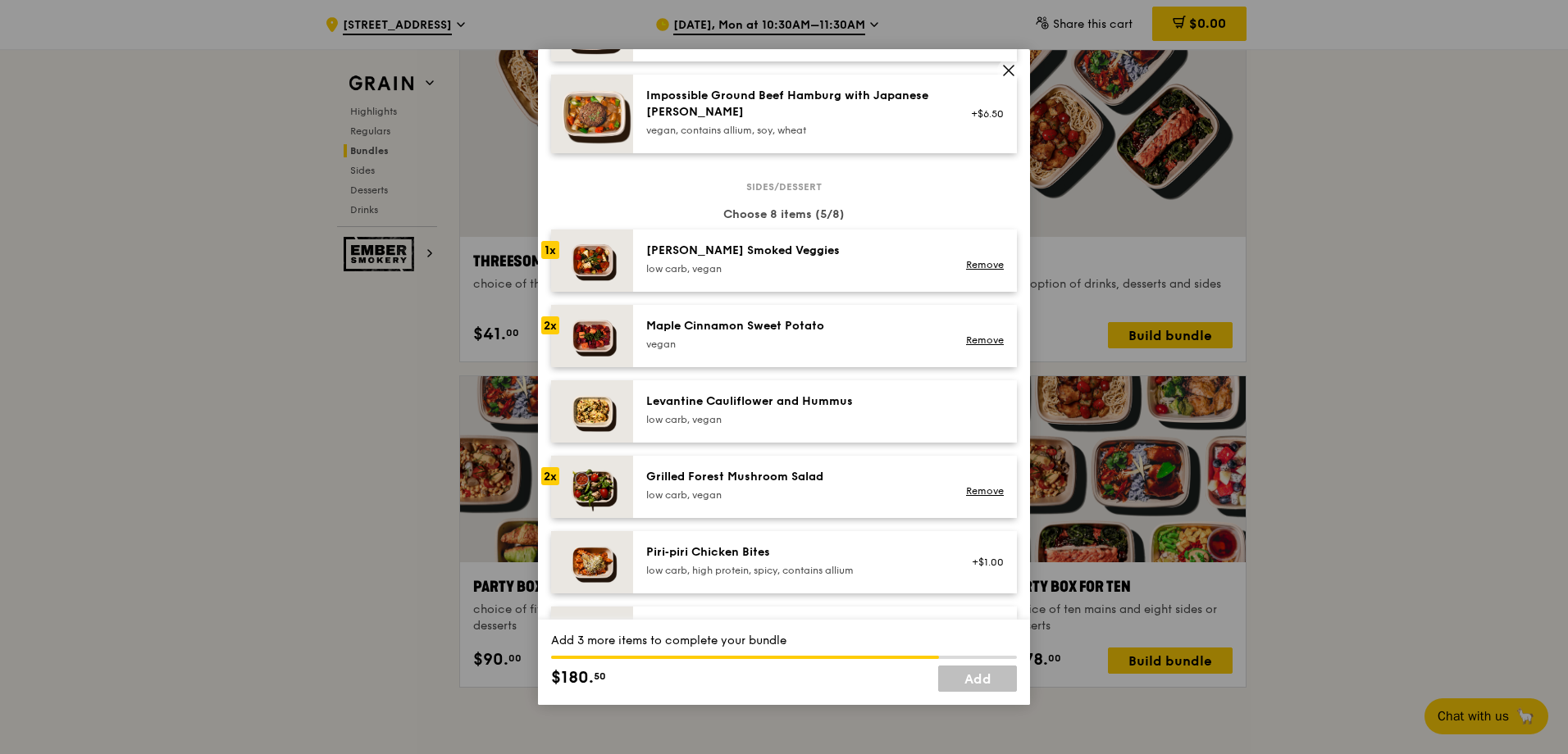 click on "low carb, vegan" at bounding box center (793, 269) 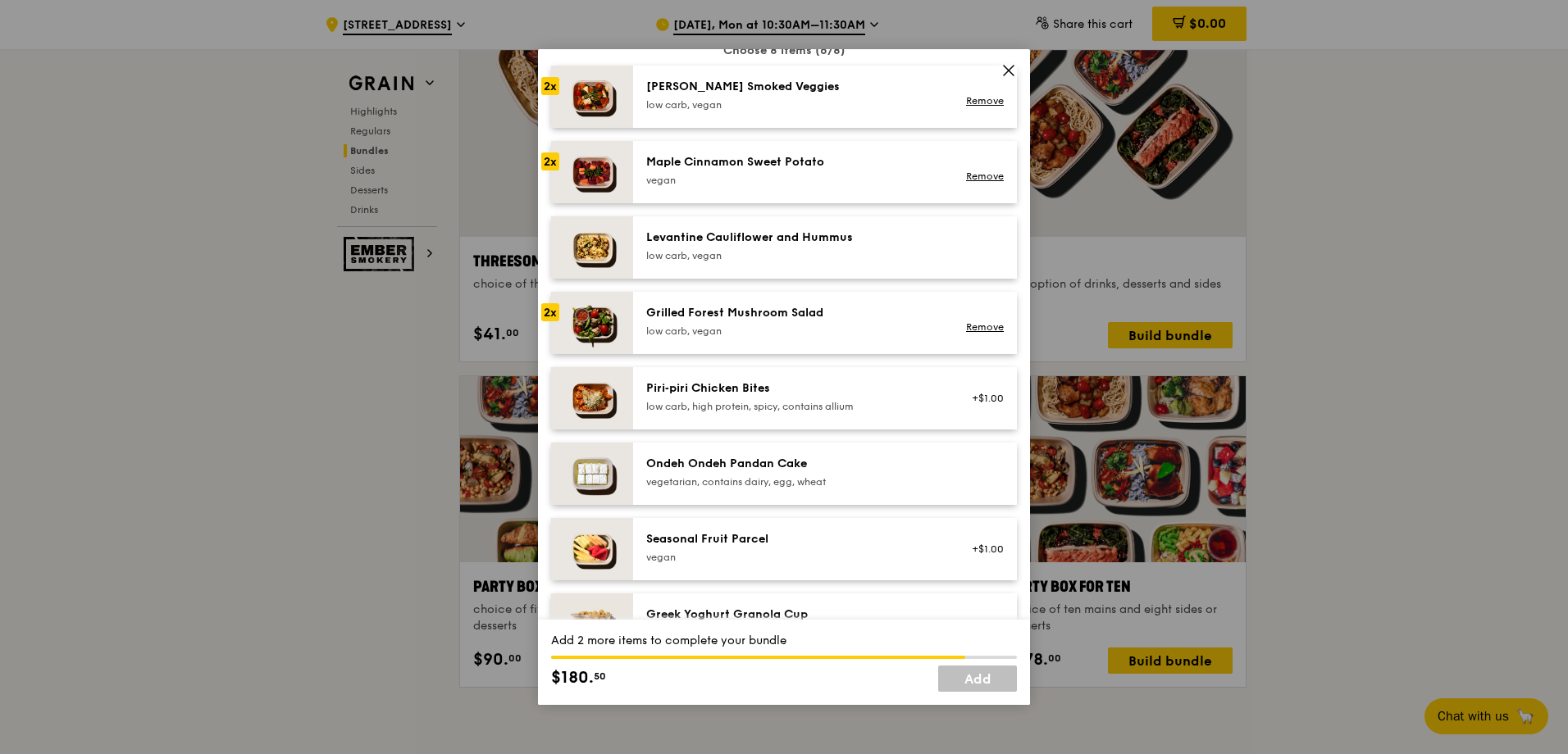 scroll, scrollTop: 983, scrollLeft: 0, axis: vertical 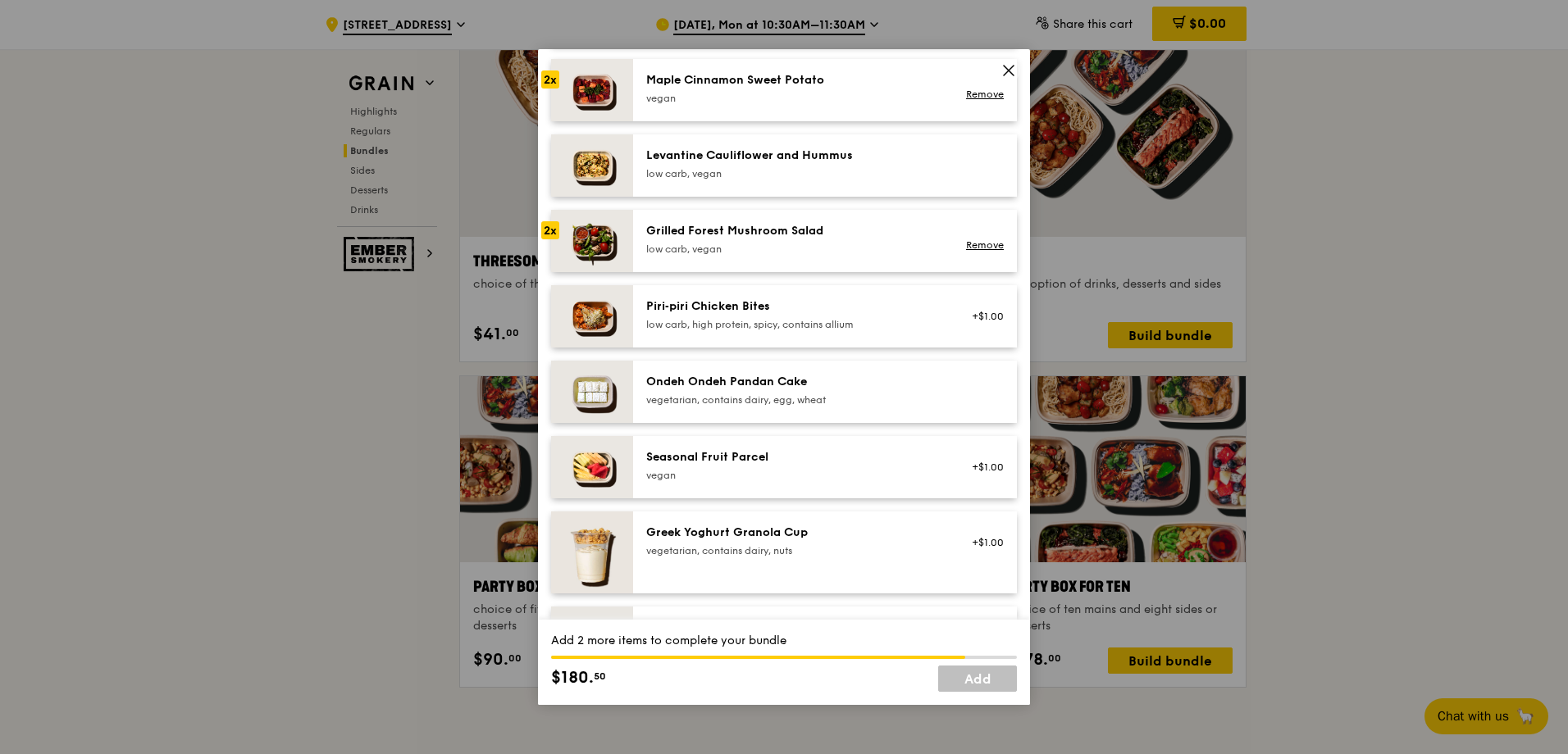 click on "vegan" at bounding box center (793, 475) 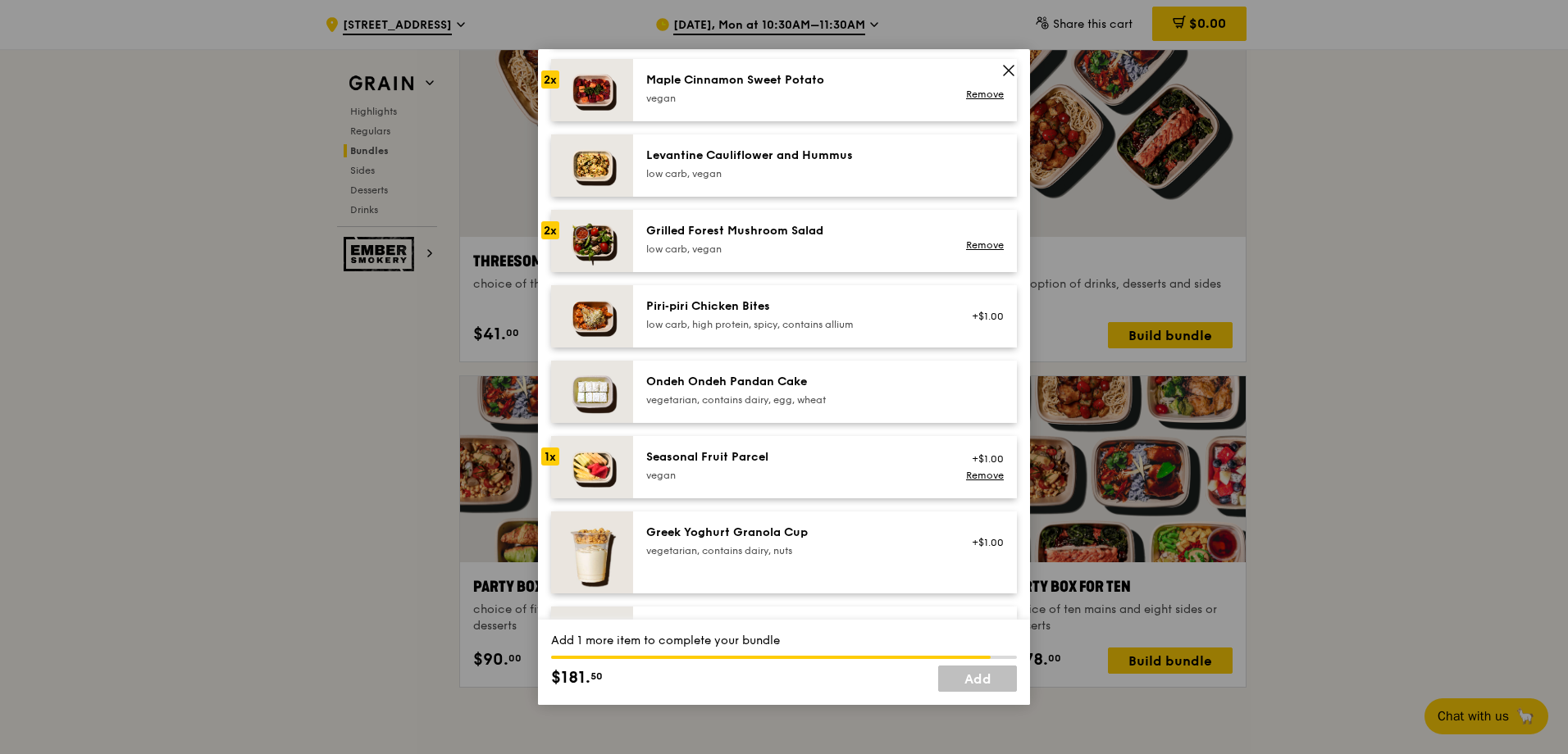 click on "vegan" at bounding box center [793, 475] 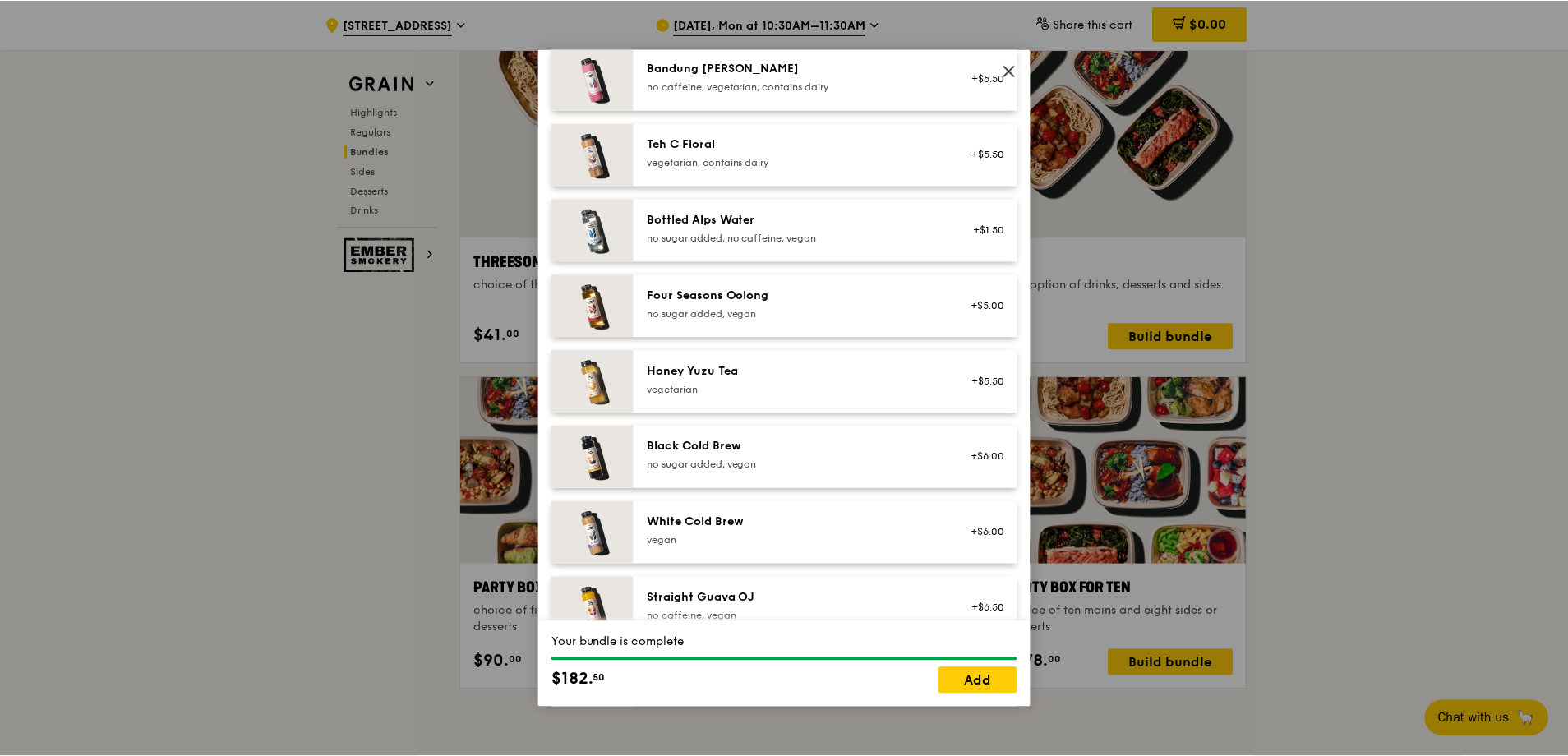 scroll, scrollTop: 1868, scrollLeft: 0, axis: vertical 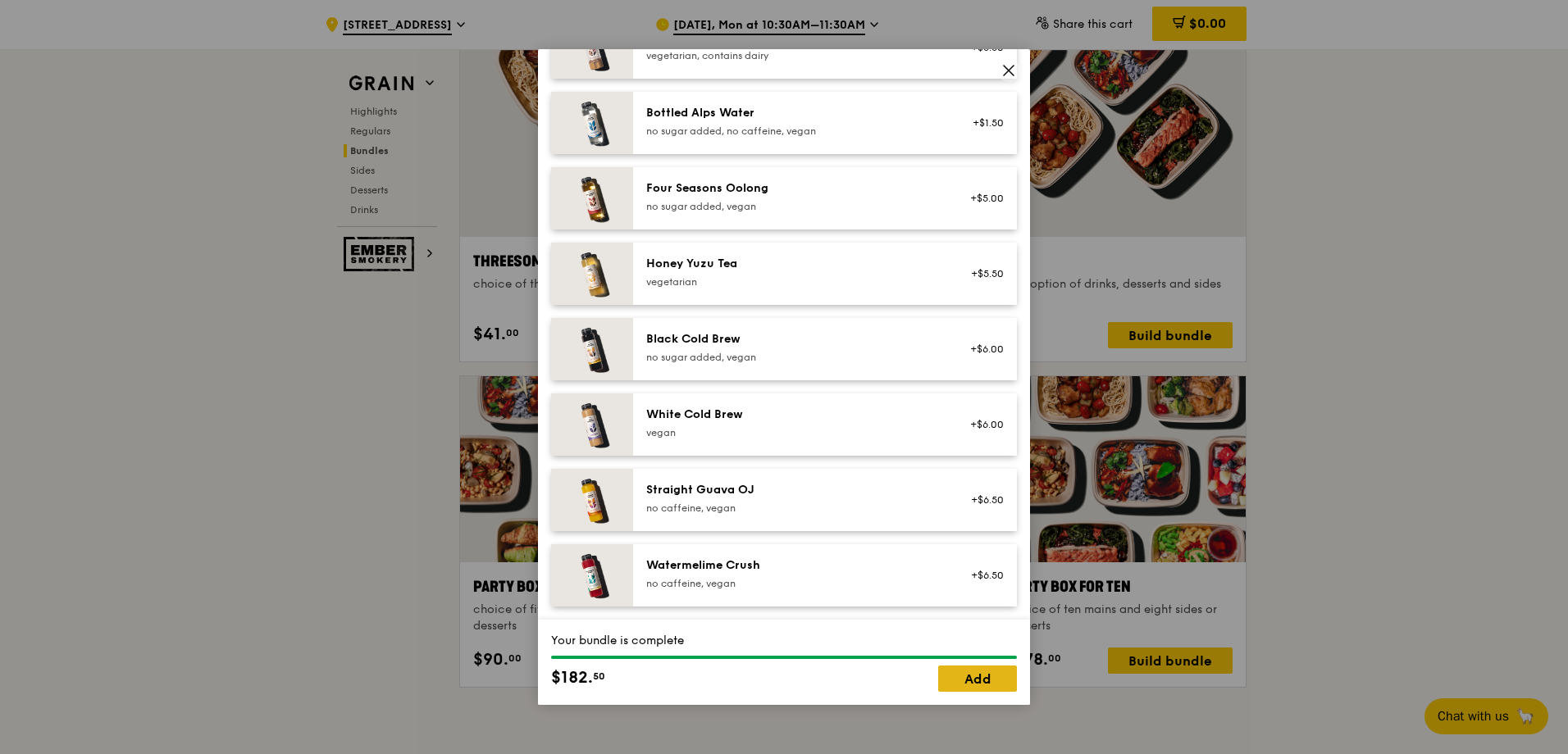 click on "Add" at bounding box center [978, 679] 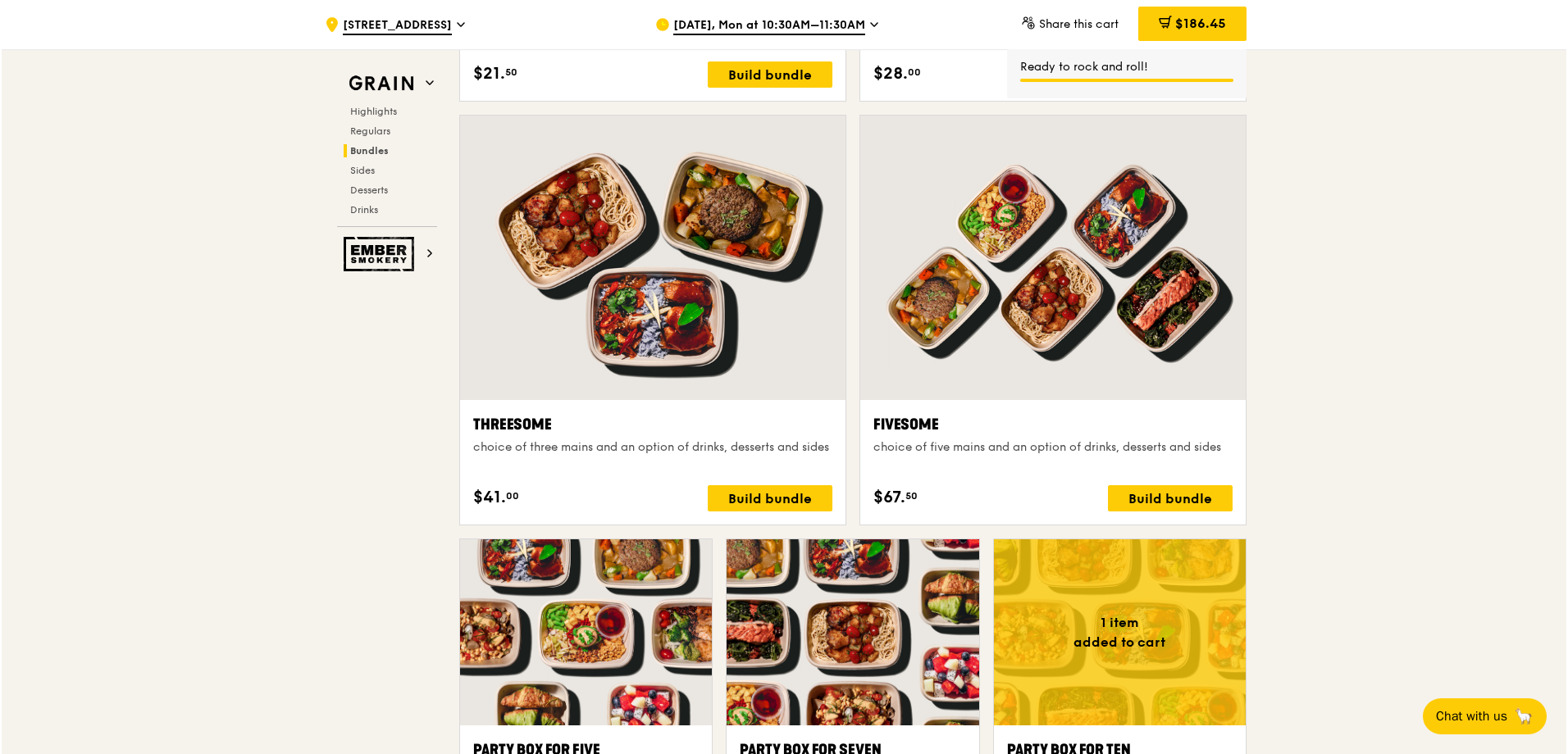 scroll, scrollTop: 2787, scrollLeft: 0, axis: vertical 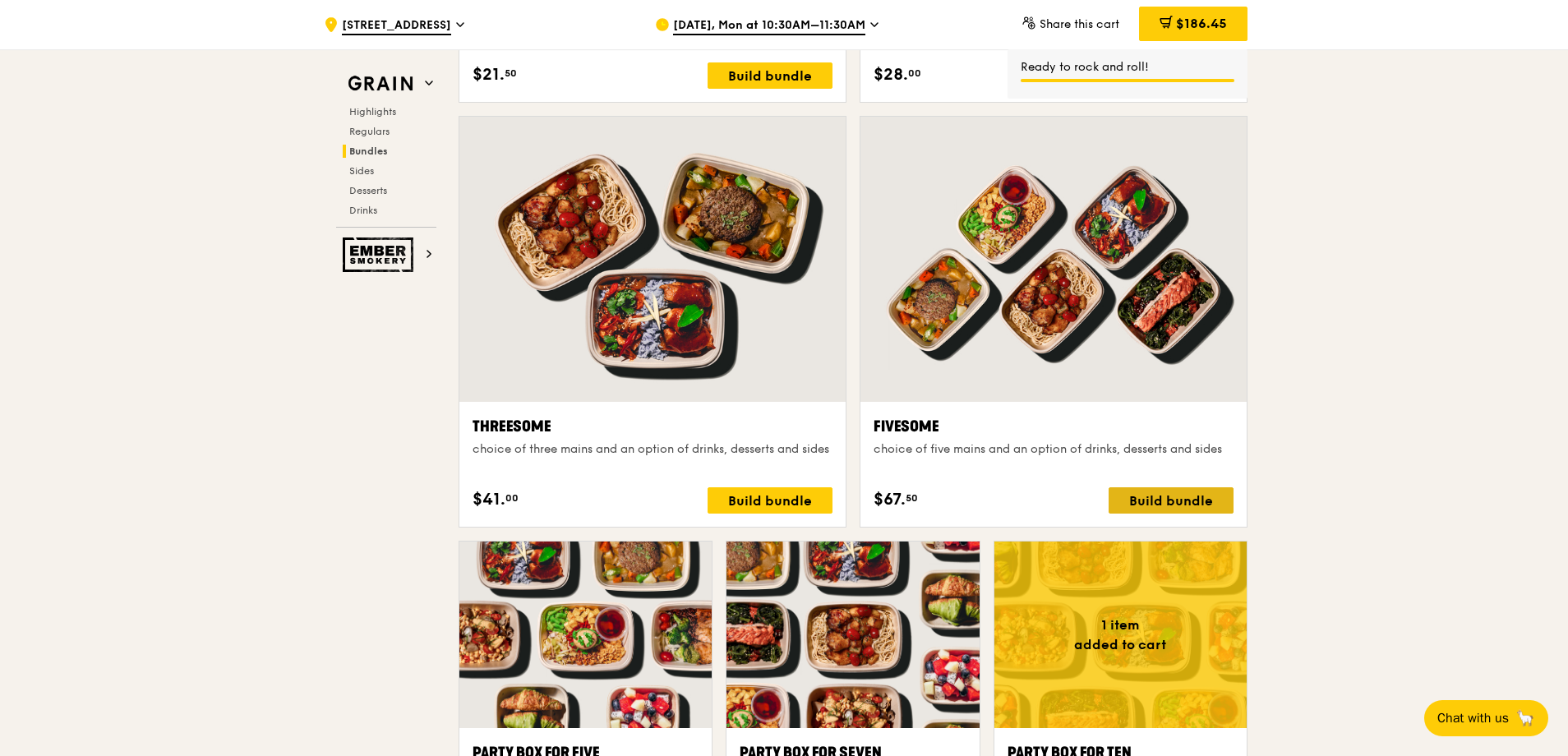 click on "Build bundle" at bounding box center (1171, 500) 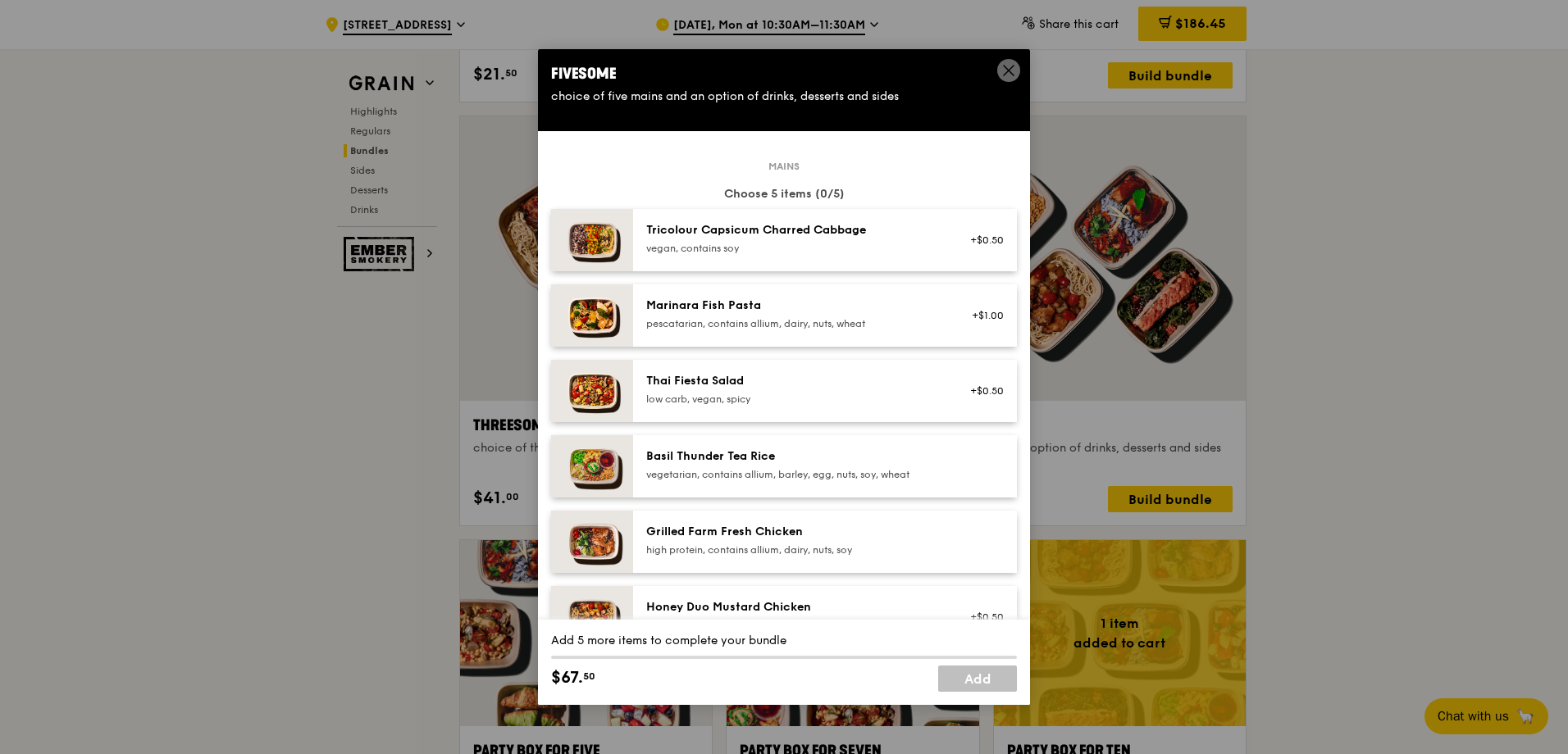 click on "Basil Thunder Tea Rice" at bounding box center [793, 456] 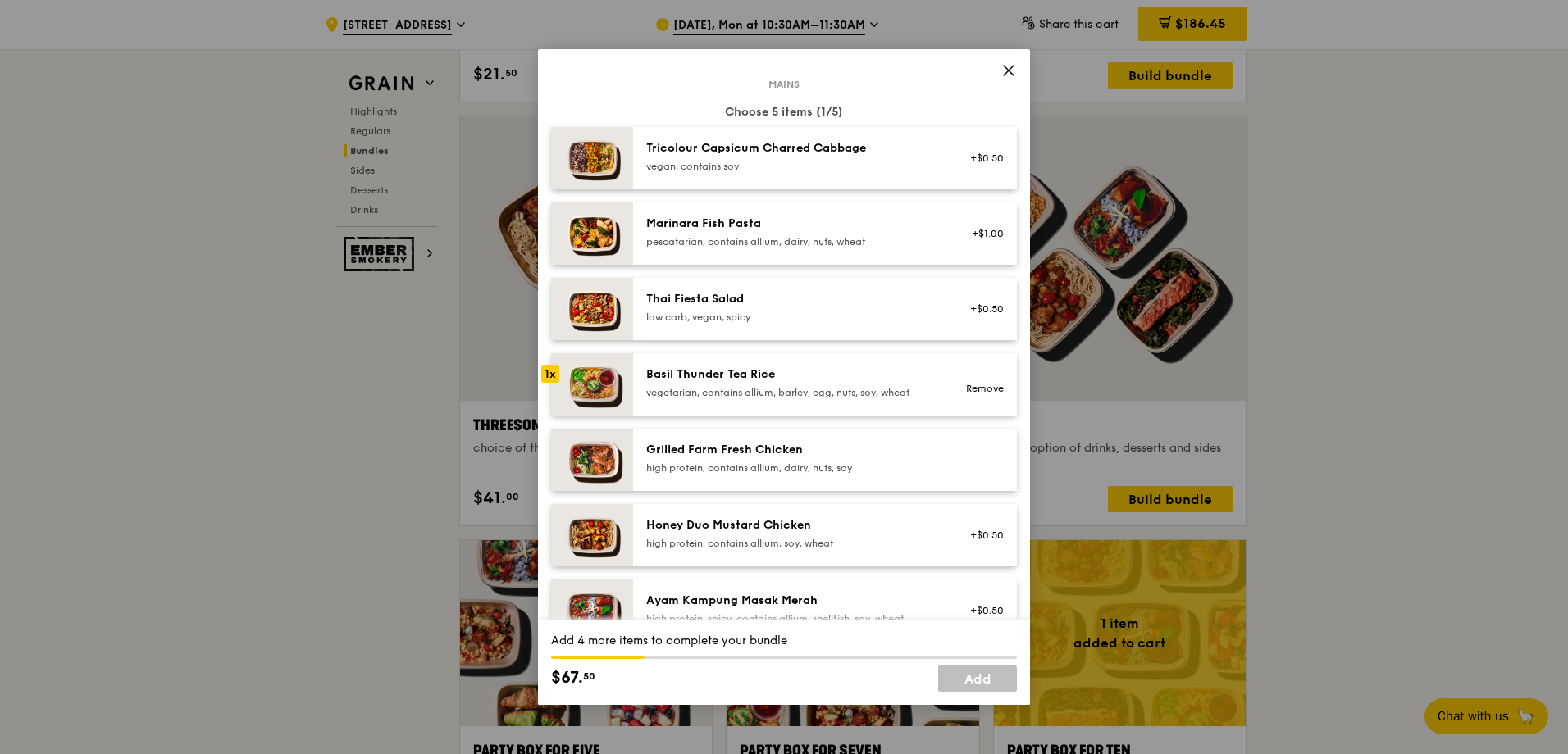 scroll, scrollTop: 164, scrollLeft: 0, axis: vertical 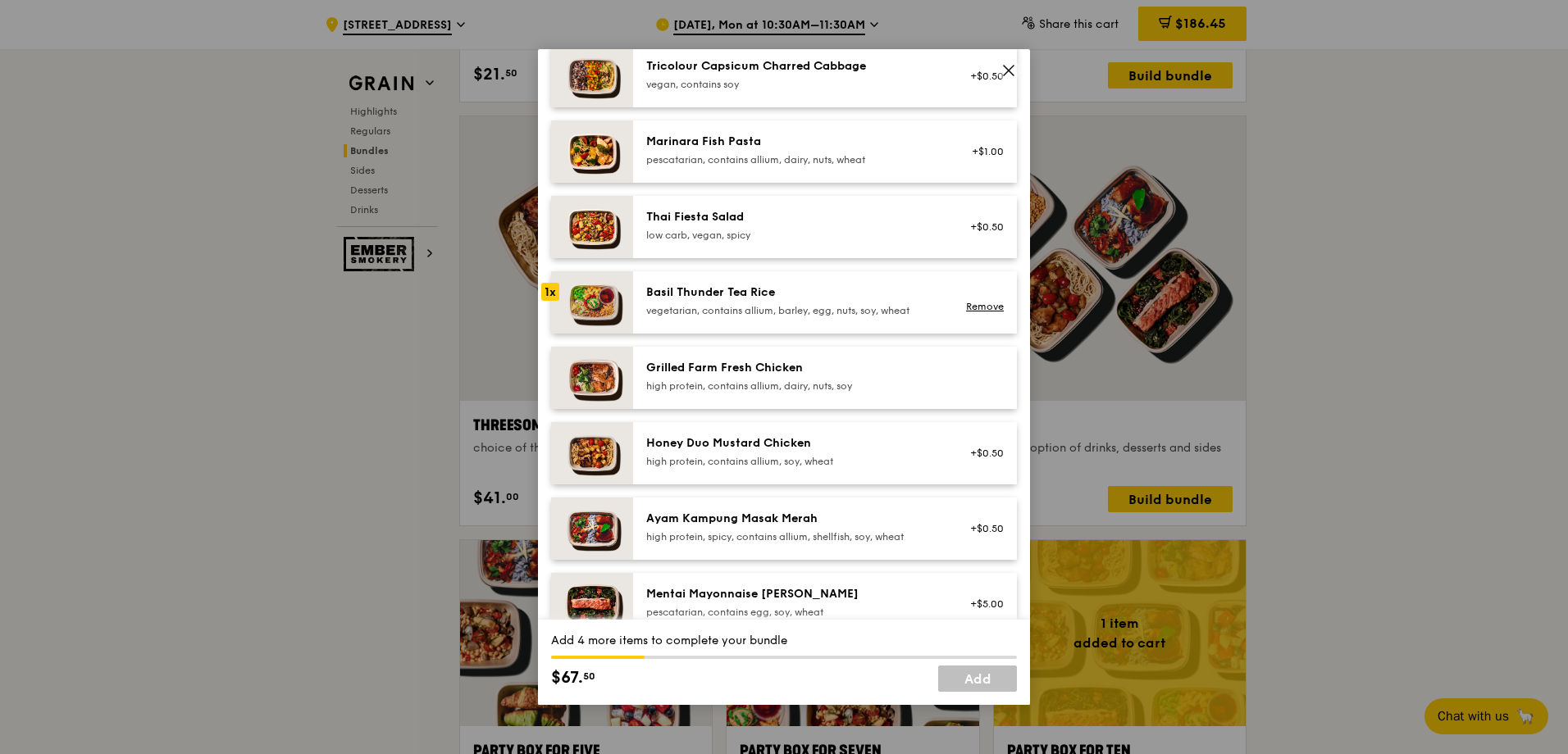 click on "high protein, contains allium, dairy, nuts, soy" at bounding box center (793, 386) 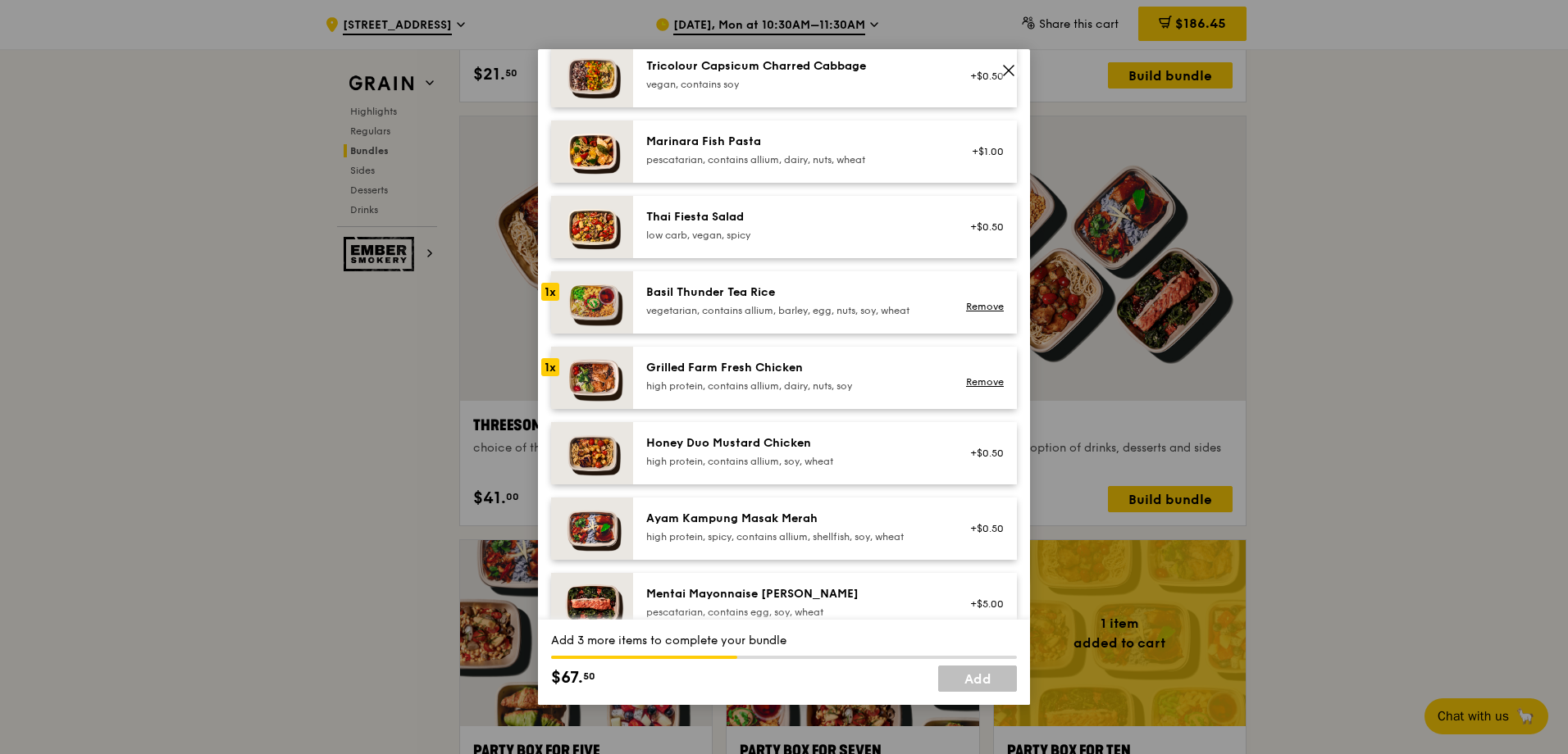 click on "high protein, contains allium, dairy, nuts, soy" at bounding box center (793, 386) 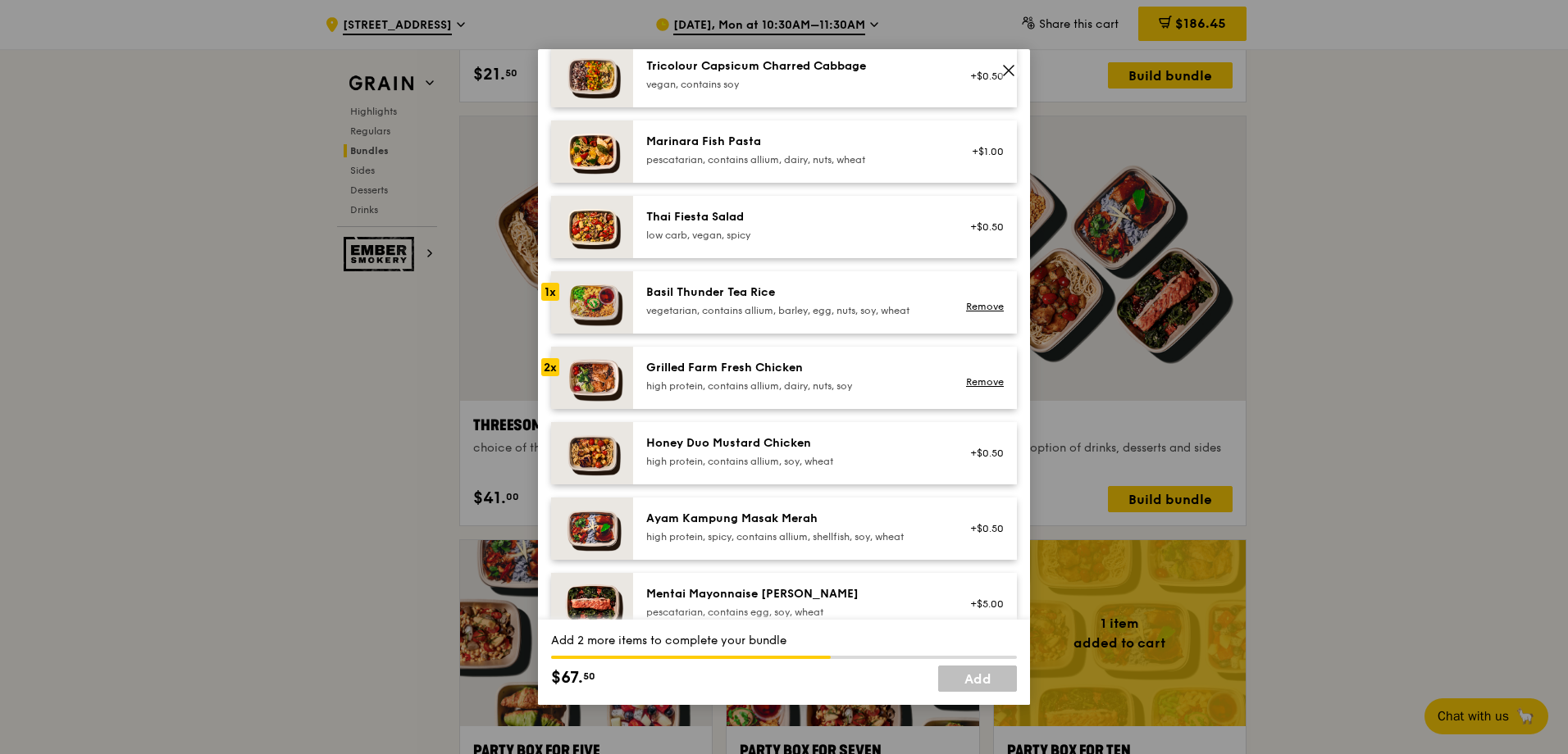 click on "high protein, contains allium, soy, wheat" at bounding box center [793, 461] 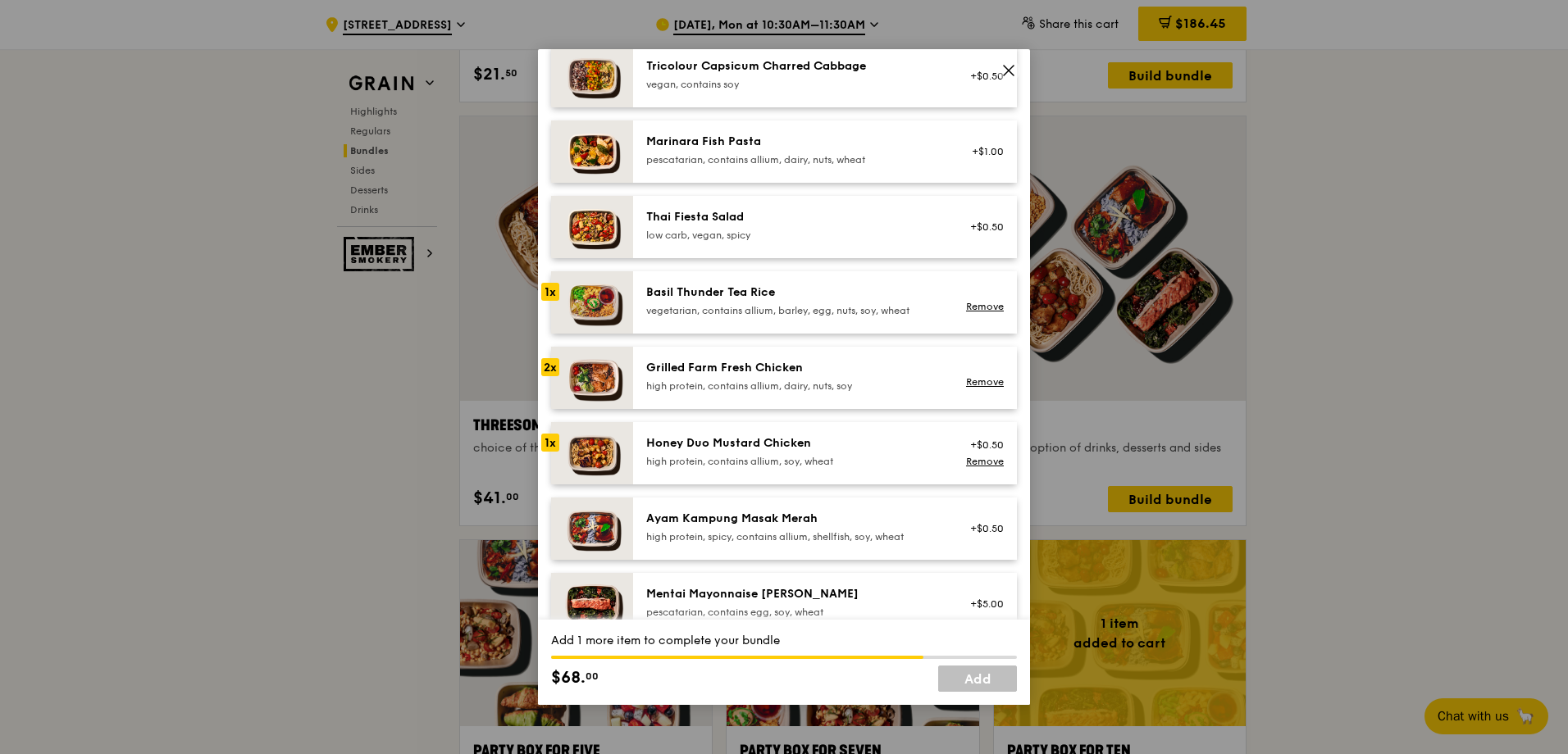 click on "high protein, contains allium, soy, wheat" at bounding box center [793, 461] 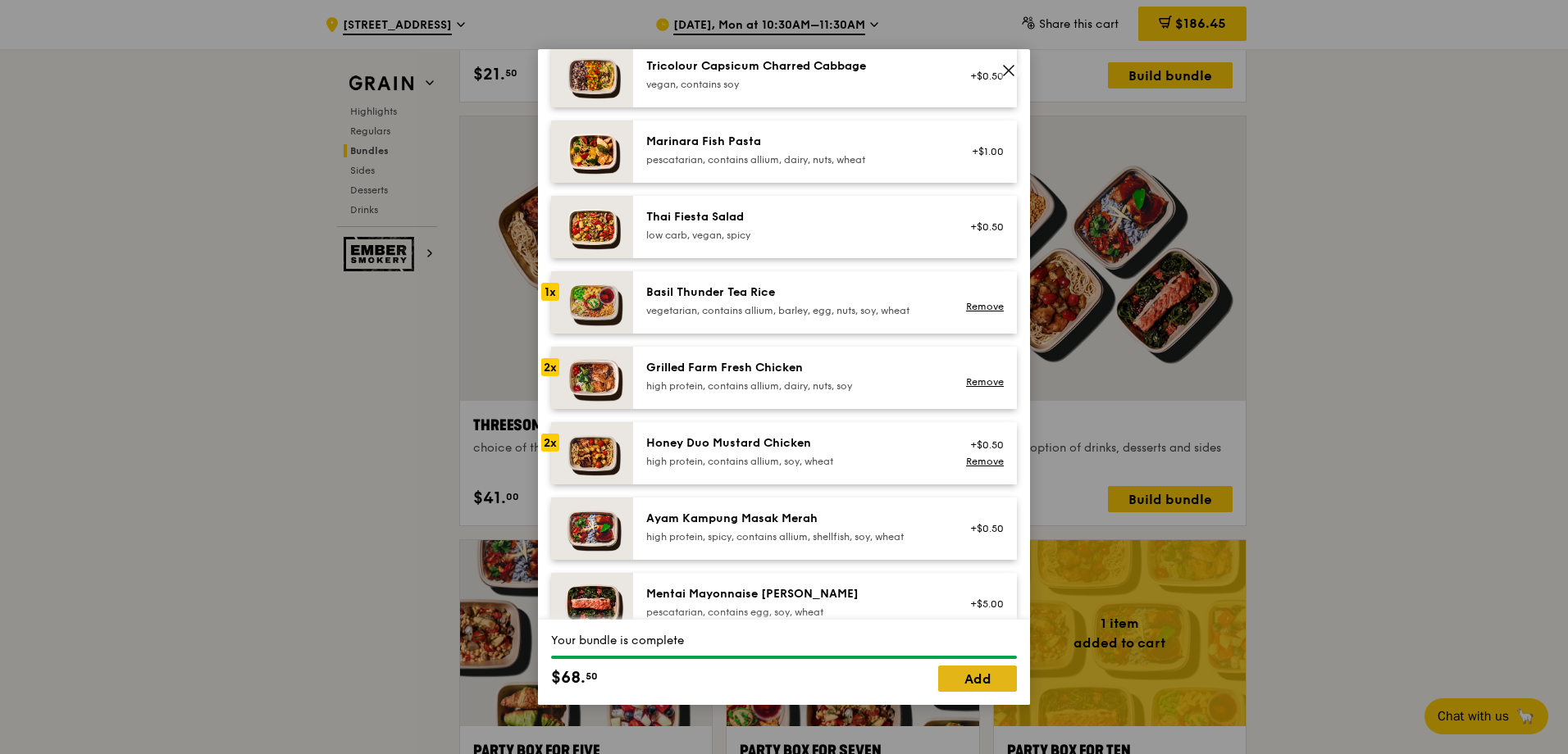 click on "Add" at bounding box center (978, 679) 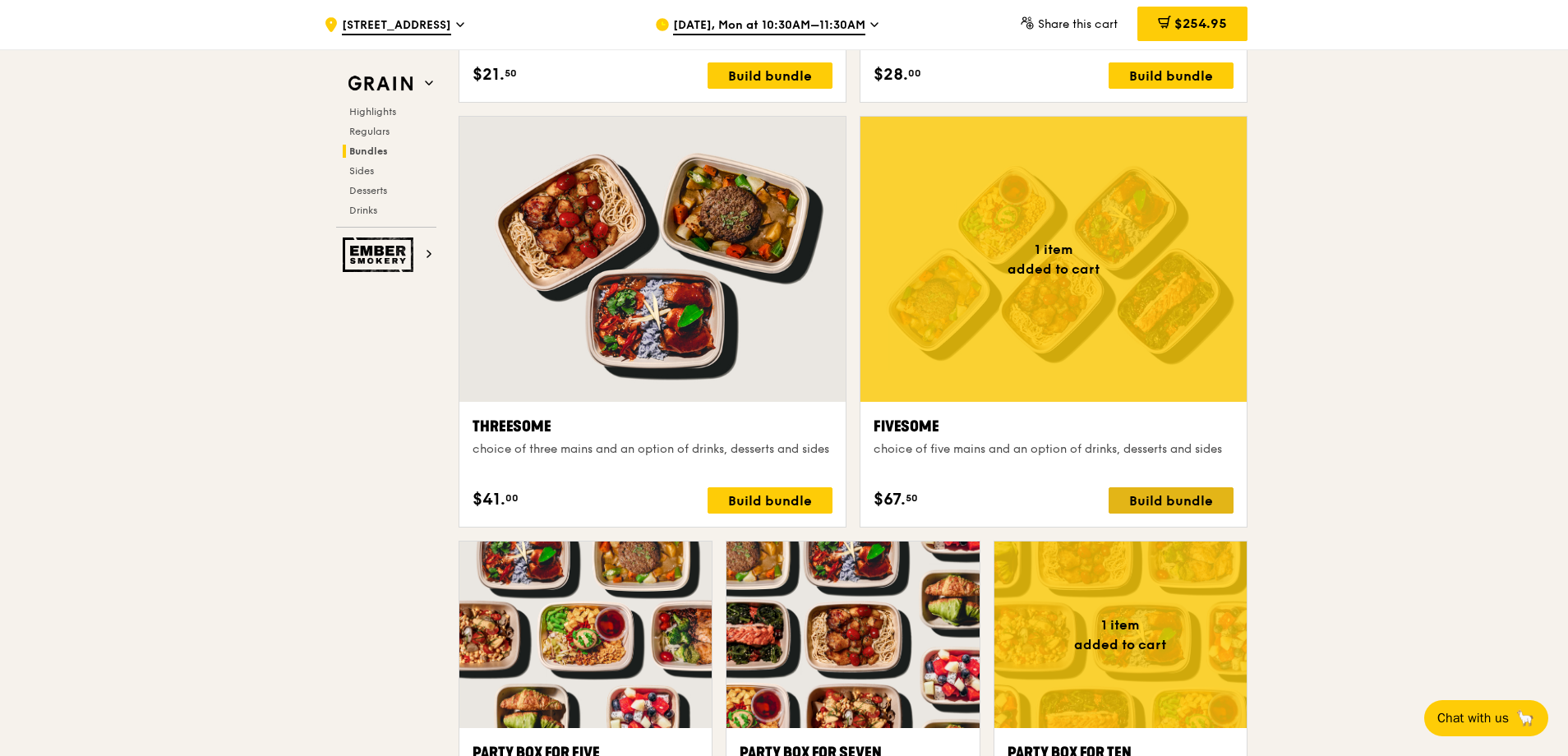 click on "Build bundle" at bounding box center [1171, 500] 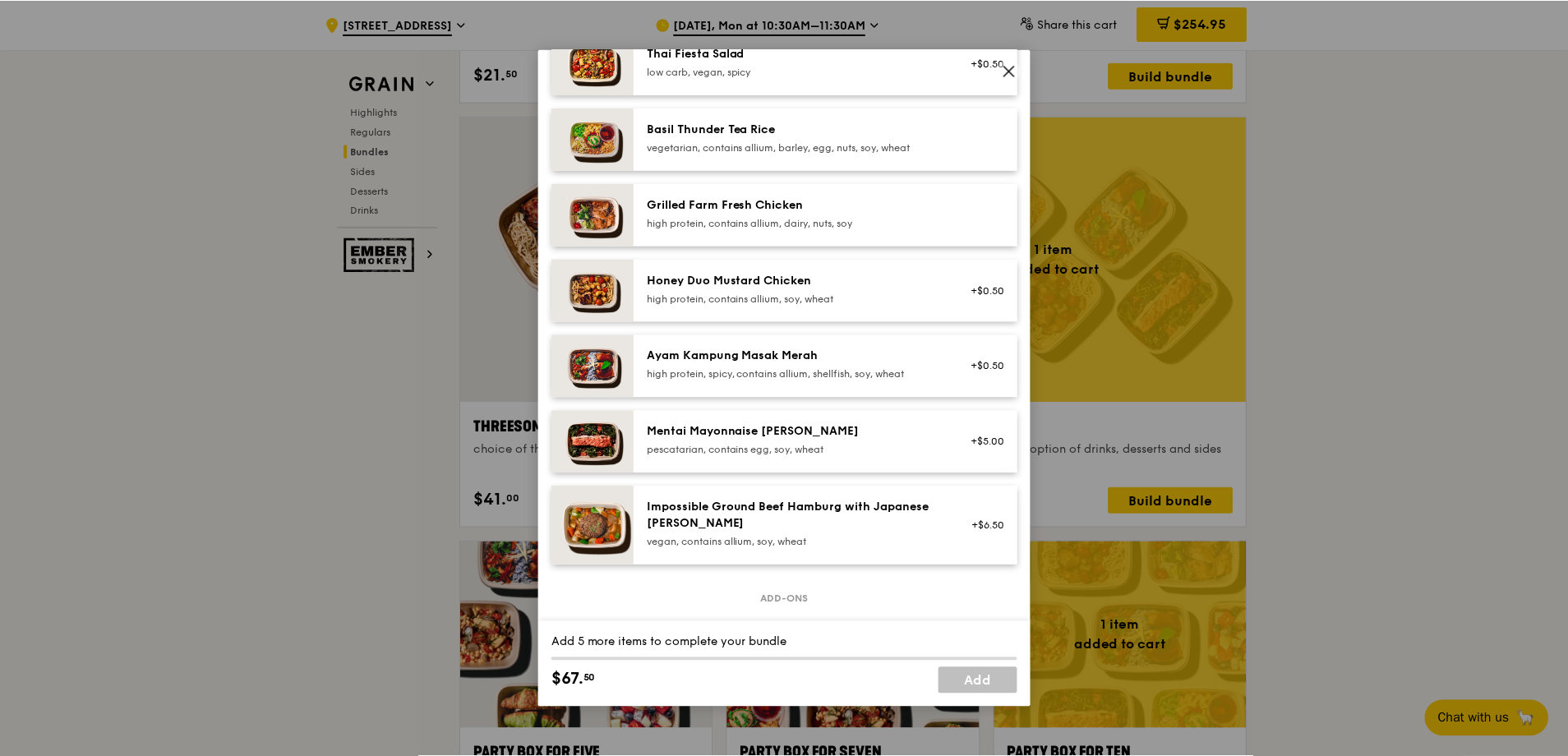 scroll, scrollTop: 0, scrollLeft: 0, axis: both 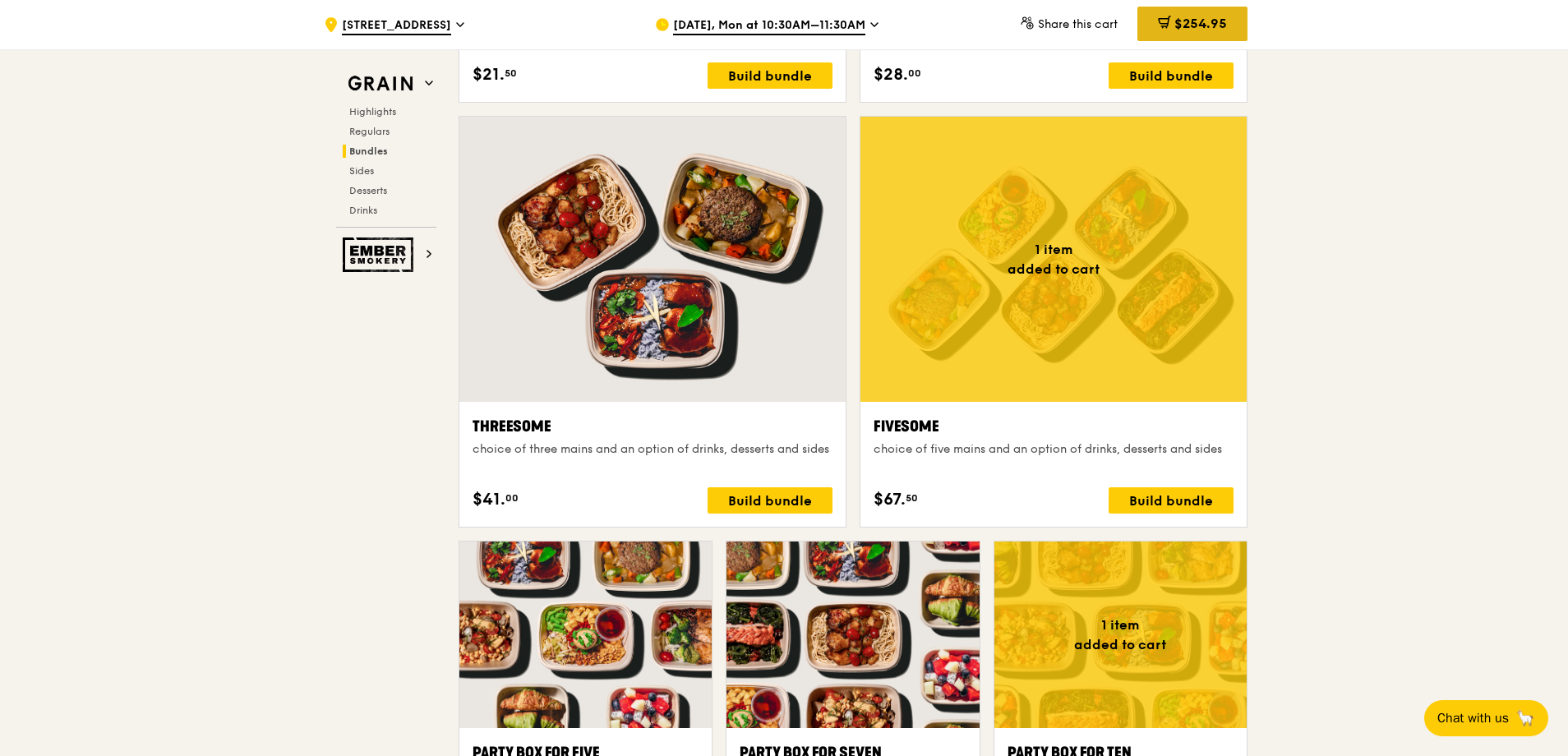 click on "$254.95" at bounding box center [1201, 23] 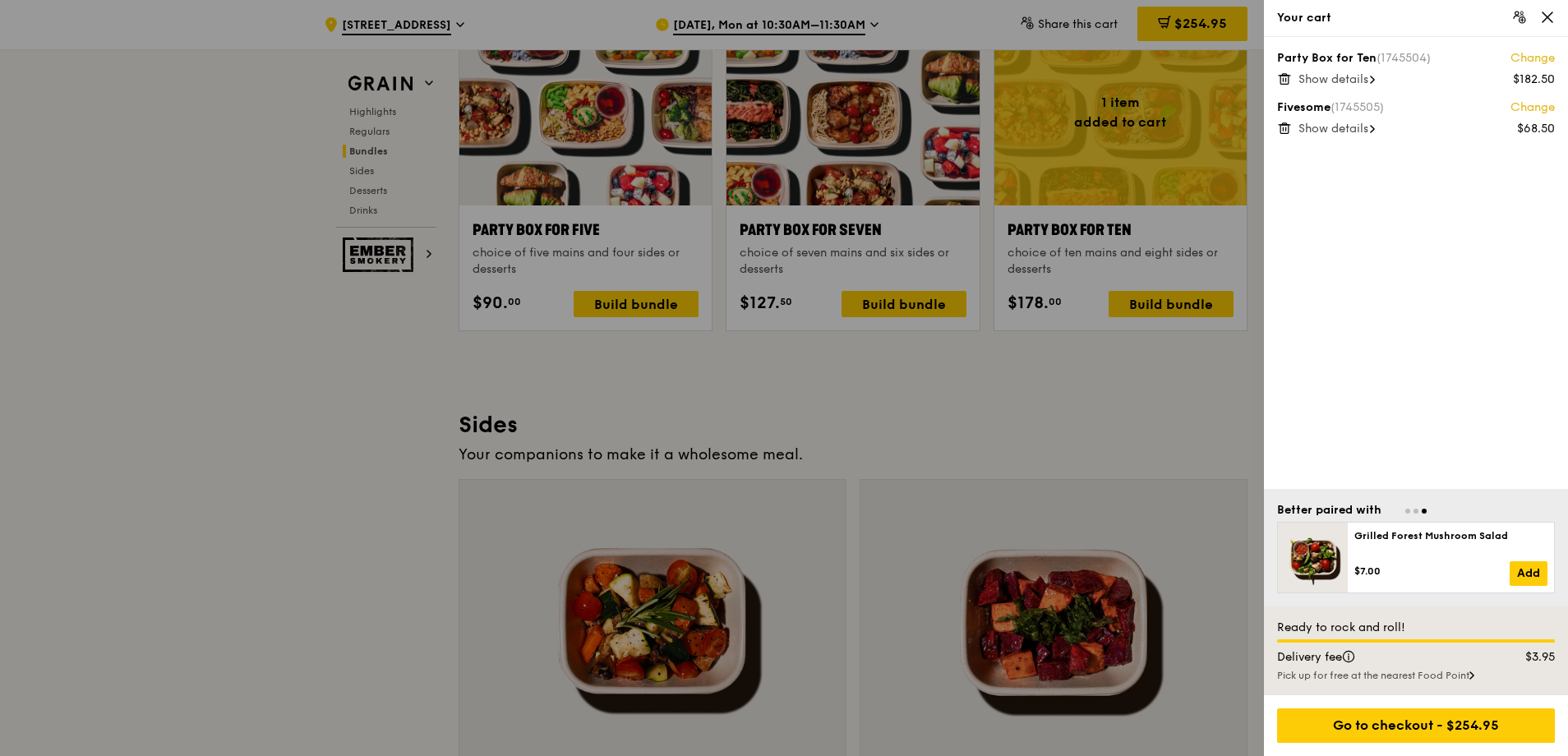 scroll, scrollTop: 3287, scrollLeft: 0, axis: vertical 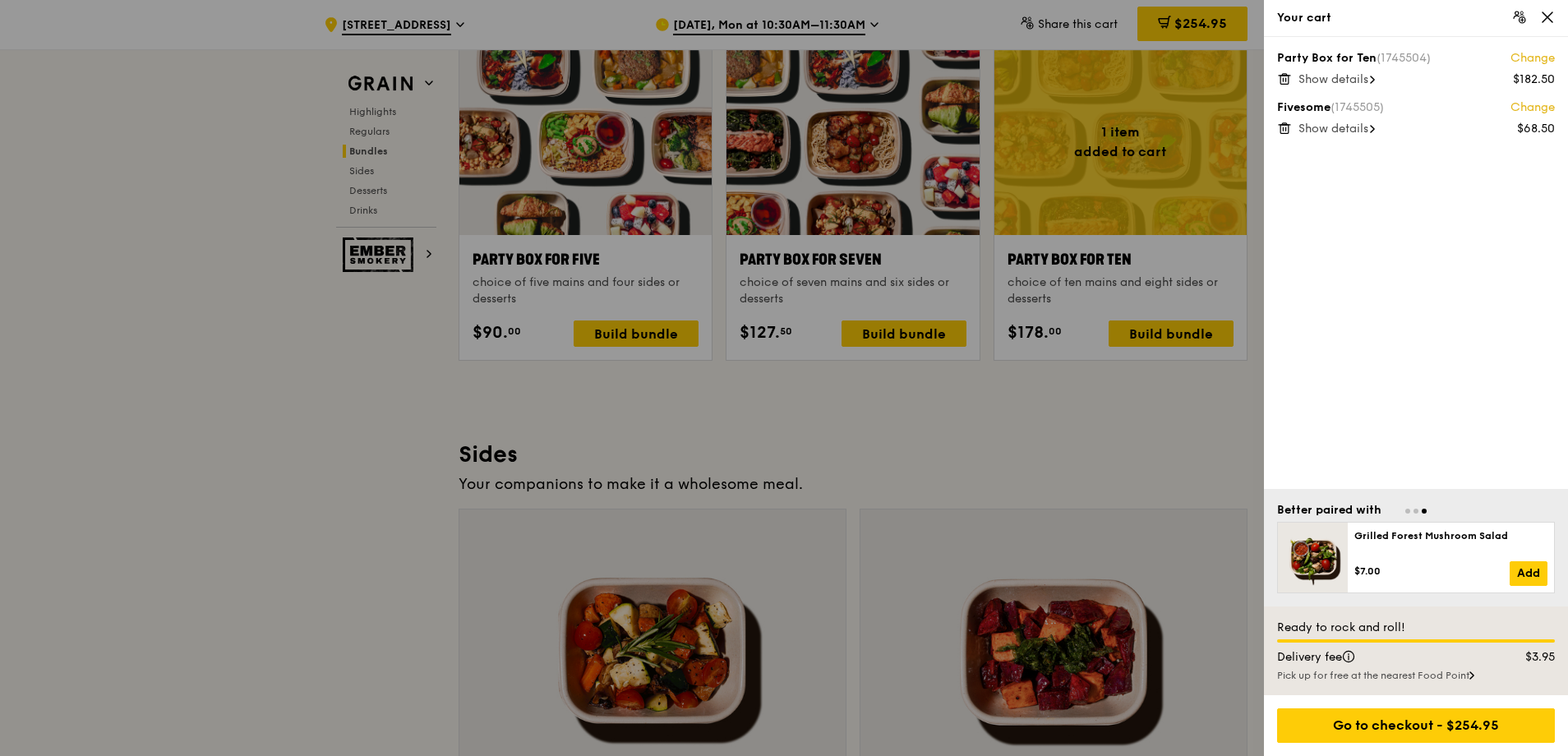 click 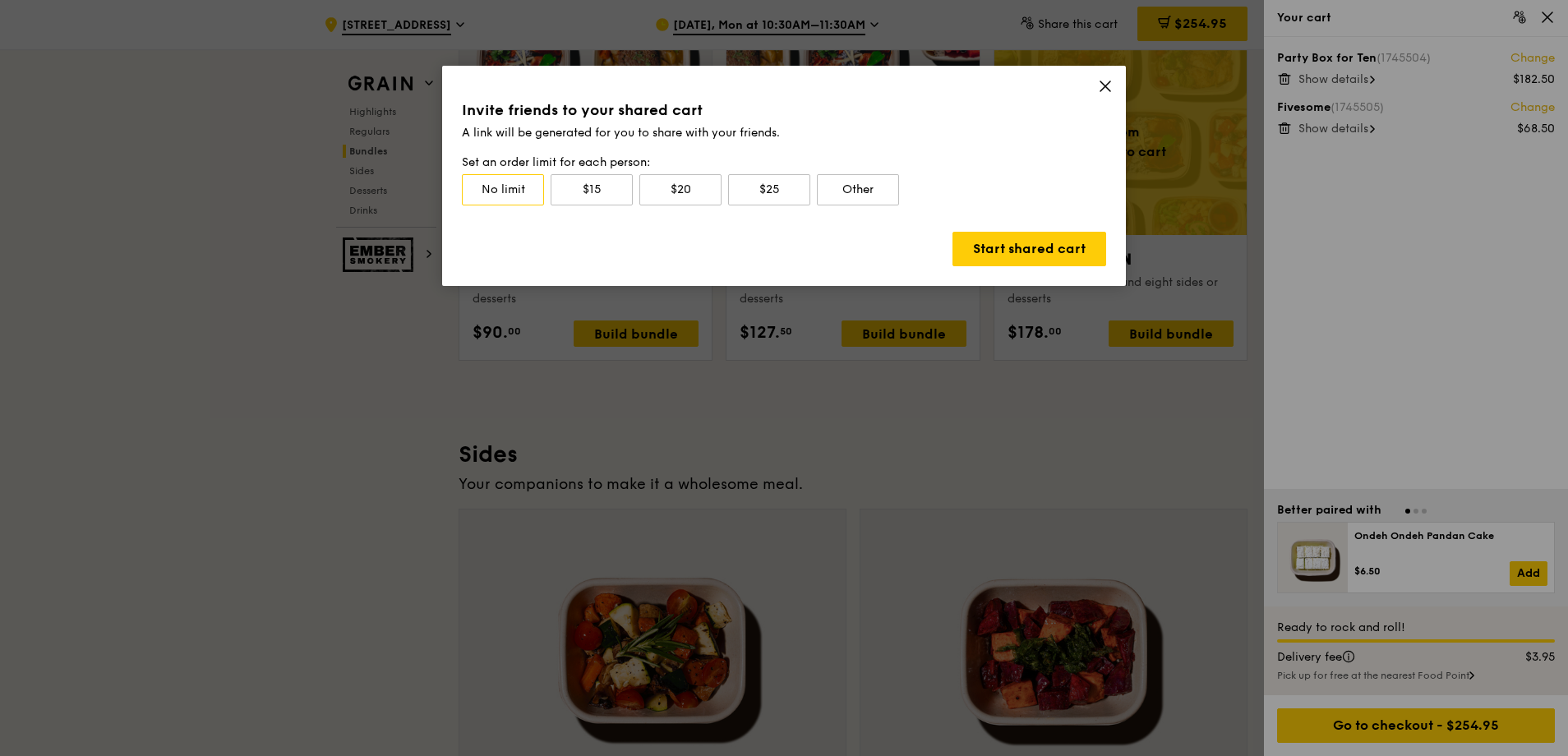 click 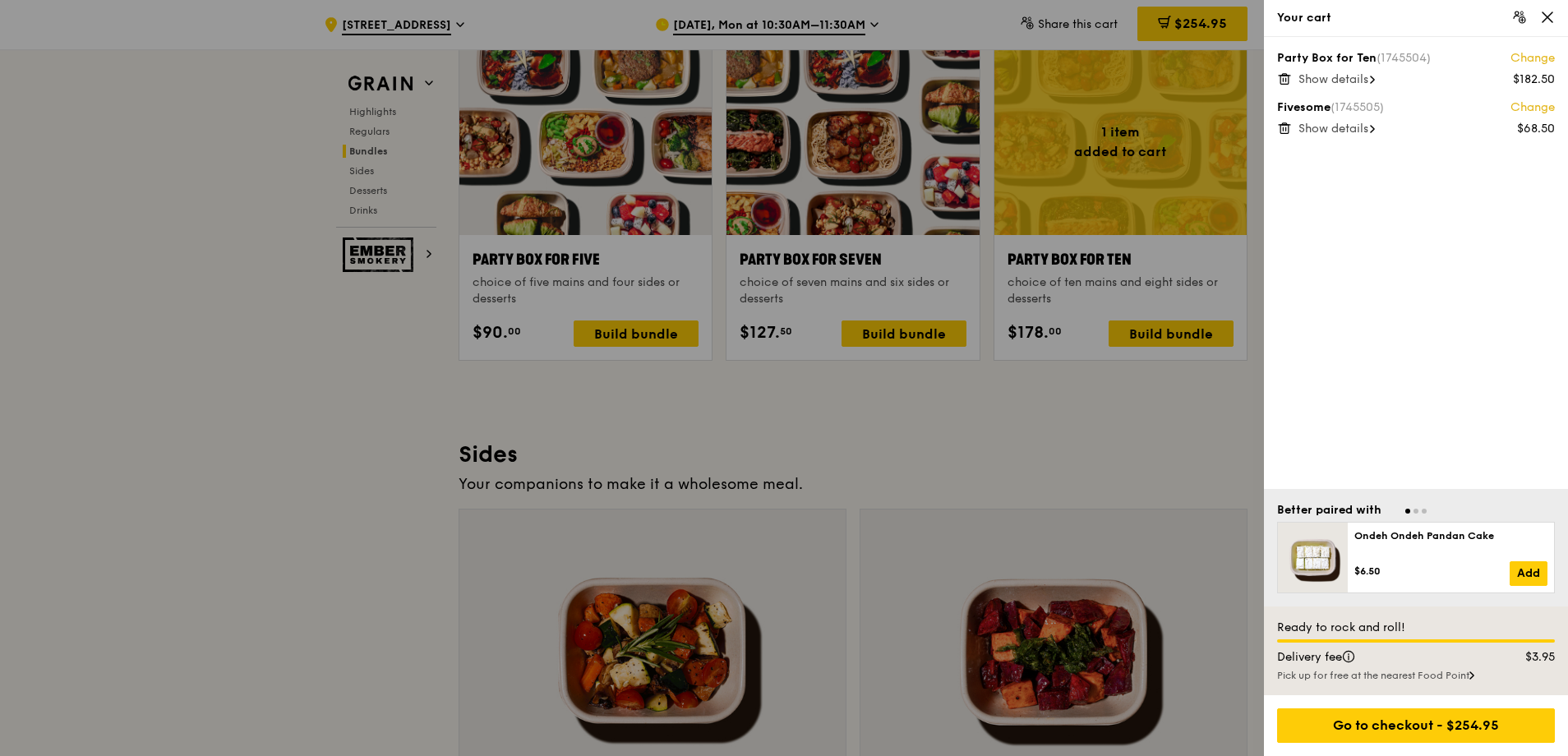 click on "Show details" at bounding box center (1427, 80) 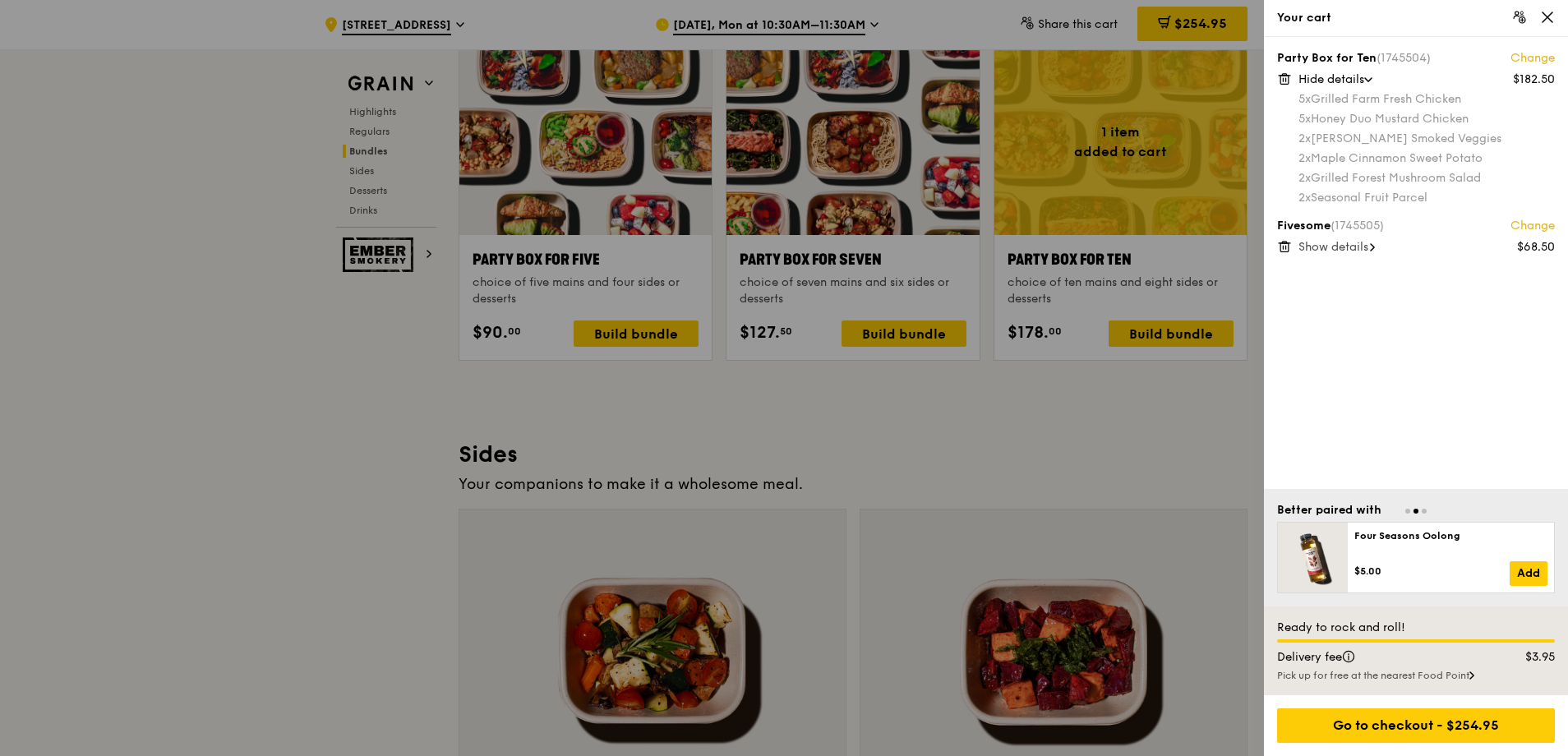 click on "Party Box for Ten
(1745504)
Change
$182.50
Hide details
5x  Grilled Farm Fresh Chicken 5x  Honey Duo Mustard Chicken 2x  [PERSON_NAME] Smoked Veggies 2x  Maple Cinnamon Sweet Potato 2x  Grilled Forest Mushroom Salad 2x  Seasonal Fruit Parcel
Fivesome
(1745505)
Change
$68.50
Show details" at bounding box center (1416, 263) 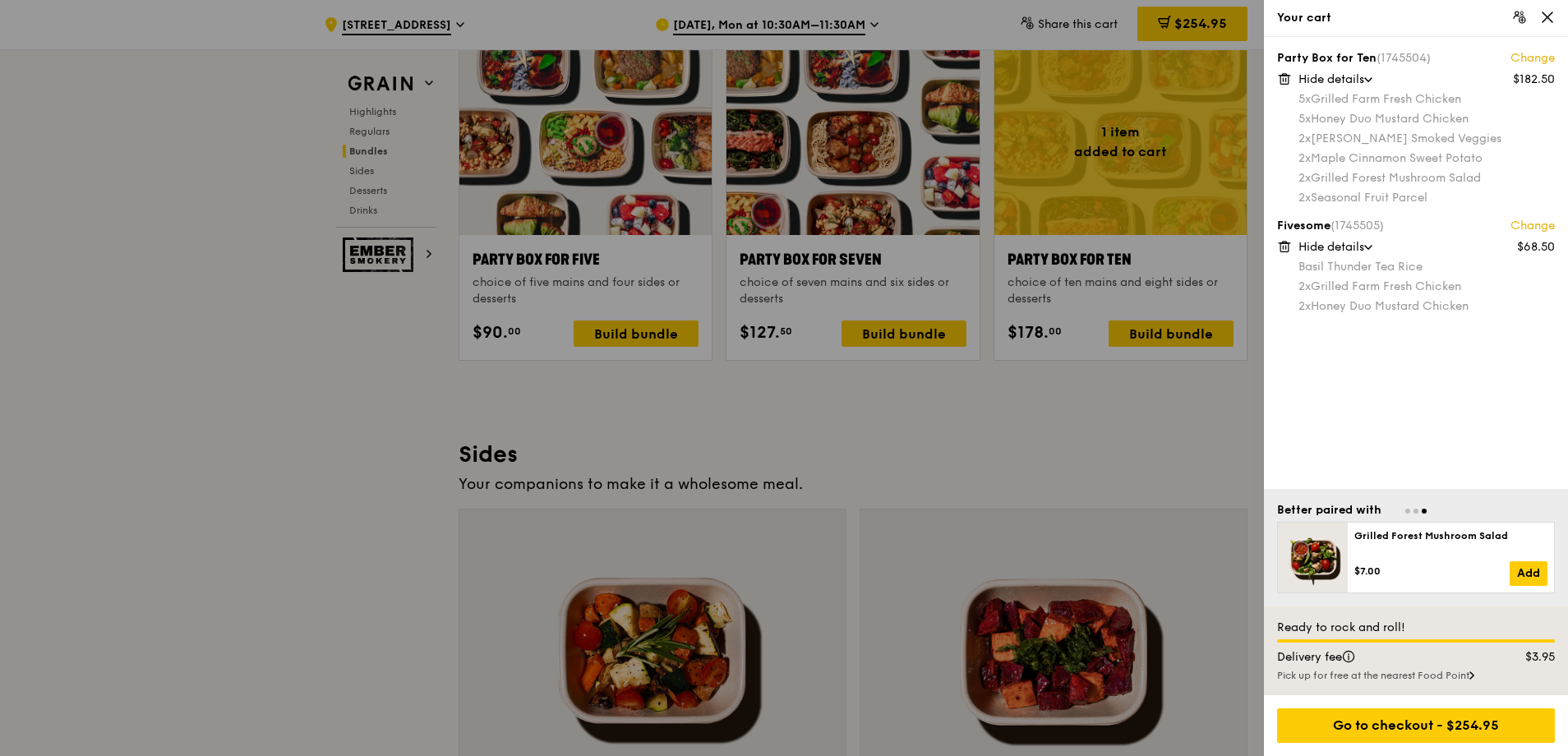 click at bounding box center [784, 378] 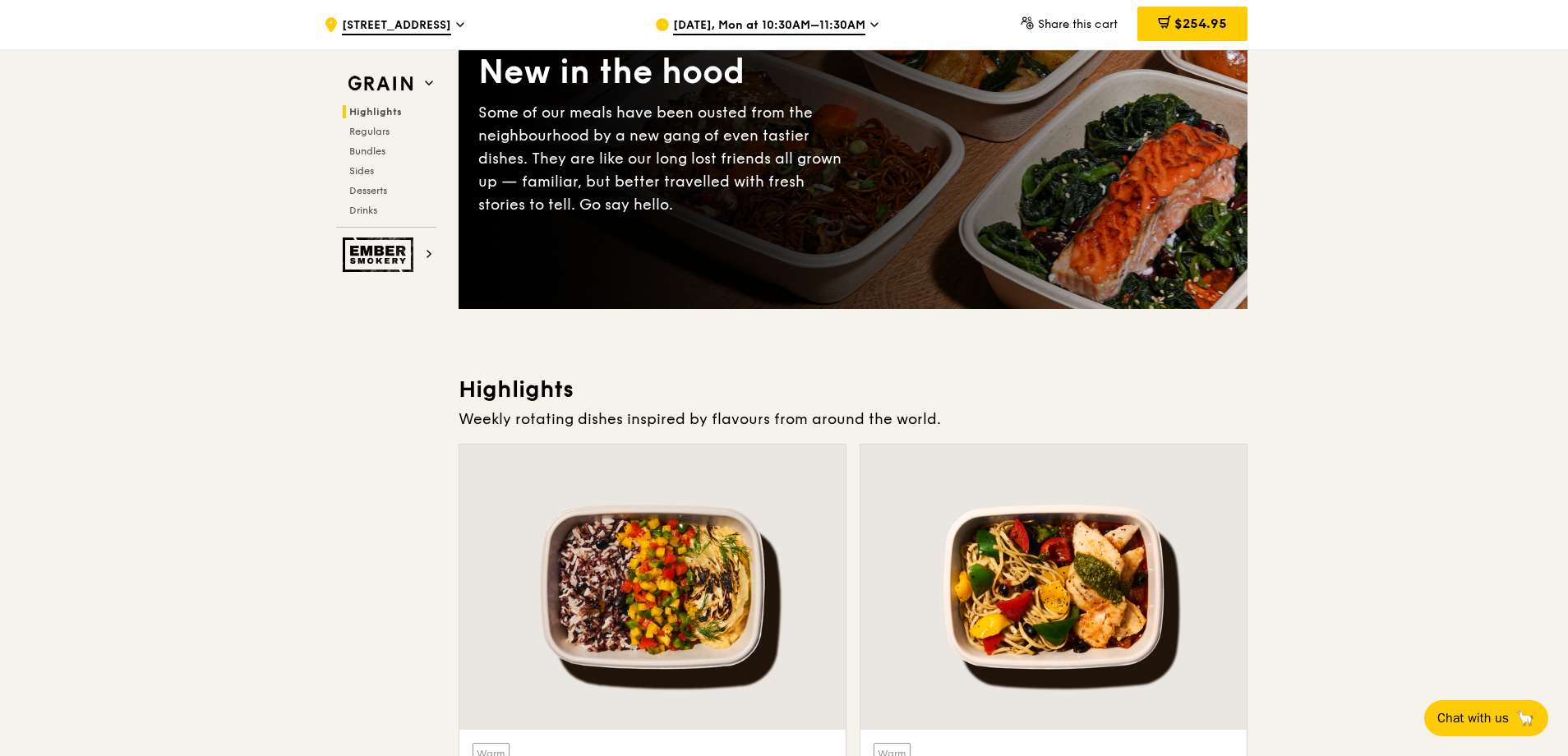 scroll, scrollTop: 0, scrollLeft: 0, axis: both 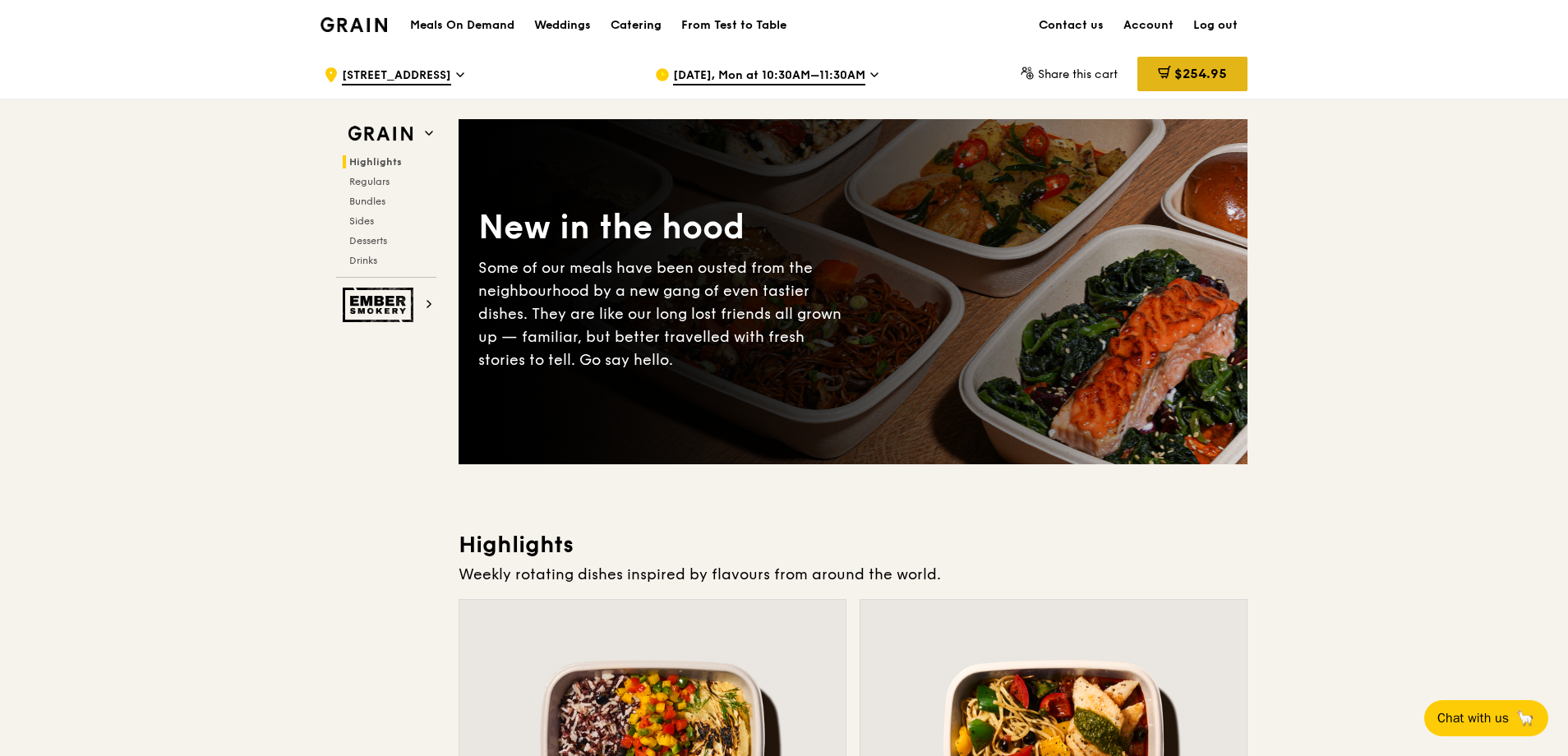 click on "$254.95" at bounding box center [1192, 74] 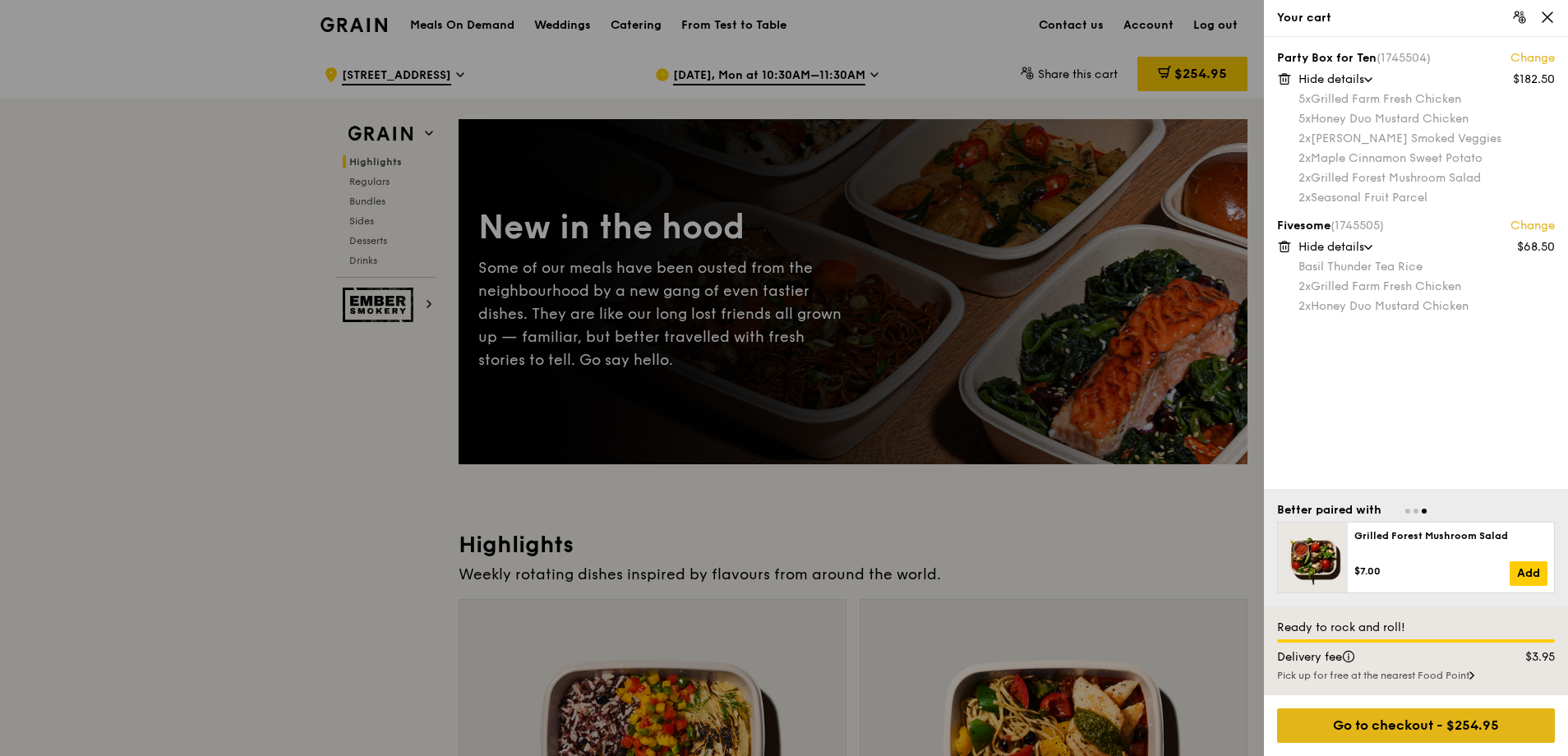 click on "Go to checkout - $254.95" at bounding box center (1416, 726) 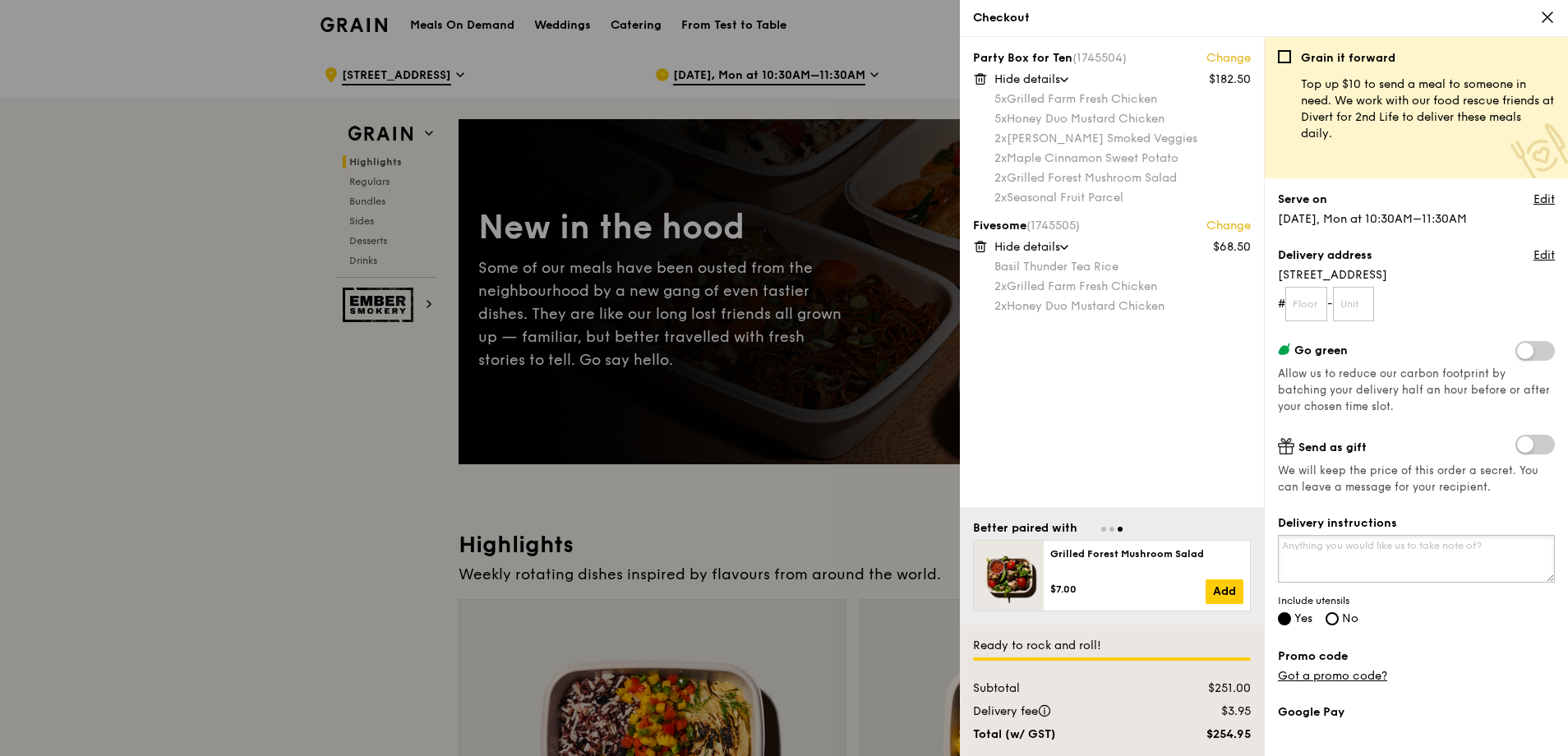 click on "Delivery instructions" at bounding box center [1416, 559] 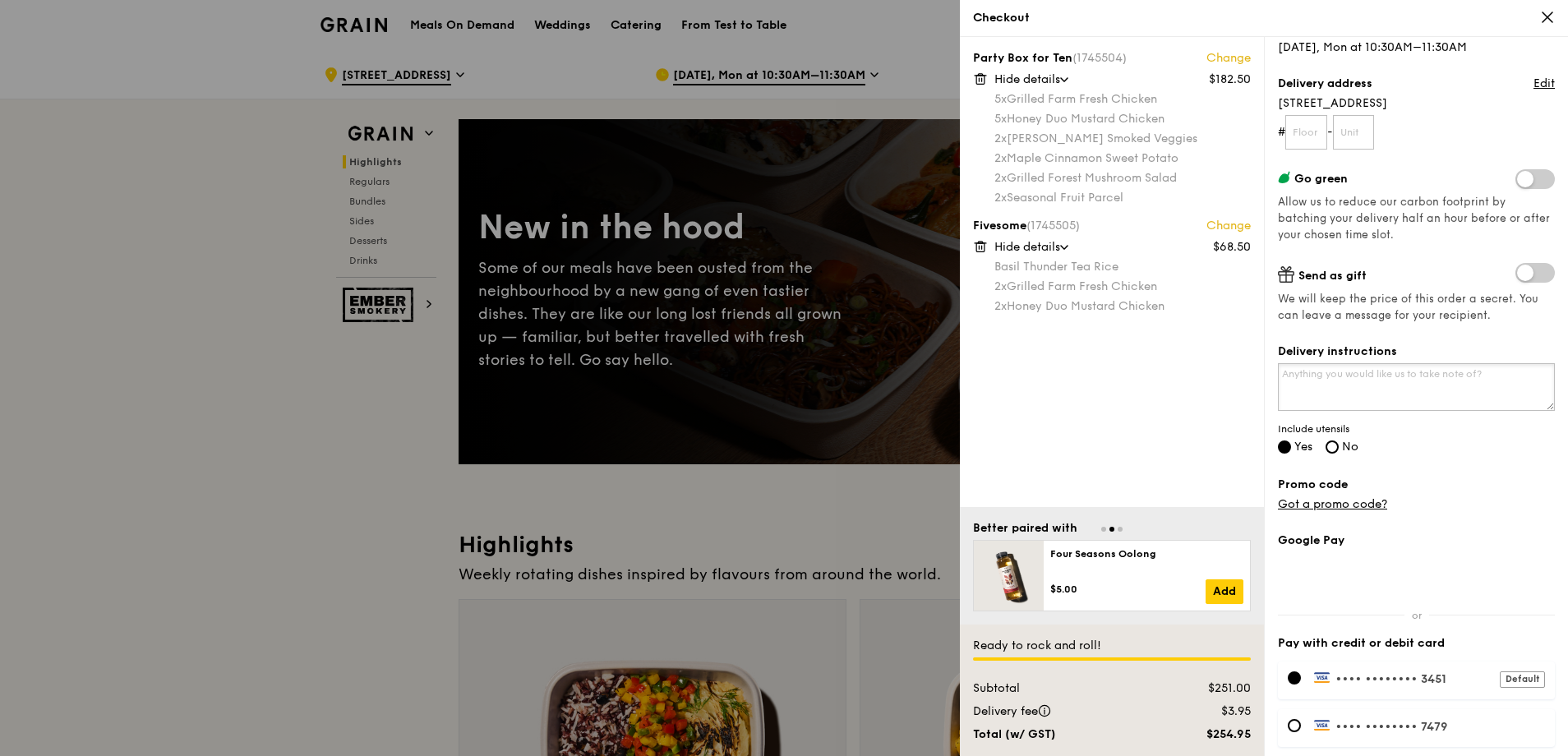 scroll, scrollTop: 39, scrollLeft: 0, axis: vertical 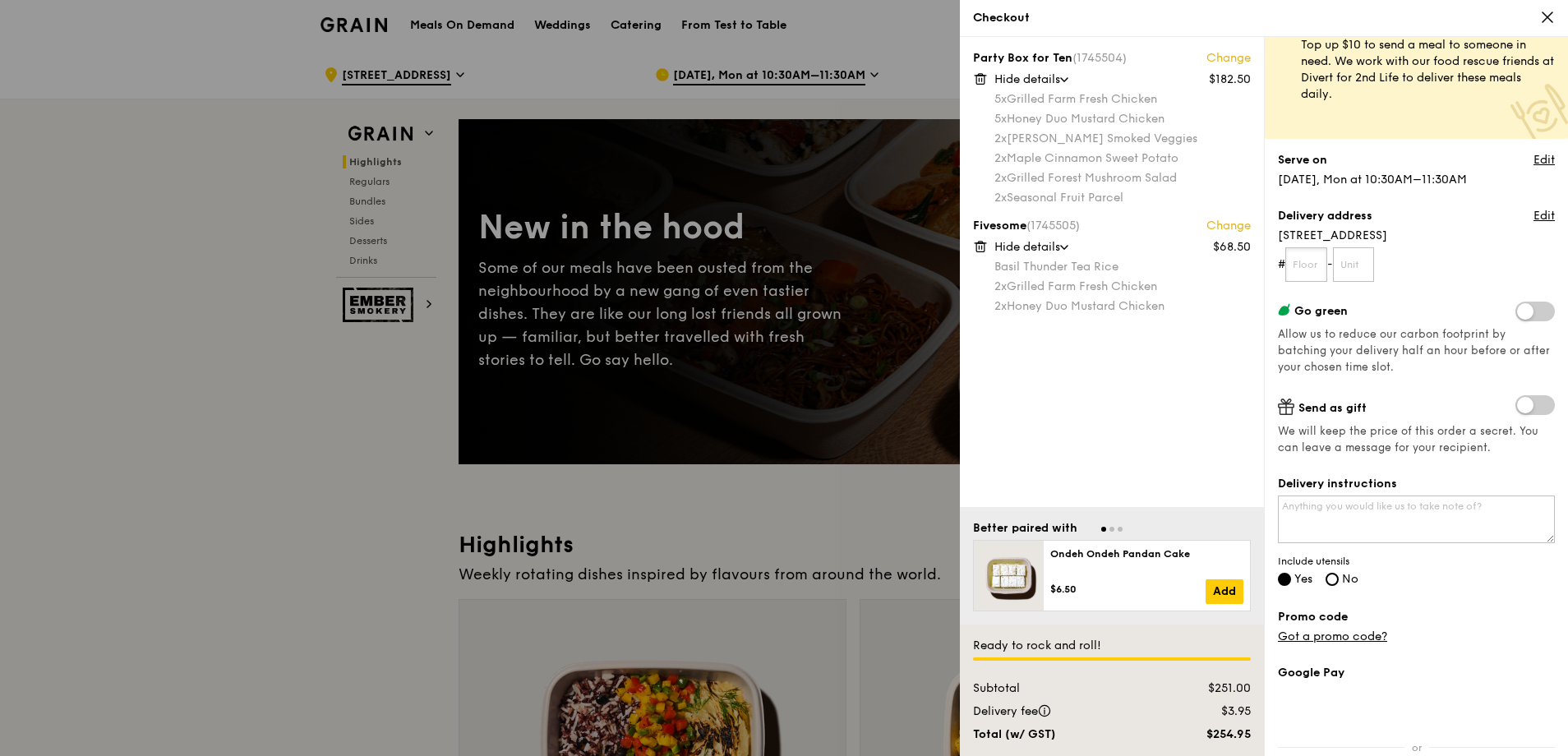 click at bounding box center (1306, 265) 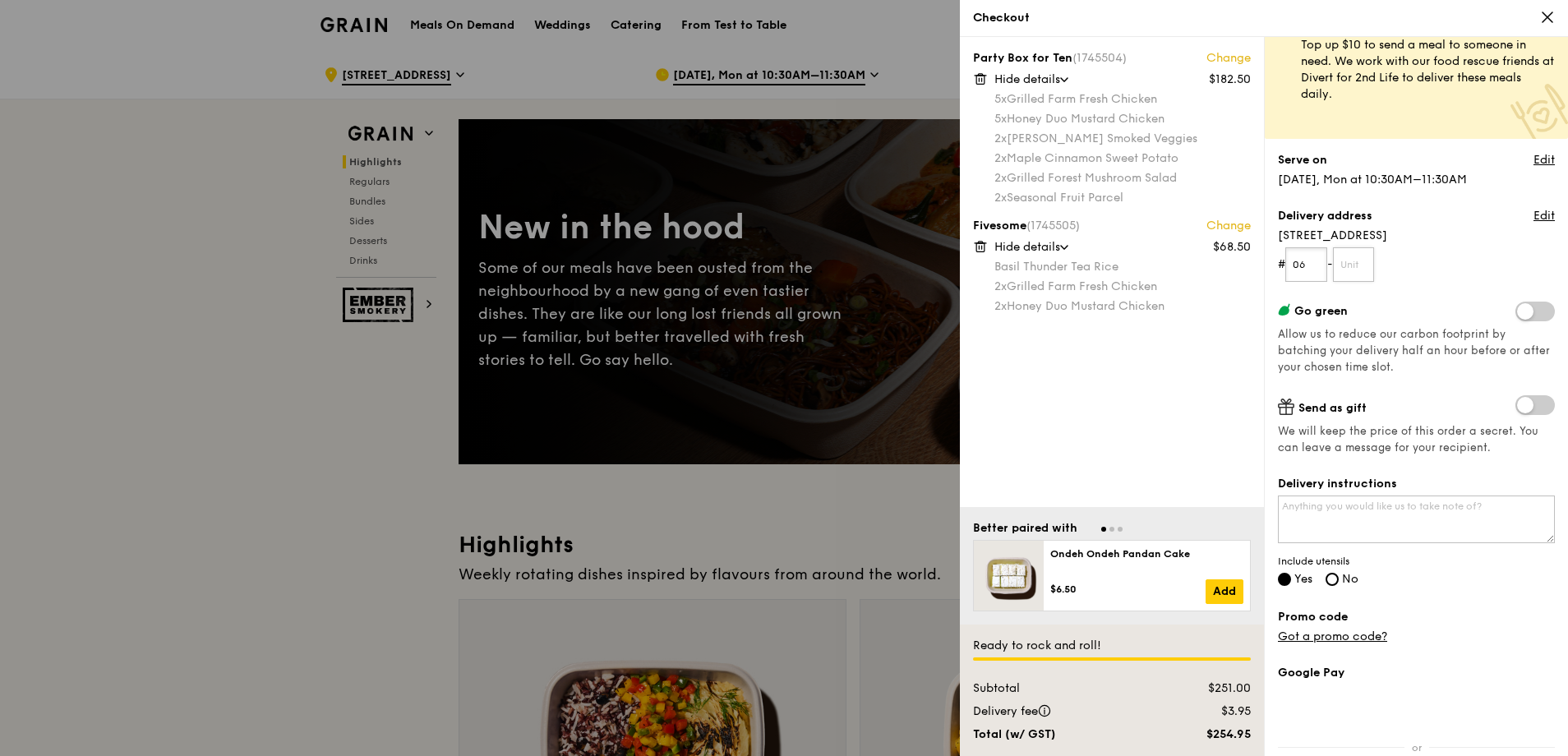 type on "06" 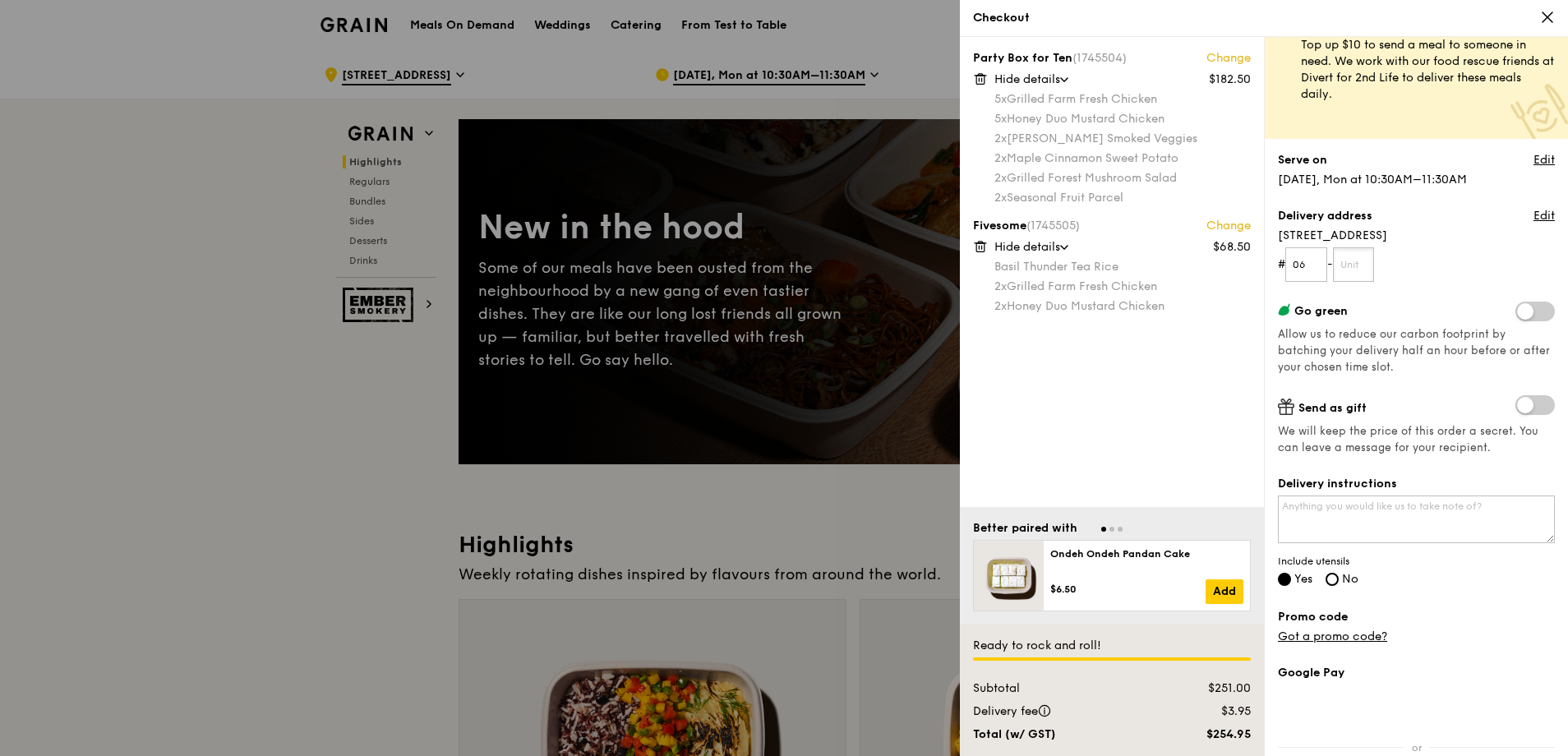 click at bounding box center [1354, 265] 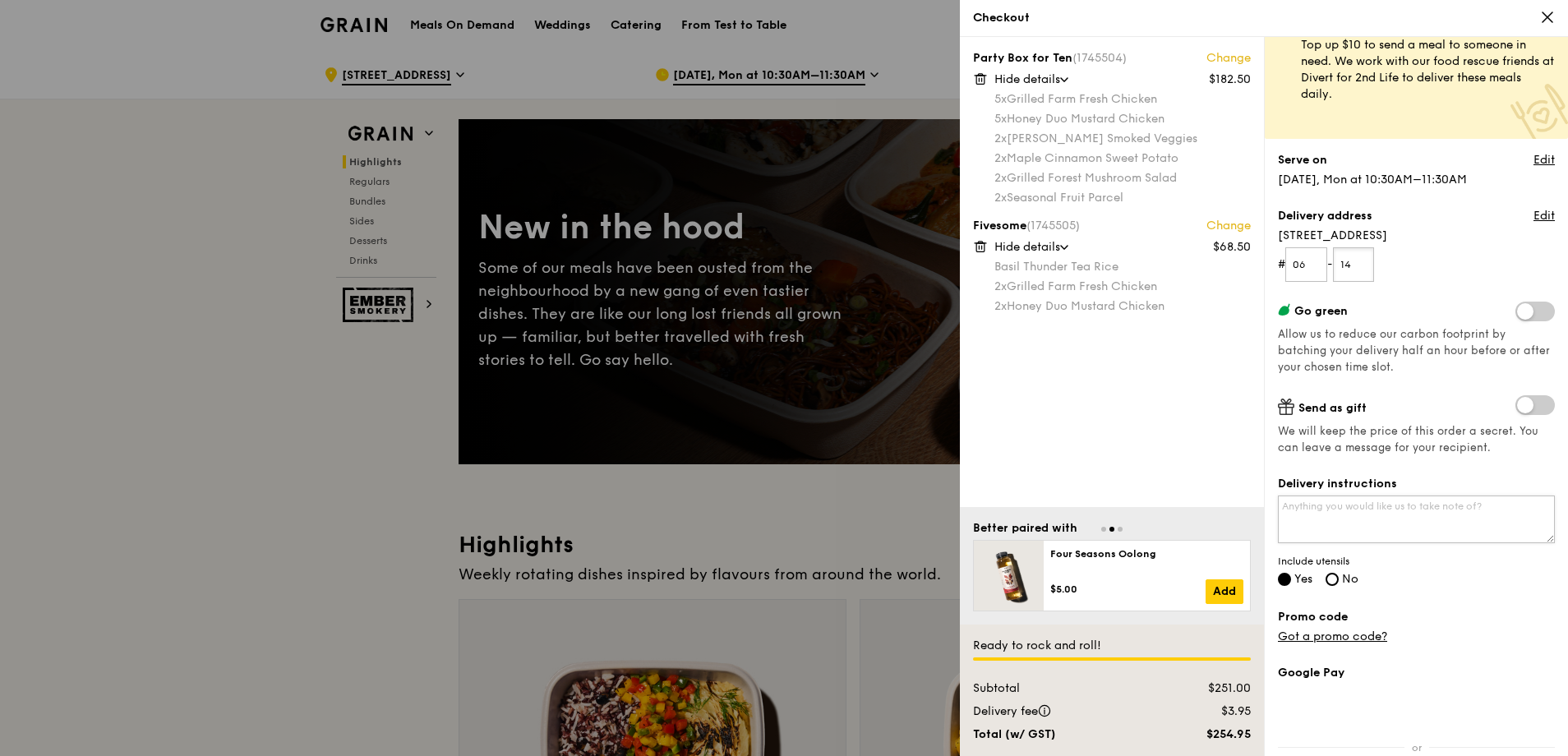 type on "14" 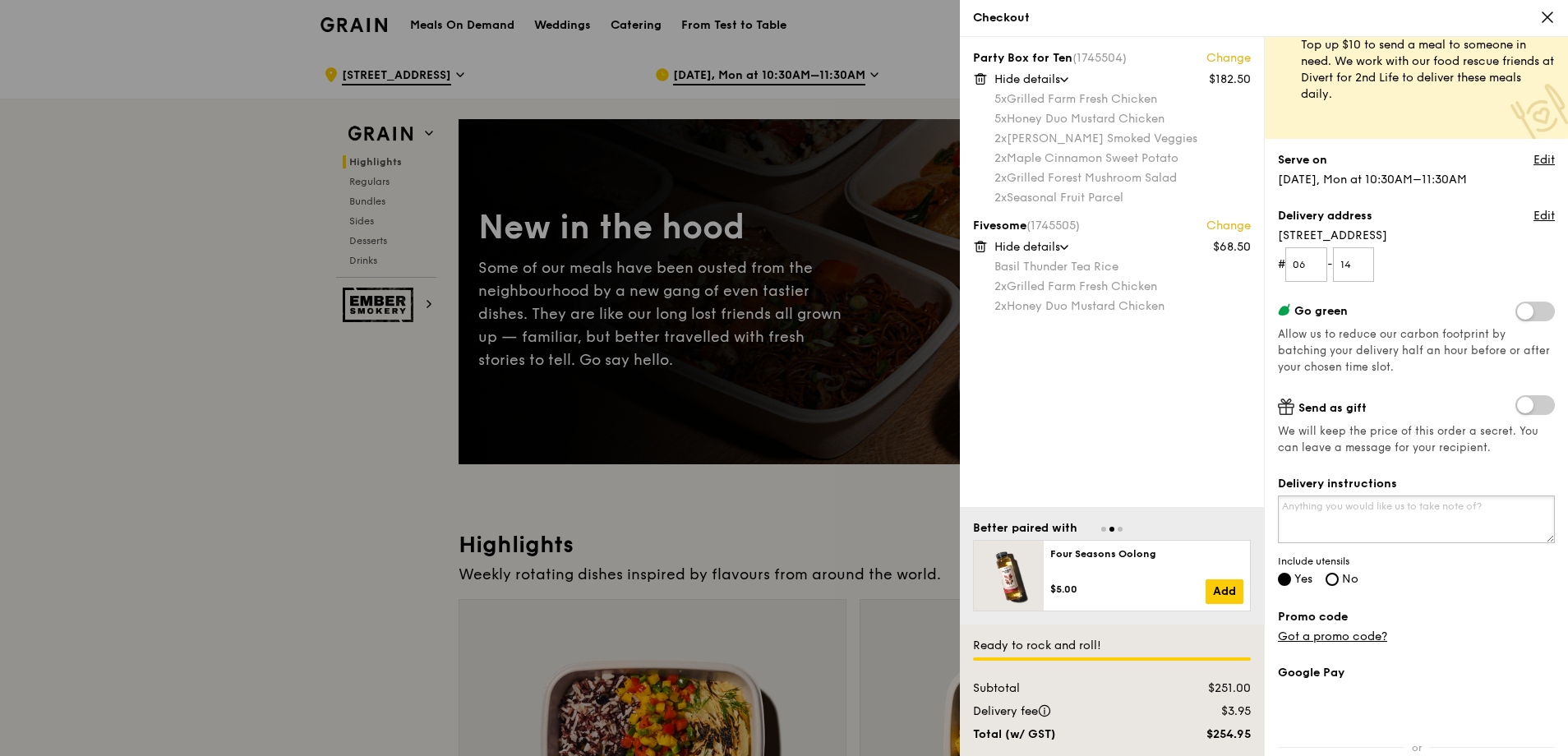 click on "Delivery instructions" at bounding box center (1416, 519) 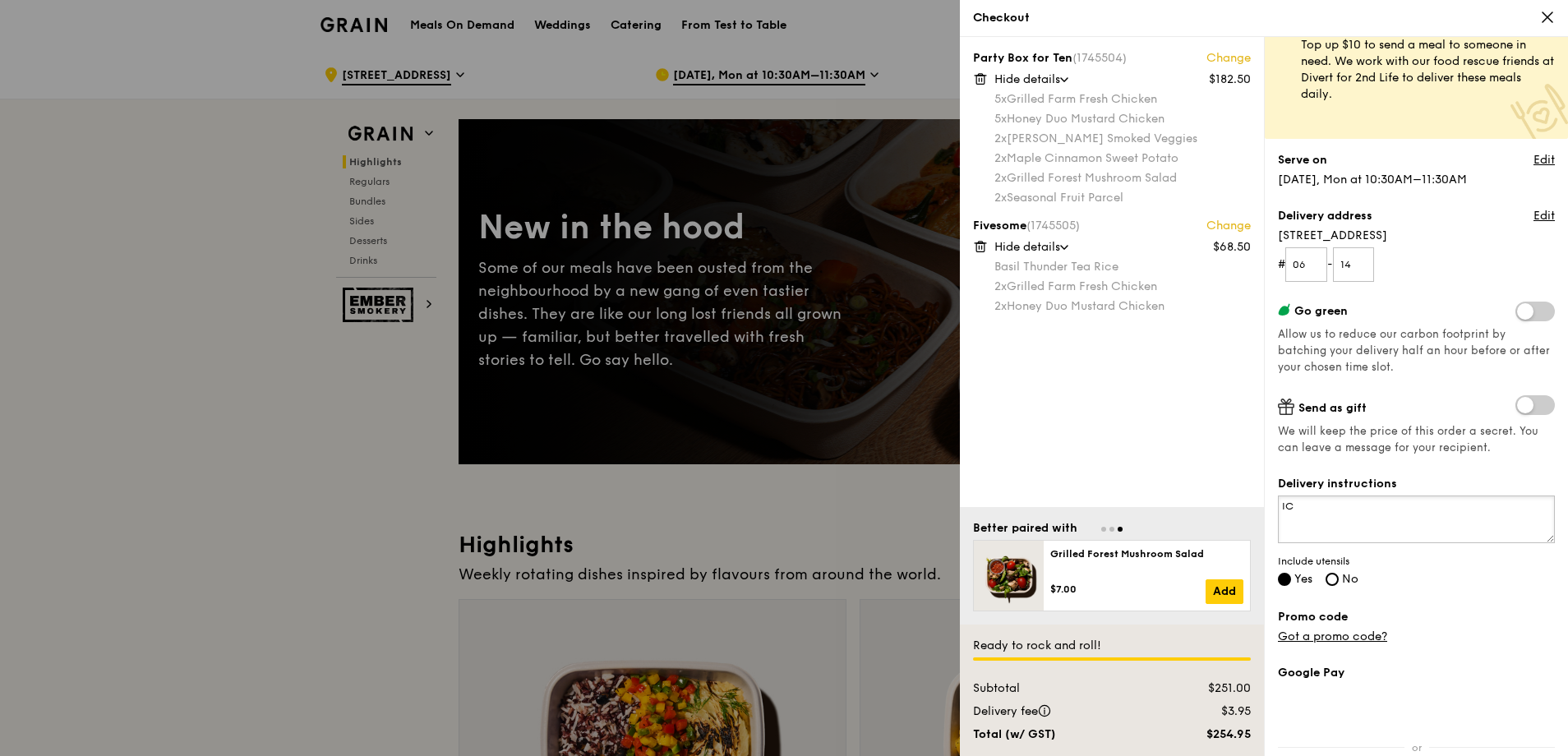 type on "I" 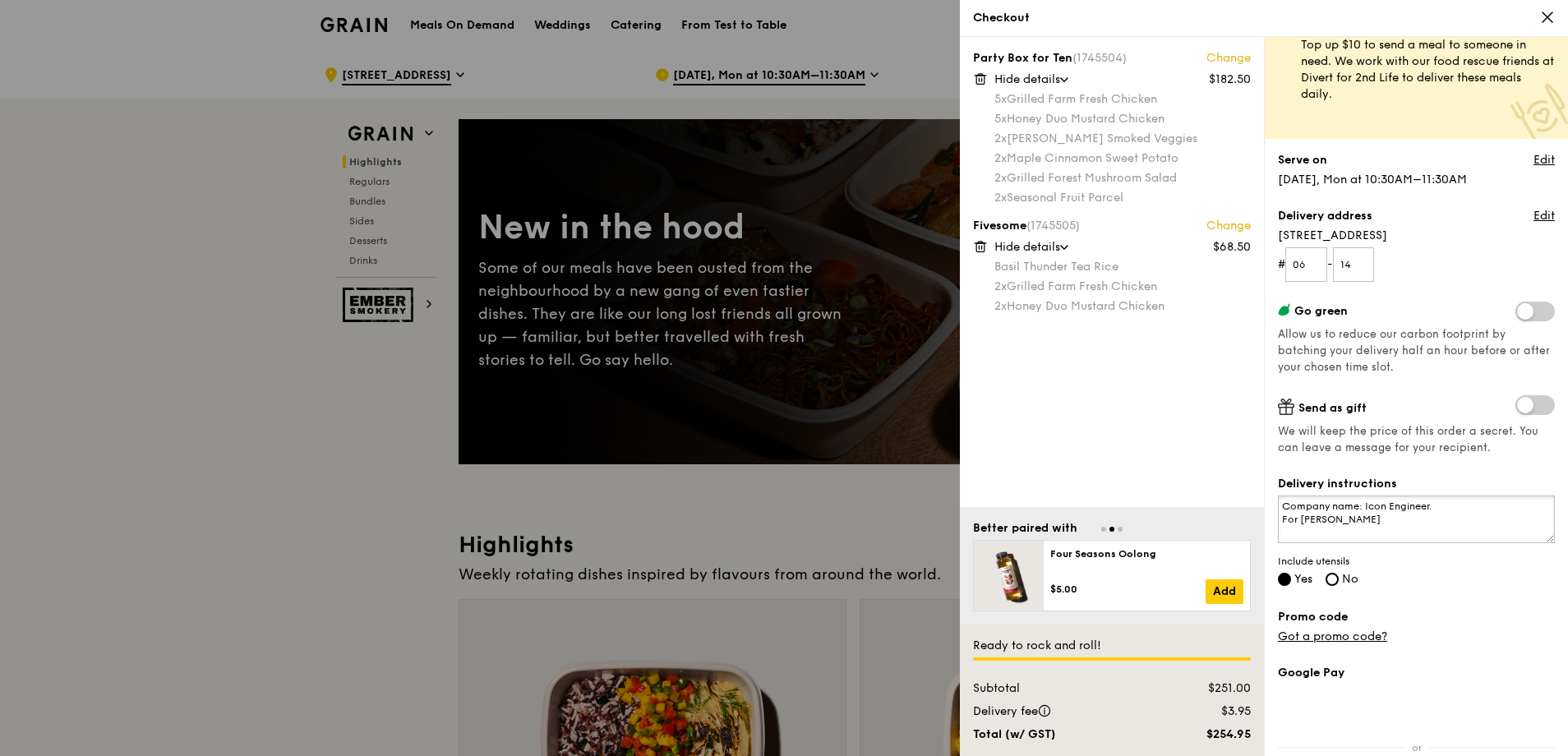 drag, startPoint x: 1298, startPoint y: 514, endPoint x: 1282, endPoint y: 517, distance: 16.278821 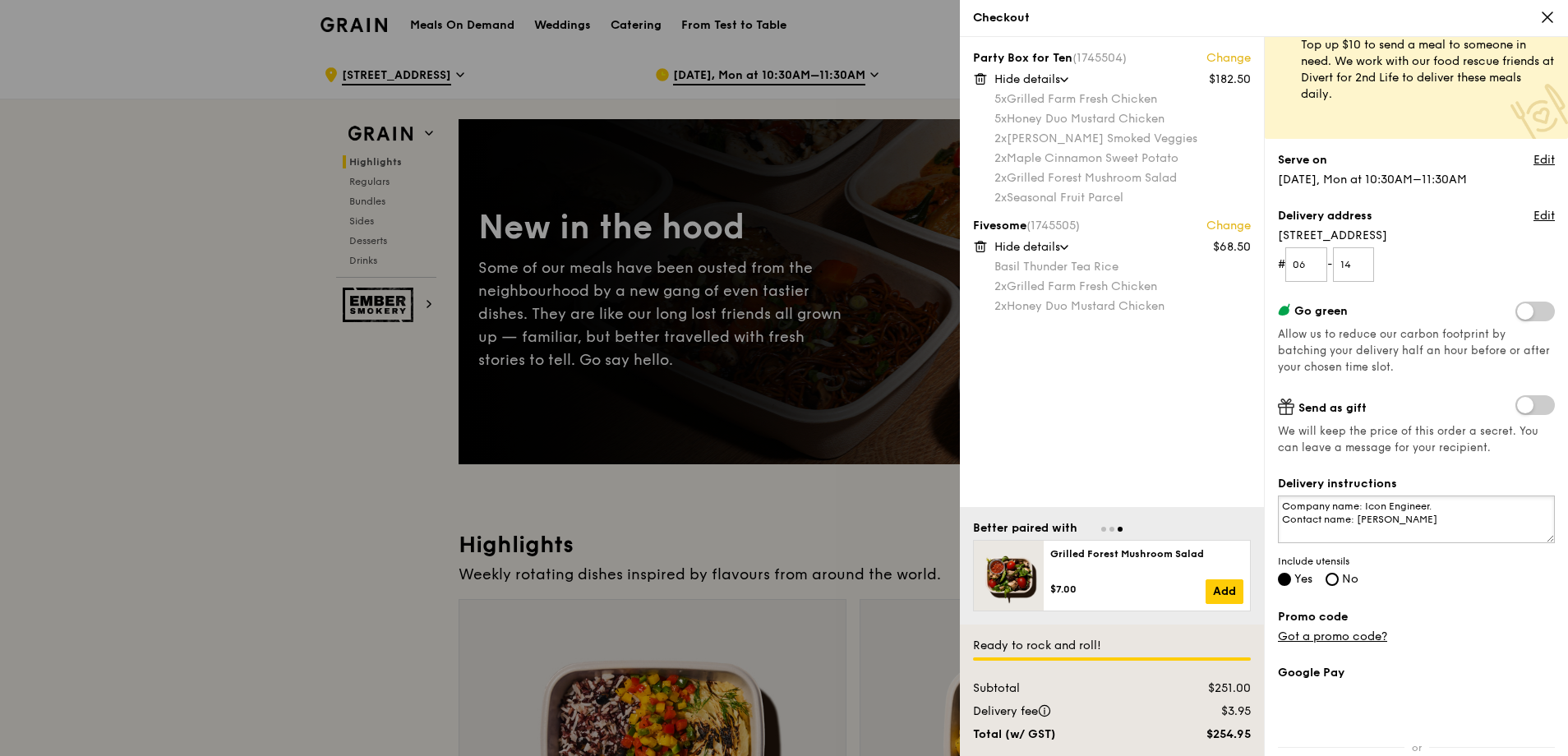 click on "Company name: Icon Engineer.
Contact name: [PERSON_NAME]" at bounding box center (1416, 519) 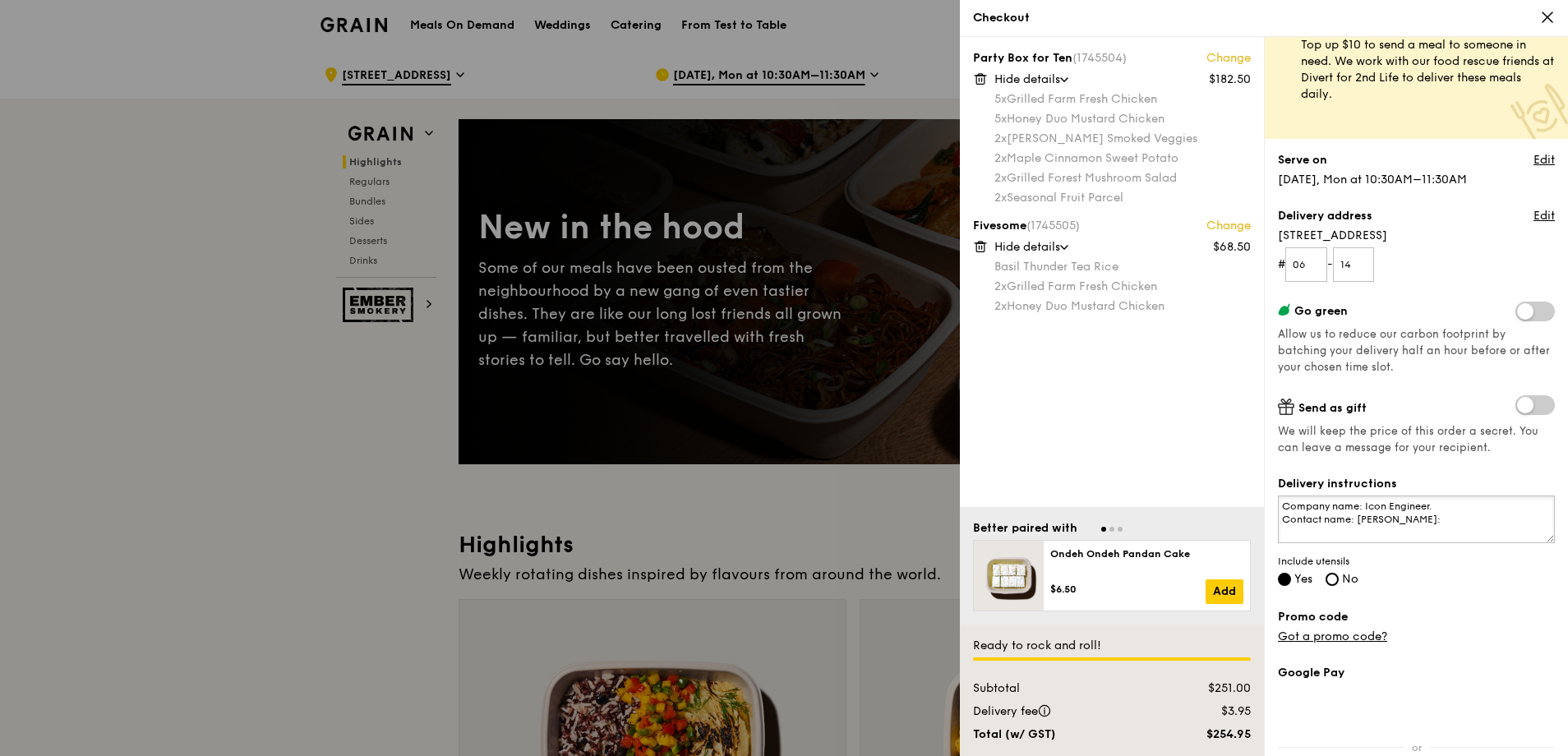 click on "Company name: Icon Engineer.
Contact name: [PERSON_NAME]:" at bounding box center [1416, 519] 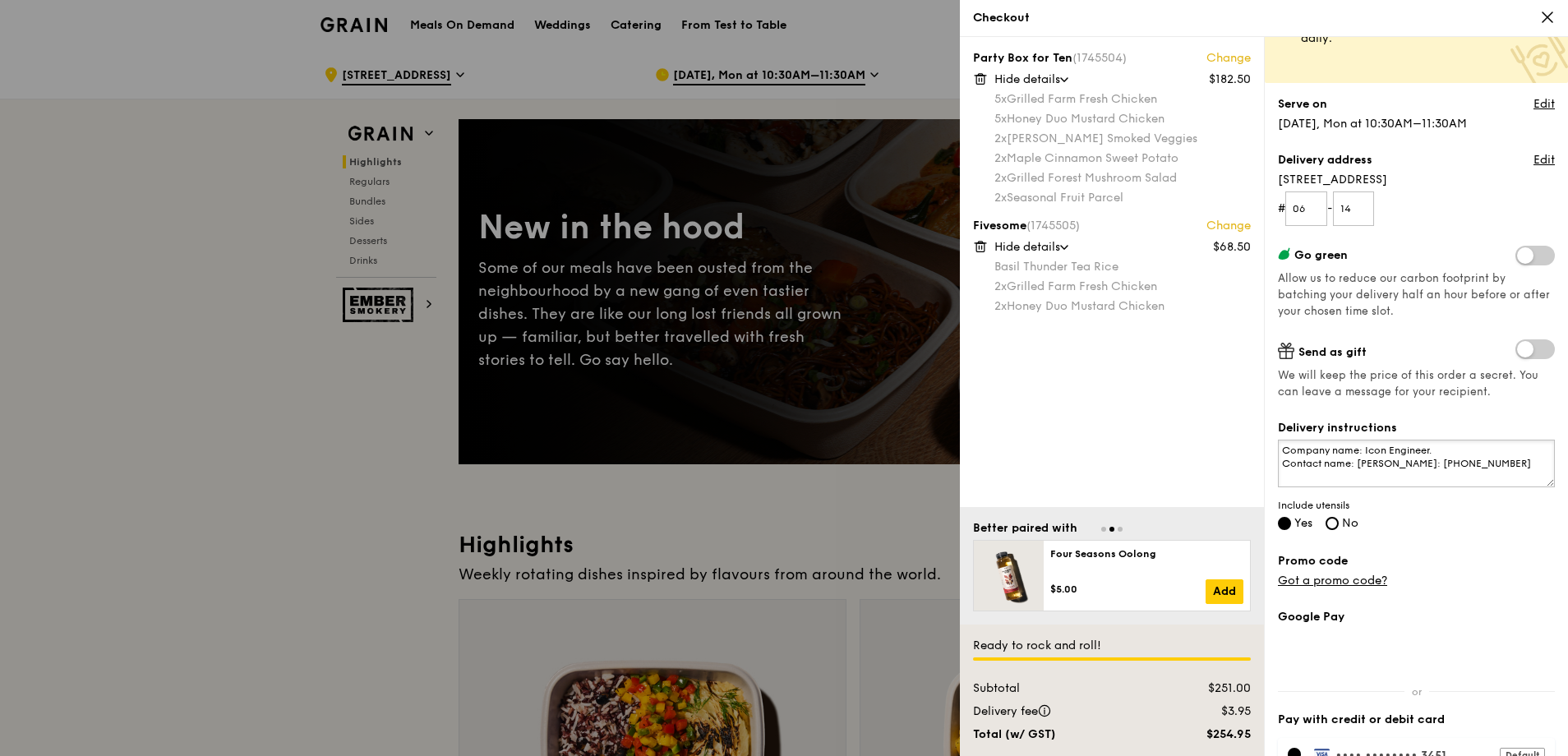 scroll, scrollTop: 122, scrollLeft: 0, axis: vertical 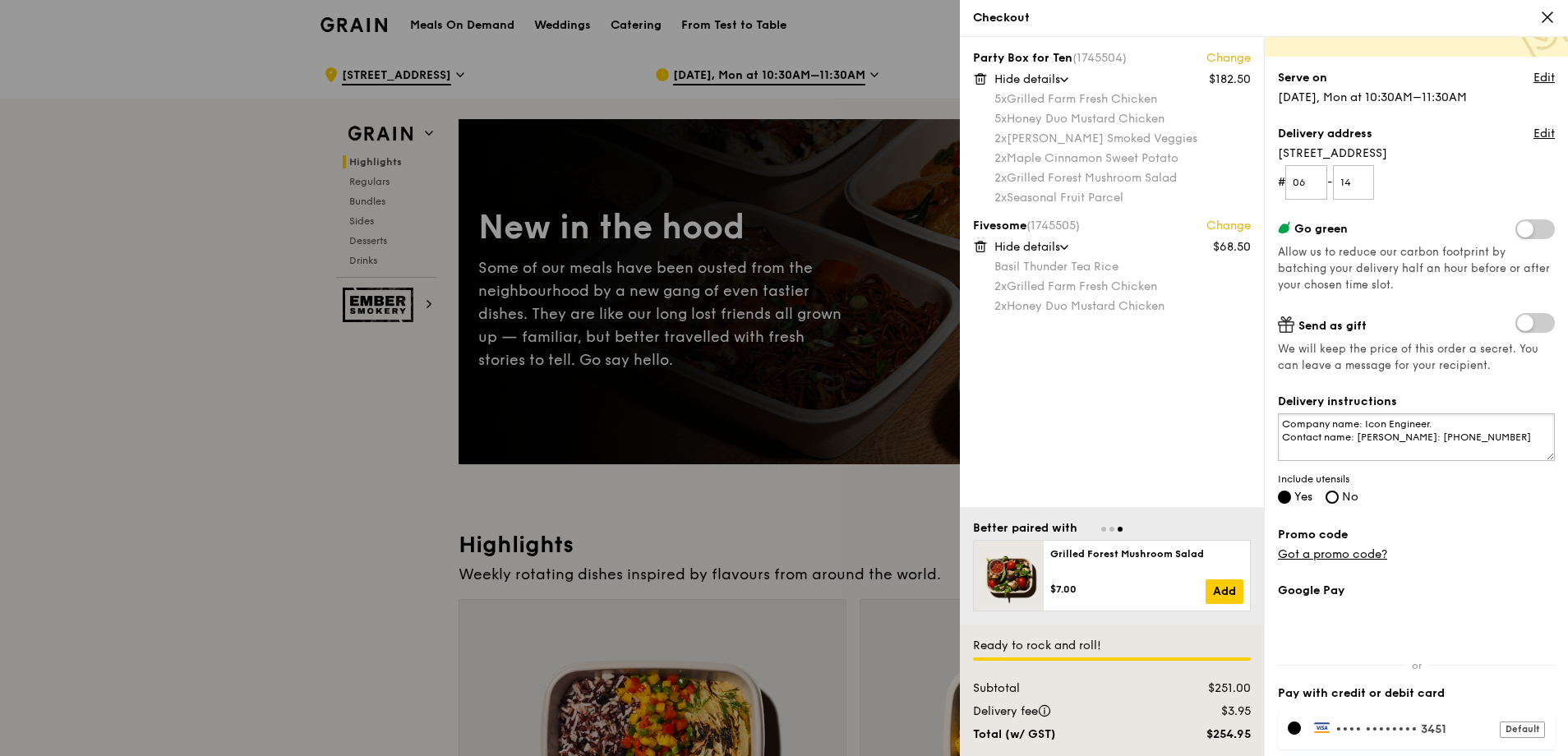 type on "Company name: Icon Engineer.
Contact name: [PERSON_NAME]: [PHONE_NUMBER]" 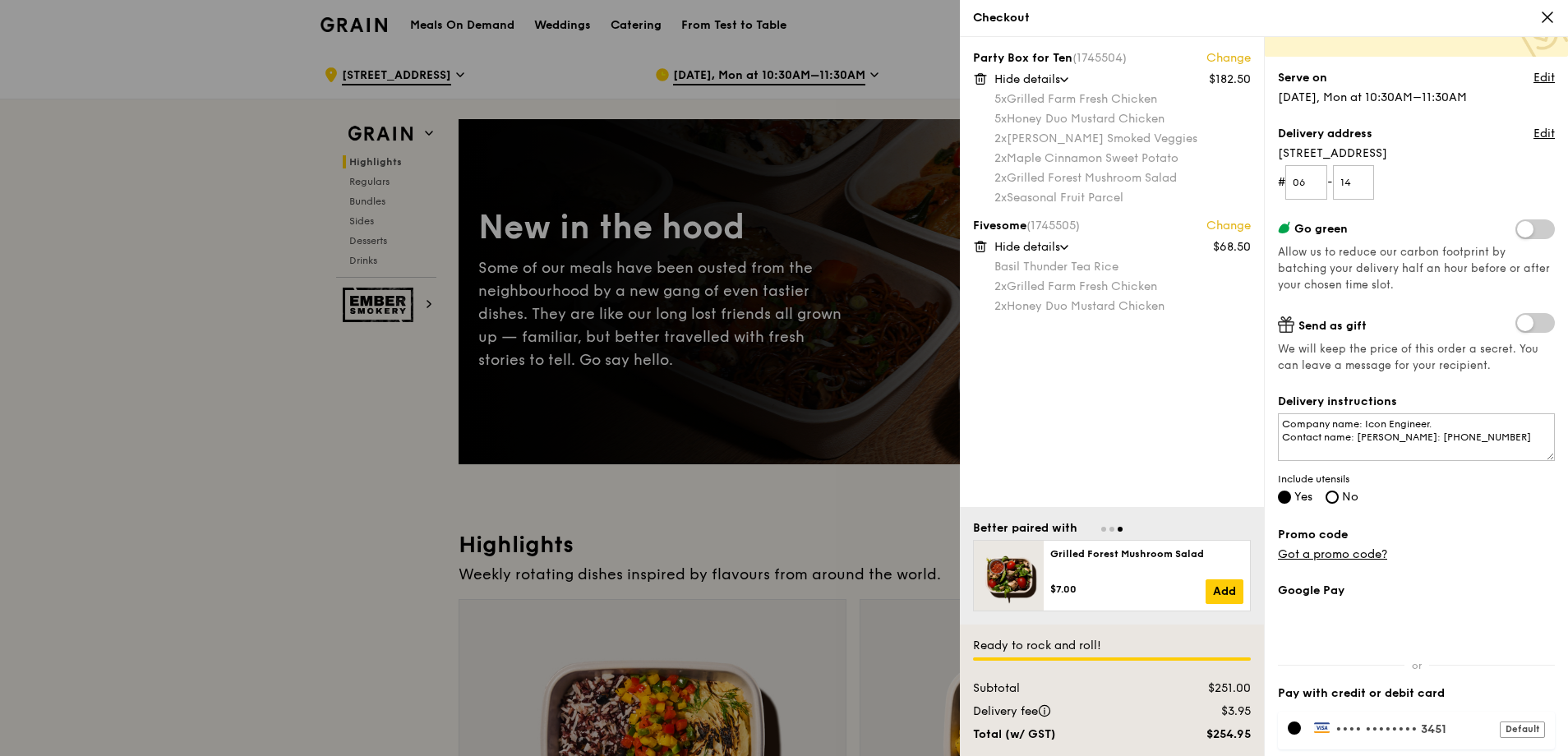 click at bounding box center [1535, 323] 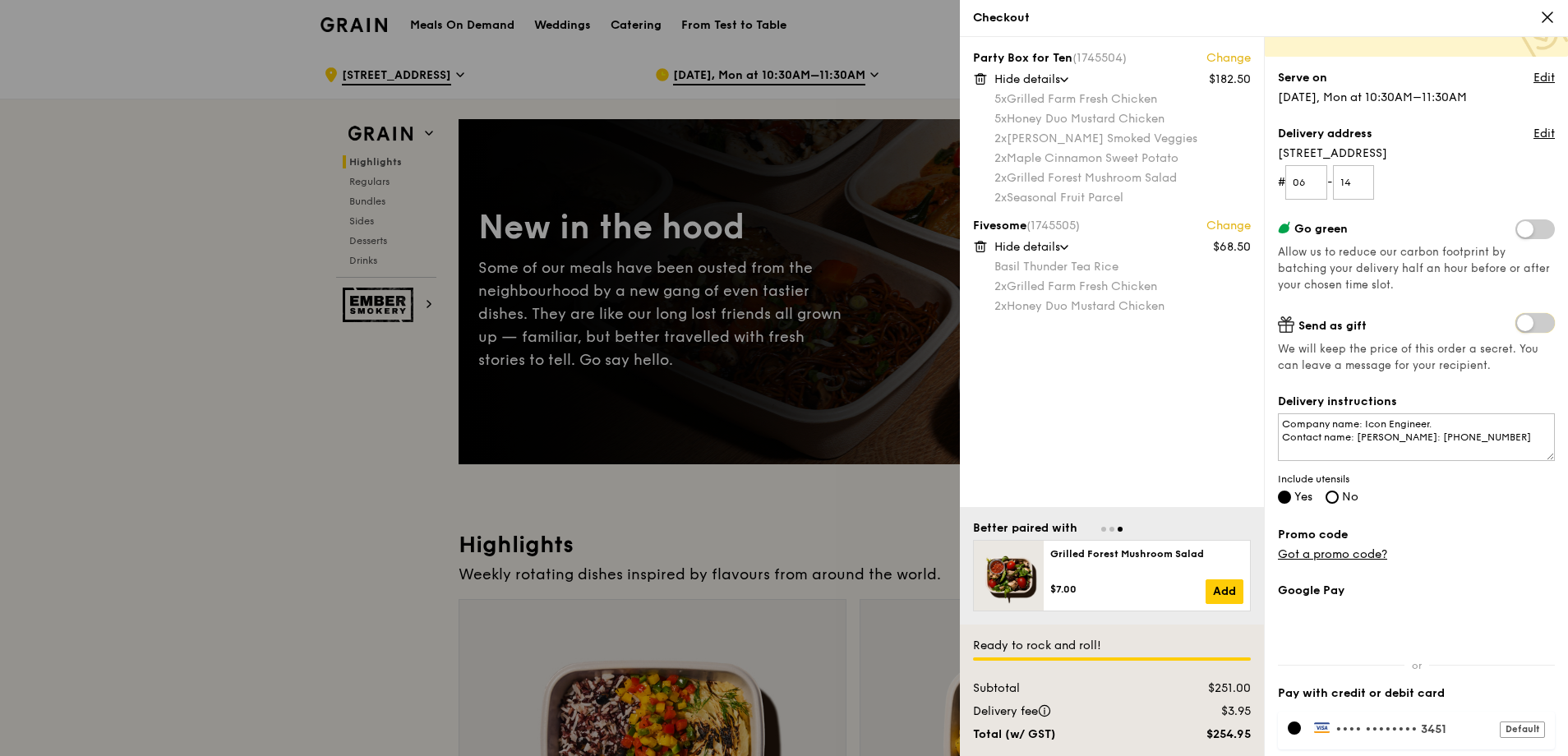 click at bounding box center [1519, 325] 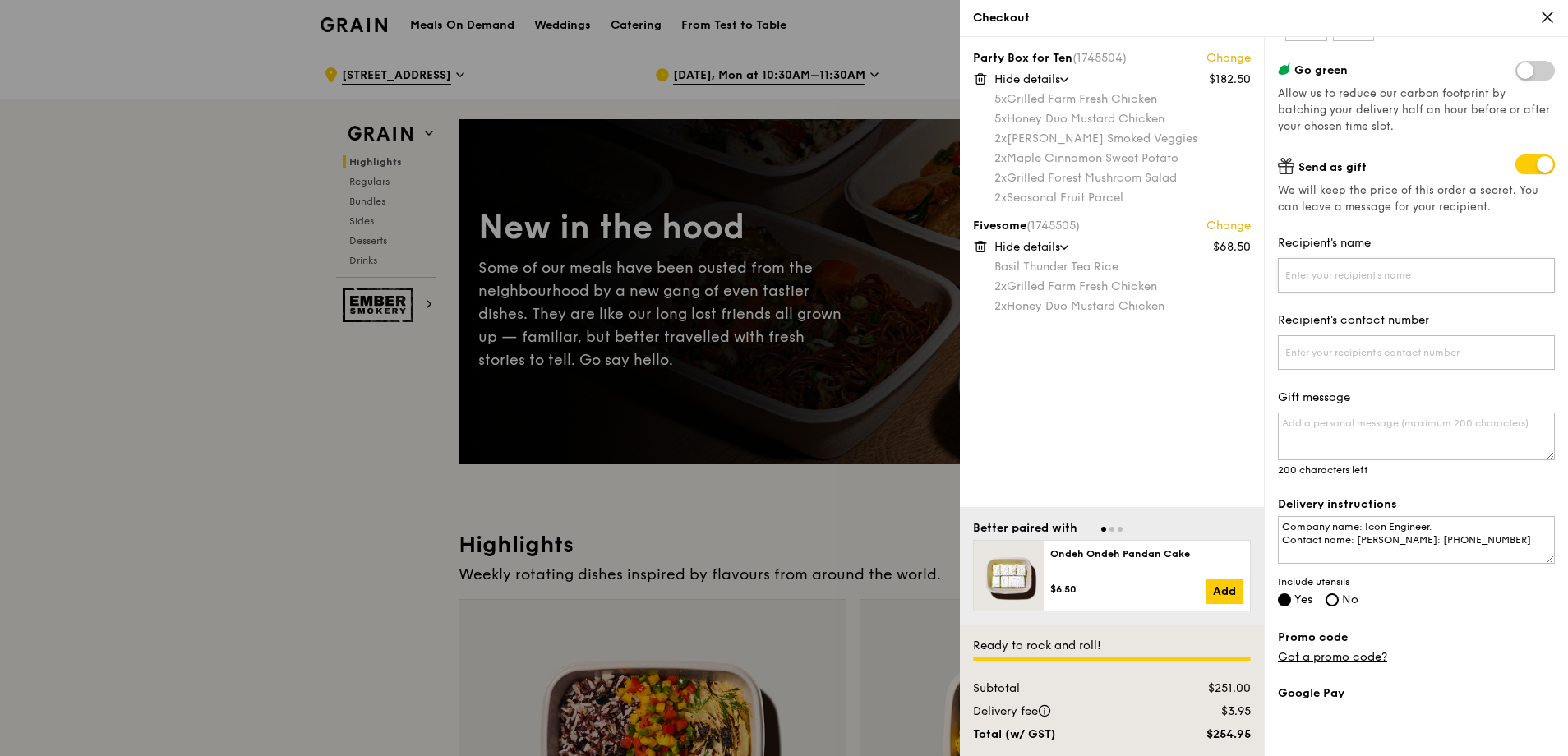 scroll, scrollTop: 286, scrollLeft: 0, axis: vertical 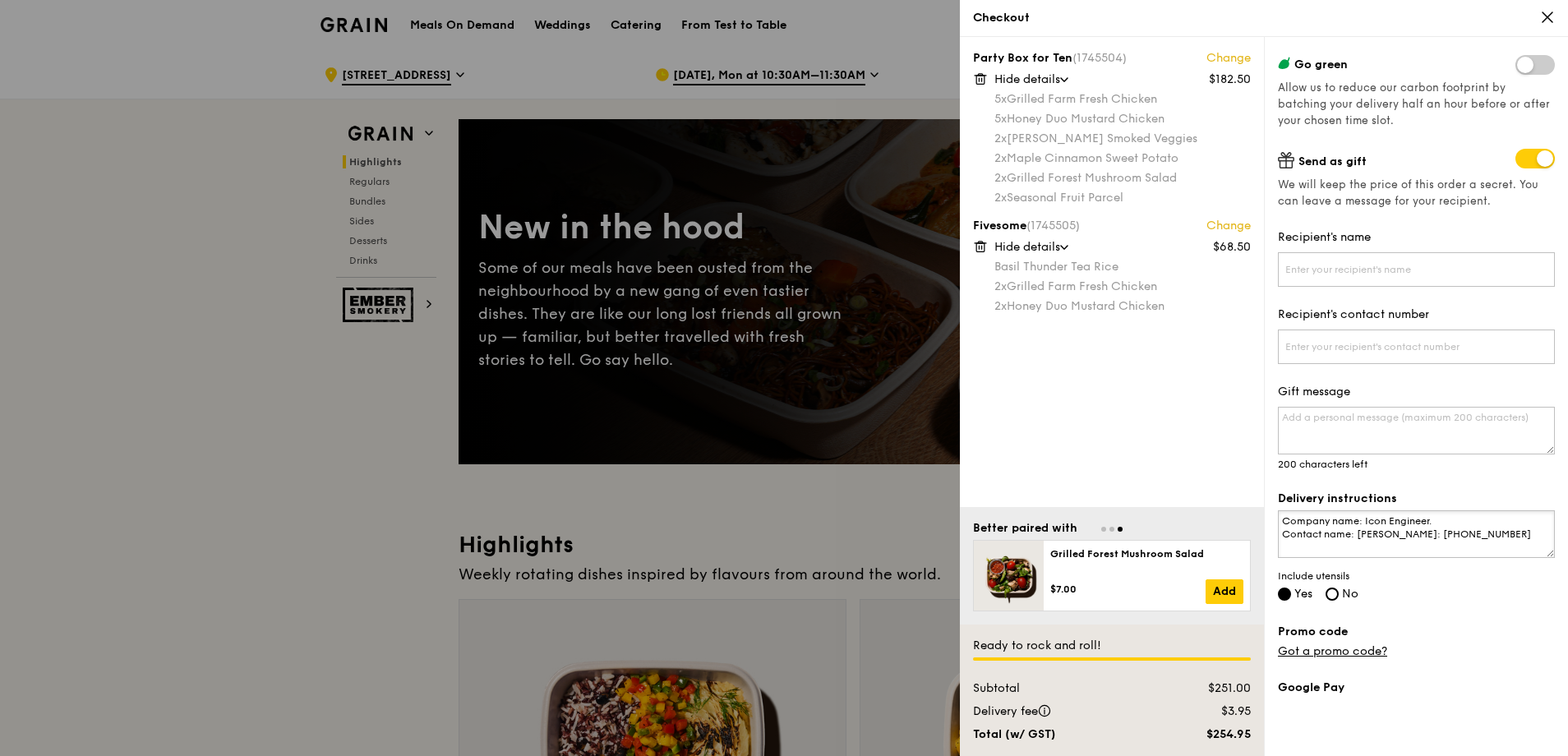 drag, startPoint x: 1360, startPoint y: 535, endPoint x: 1423, endPoint y: 532, distance: 63.07139 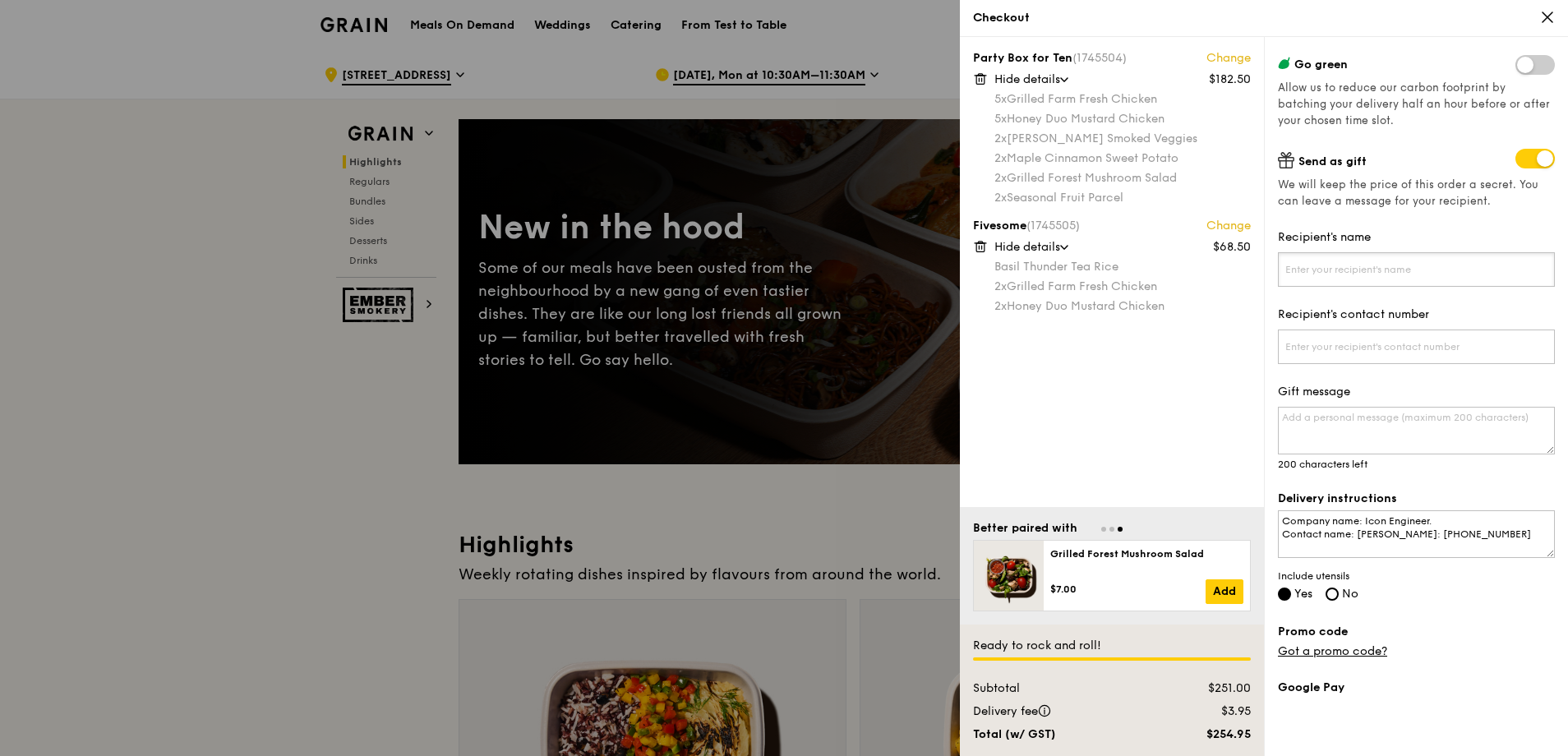 click on "Recipient's name" at bounding box center [1416, 270] 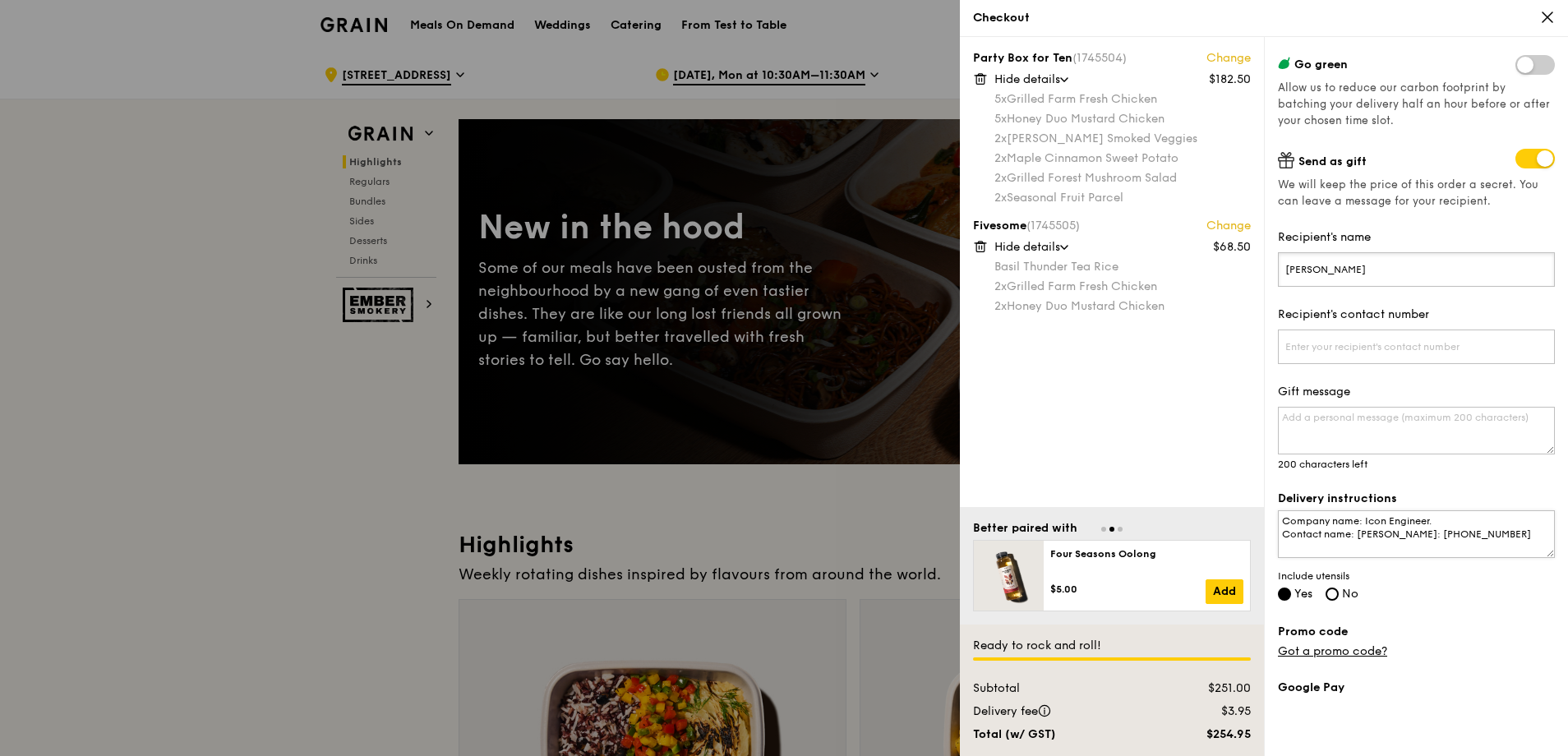 type on "[PERSON_NAME]" 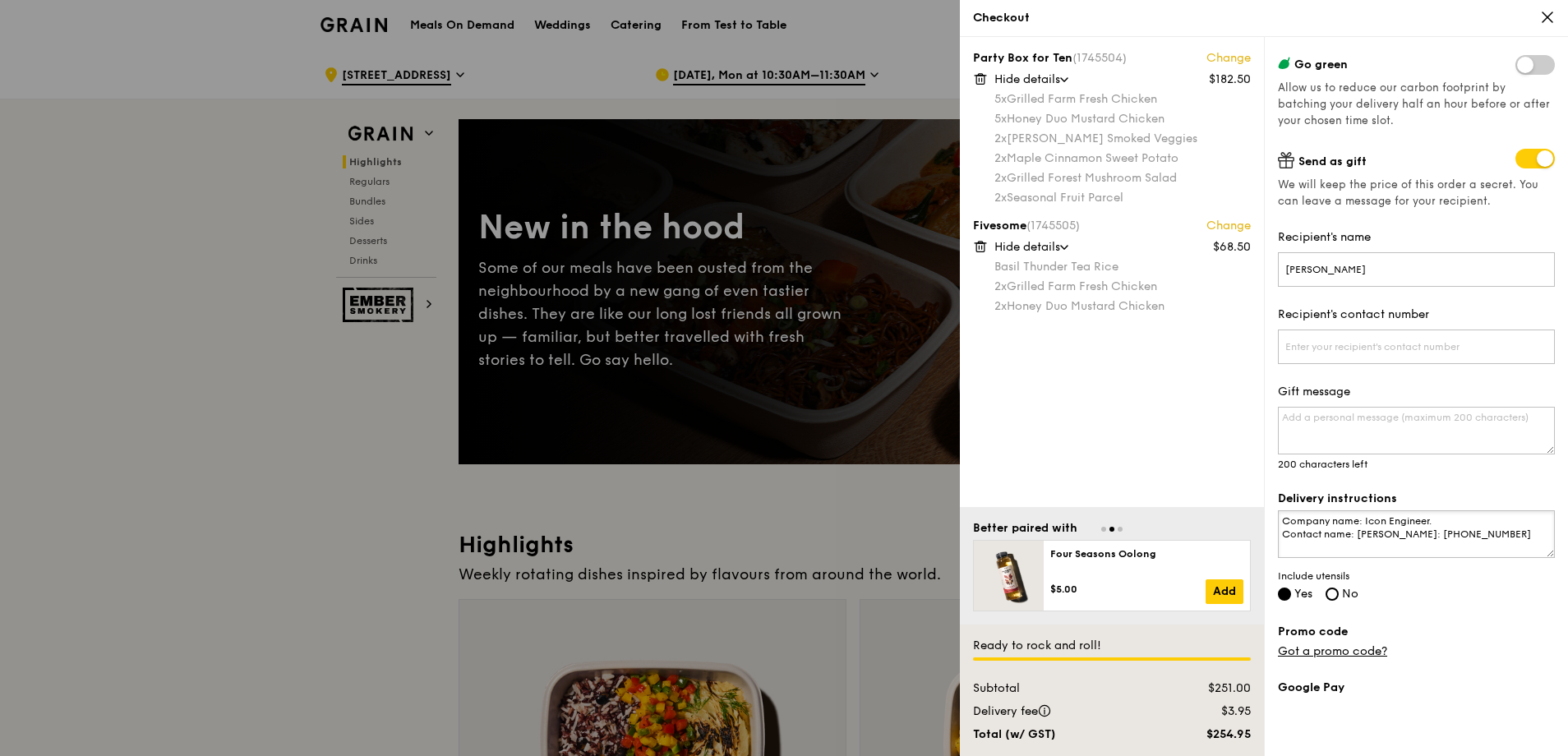 drag, startPoint x: 1294, startPoint y: 548, endPoint x: 1365, endPoint y: 543, distance: 71.17584 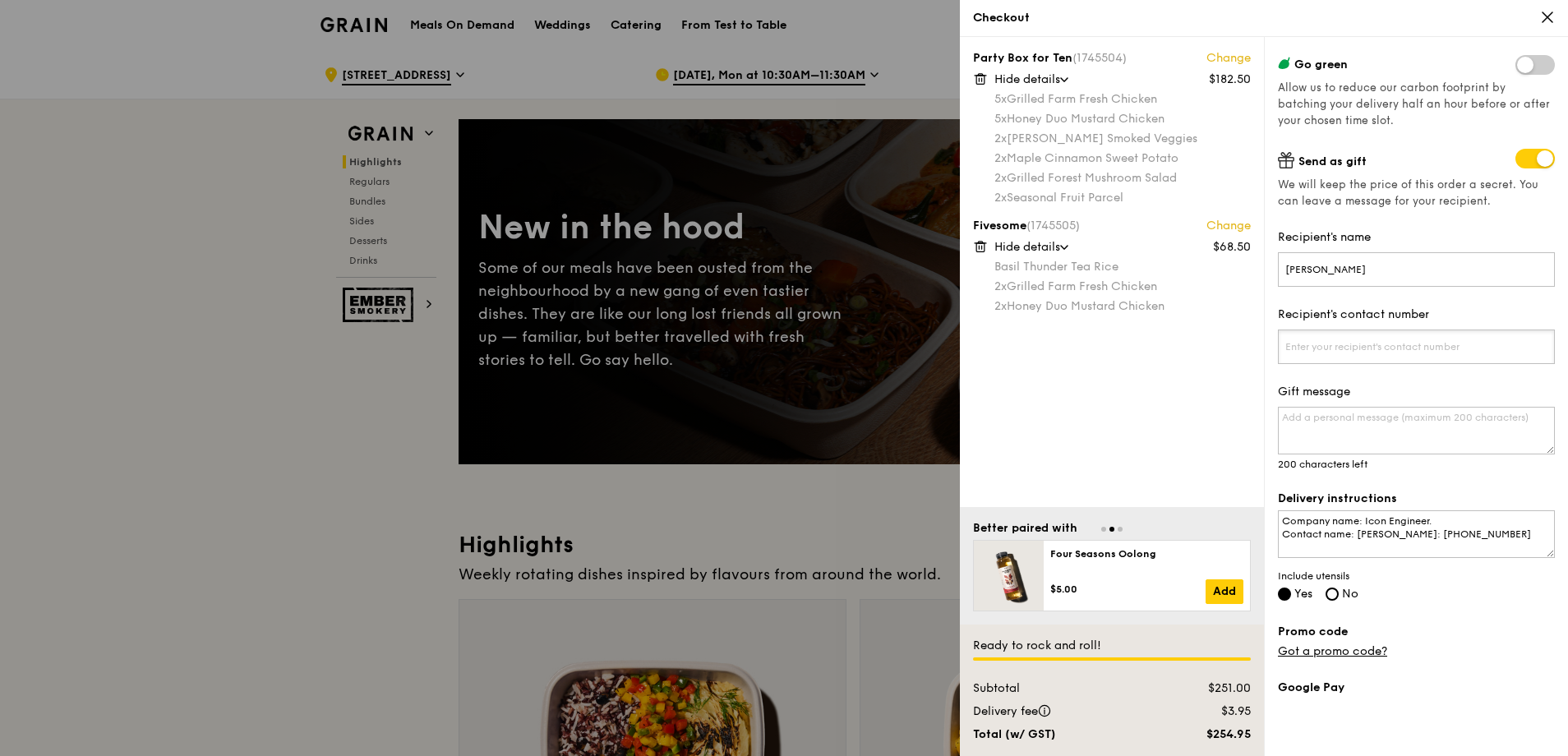 click on "Recipient's contact number" at bounding box center [1416, 347] 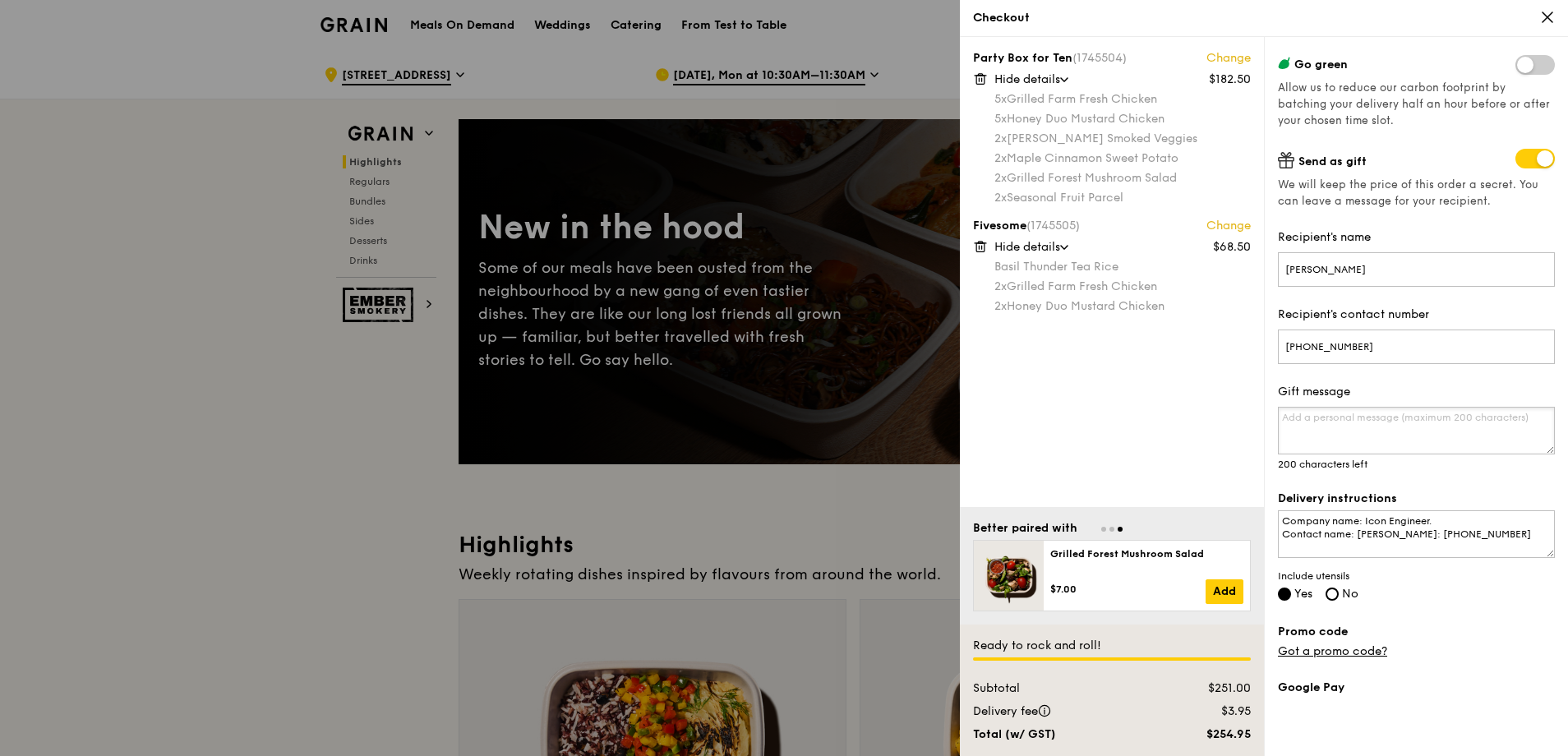 click on "Gift message" at bounding box center [1416, 431] 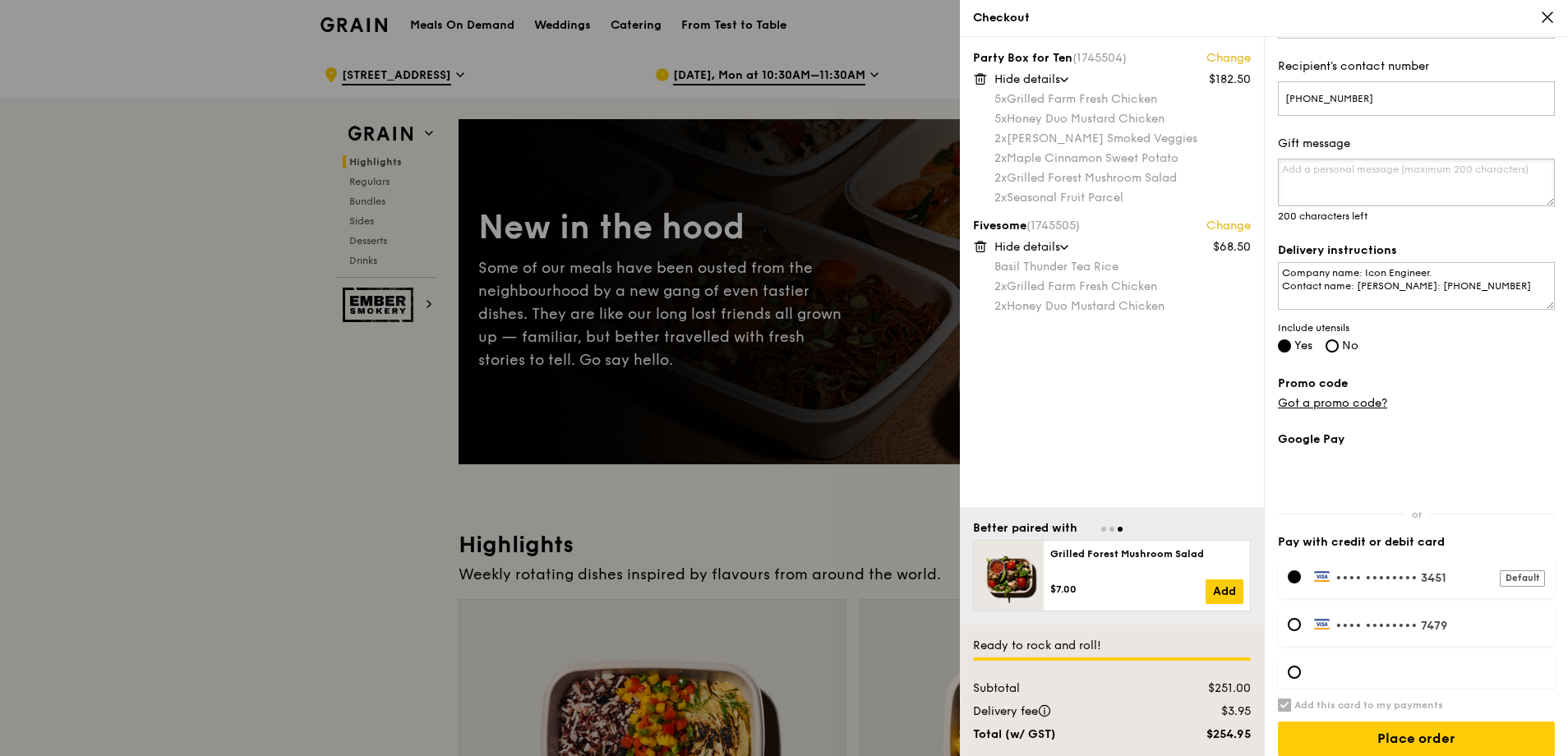scroll, scrollTop: 547, scrollLeft: 0, axis: vertical 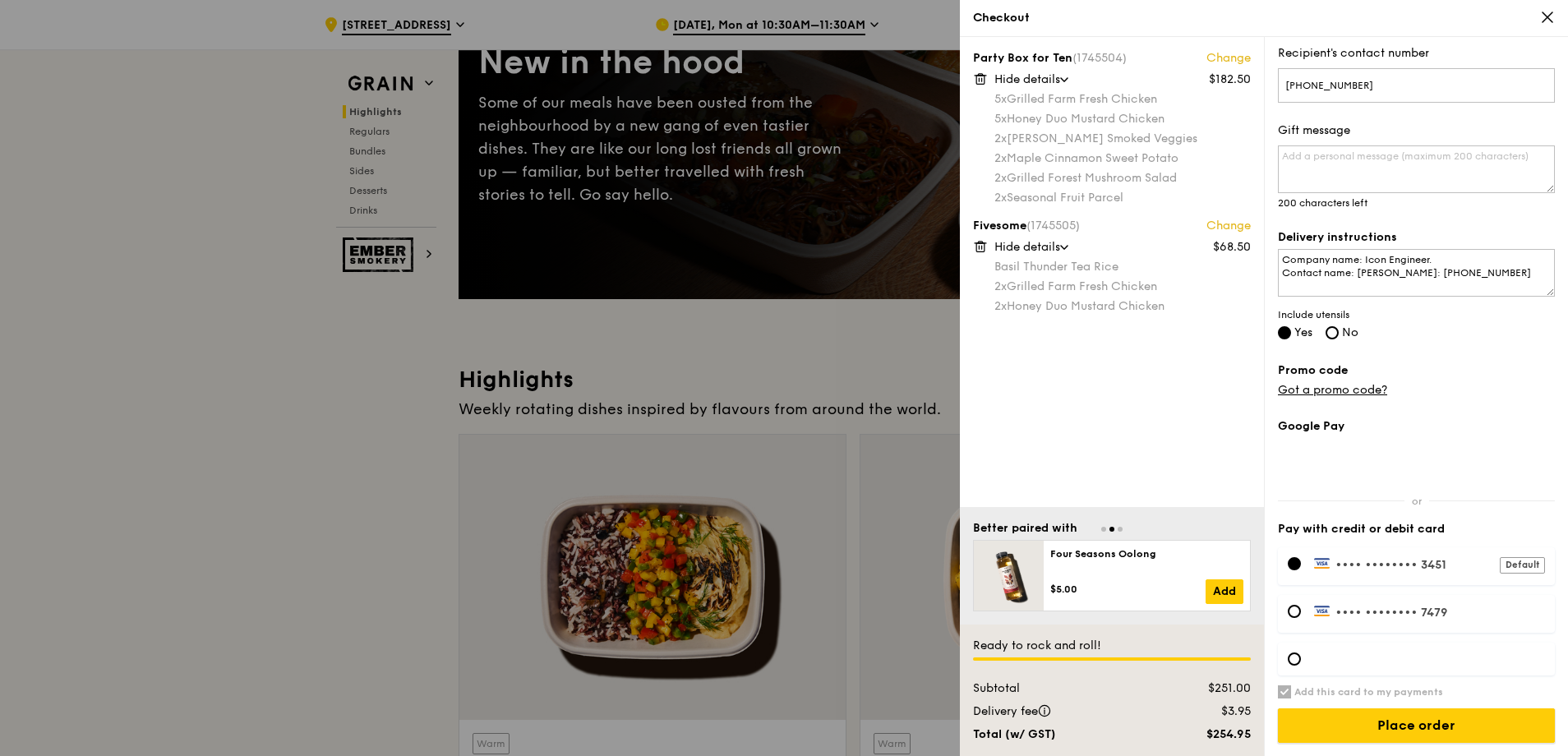 drag, startPoint x: 1401, startPoint y: 714, endPoint x: 1409, endPoint y: 323, distance: 391.08183 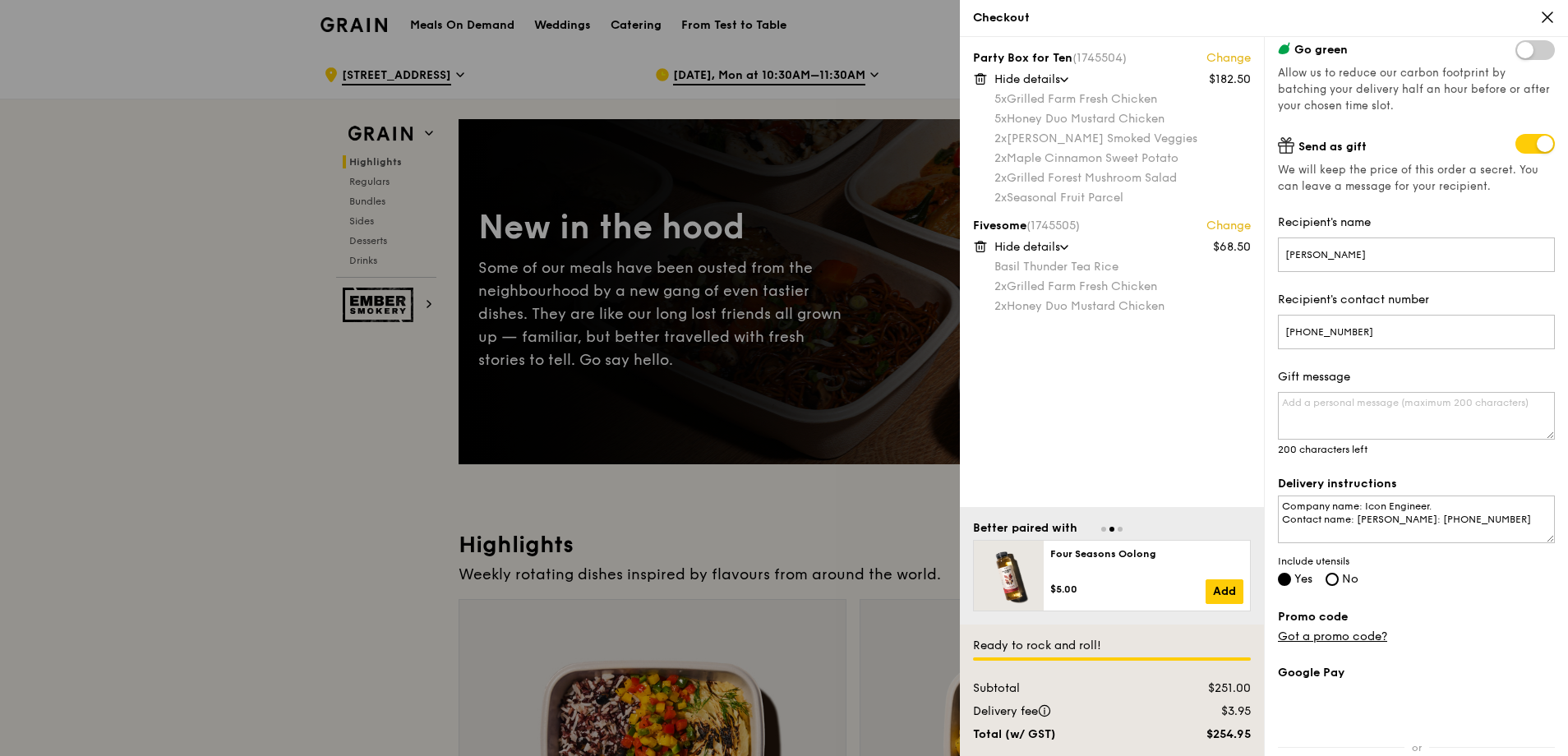 scroll, scrollTop: 547, scrollLeft: 0, axis: vertical 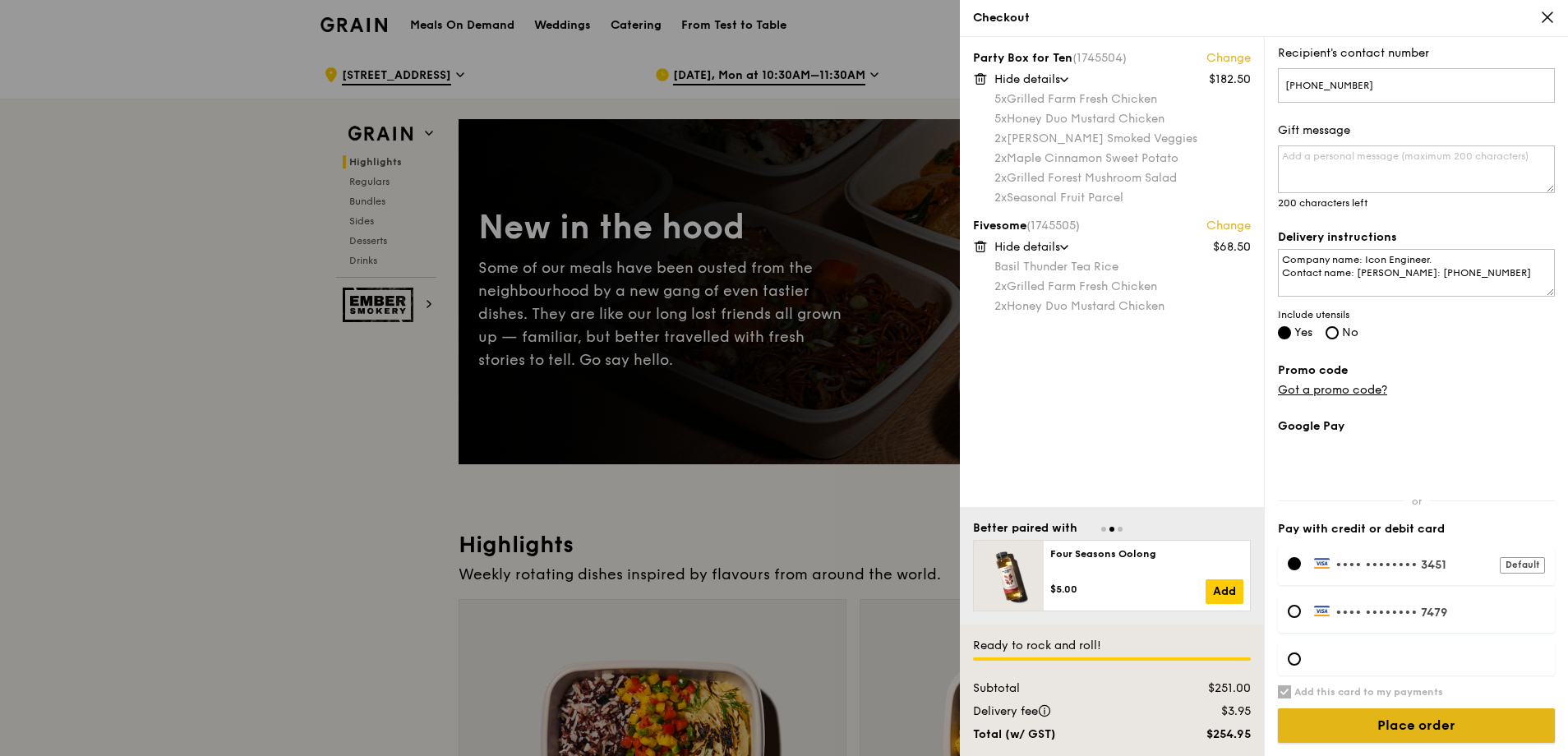 click on "Place order" at bounding box center (1416, 726) 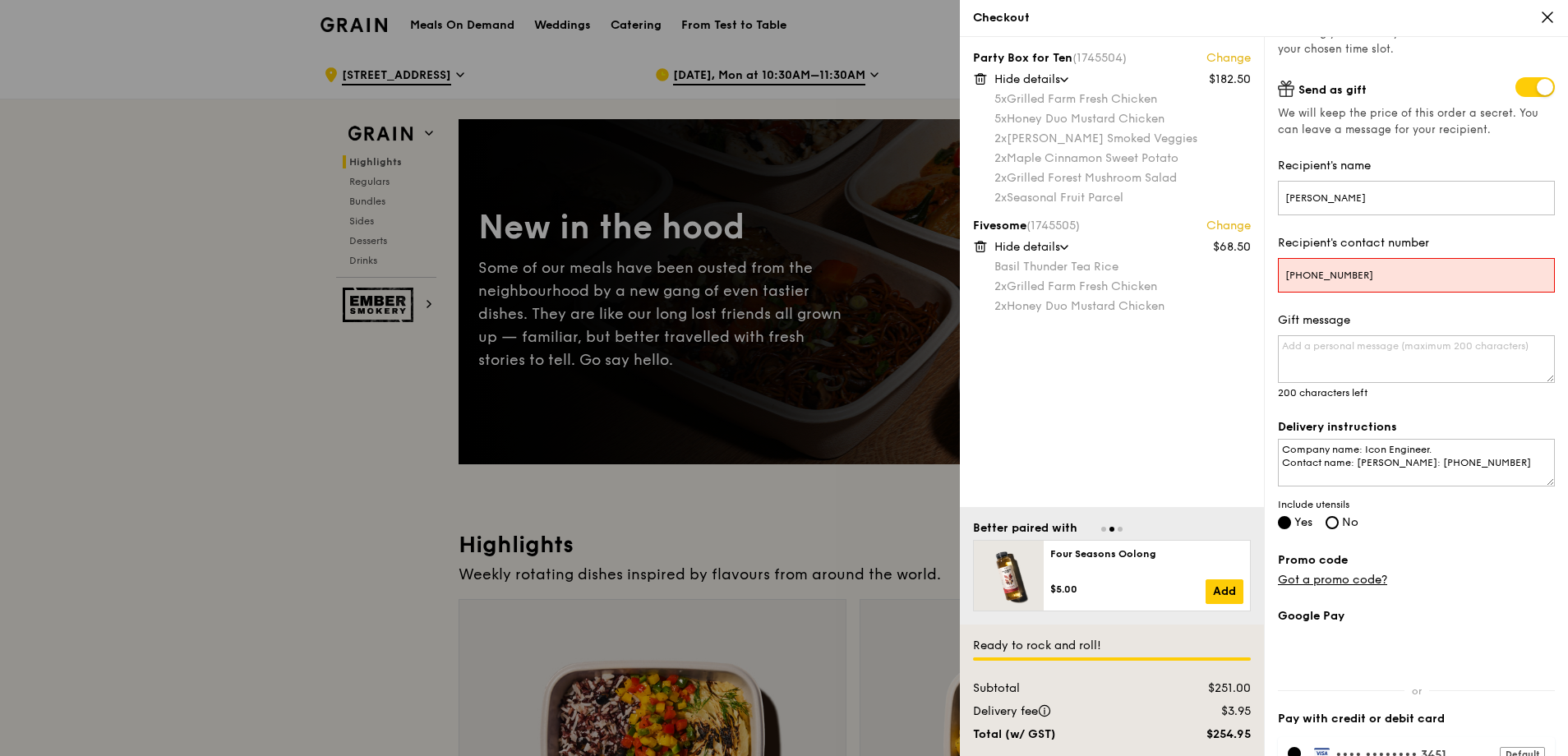 scroll, scrollTop: 307, scrollLeft: 0, axis: vertical 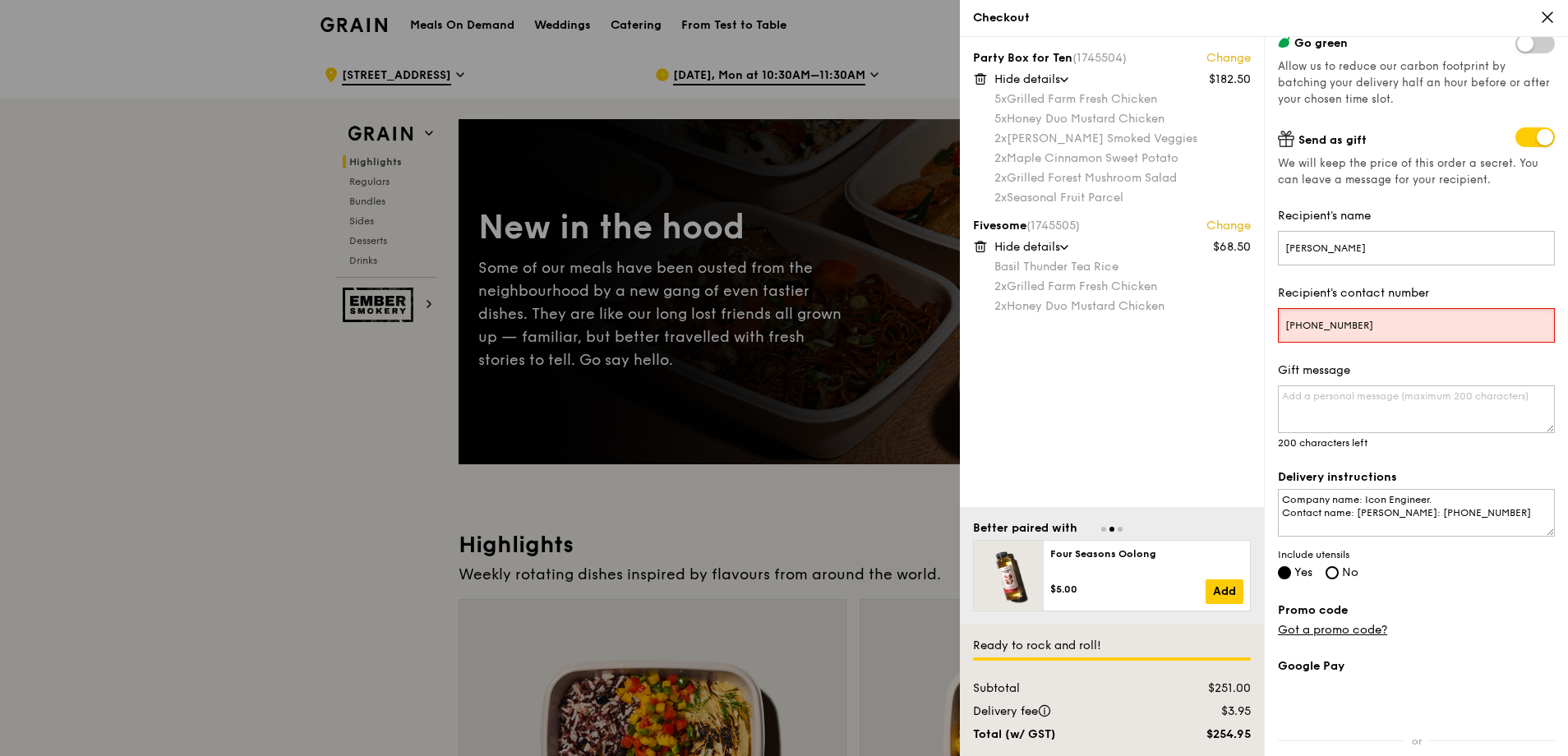 click on "[PHONE_NUMBER]" at bounding box center [1416, 325] 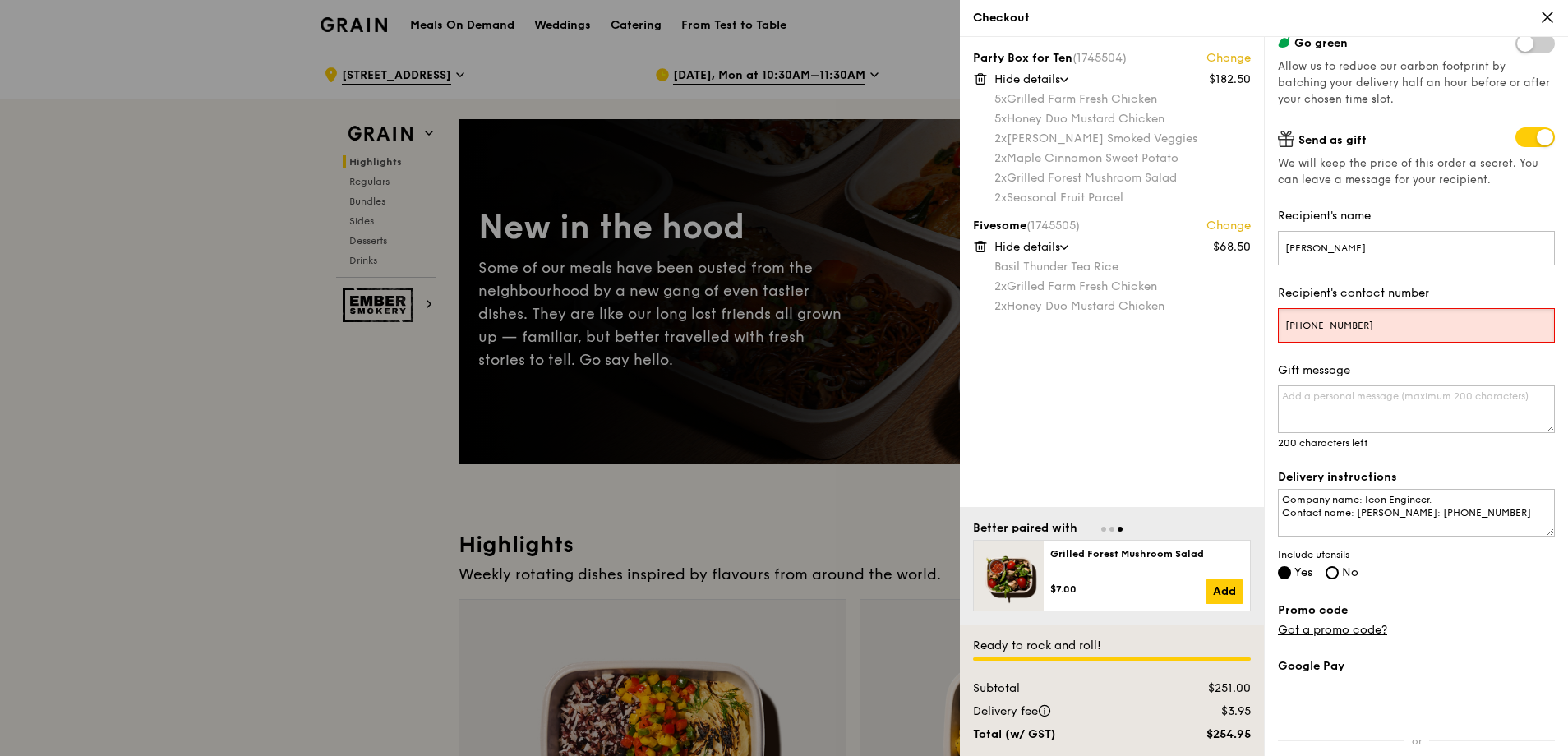 drag, startPoint x: 1308, startPoint y: 329, endPoint x: 1275, endPoint y: 317, distance: 35.1141 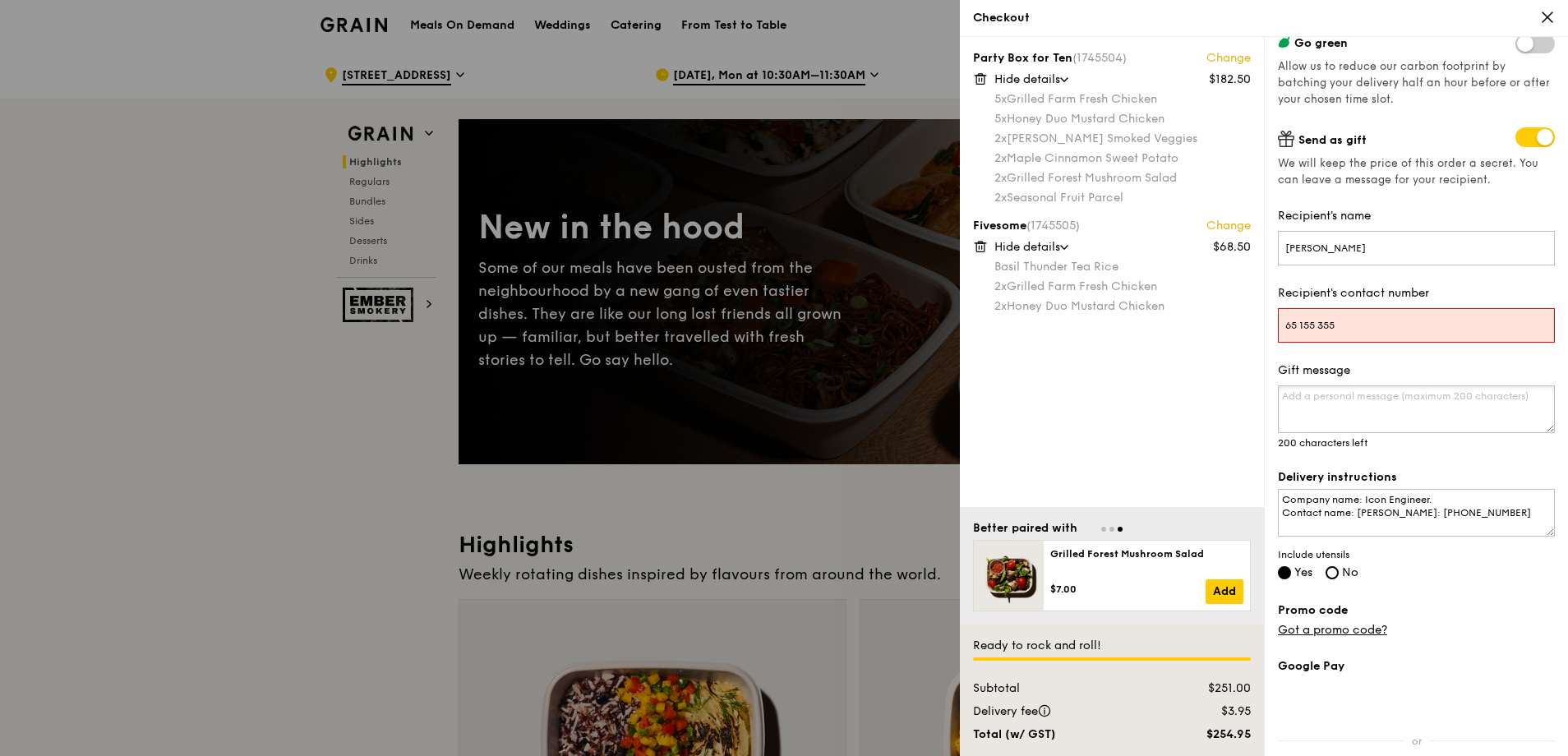click on "Gift message" at bounding box center (1416, 409) 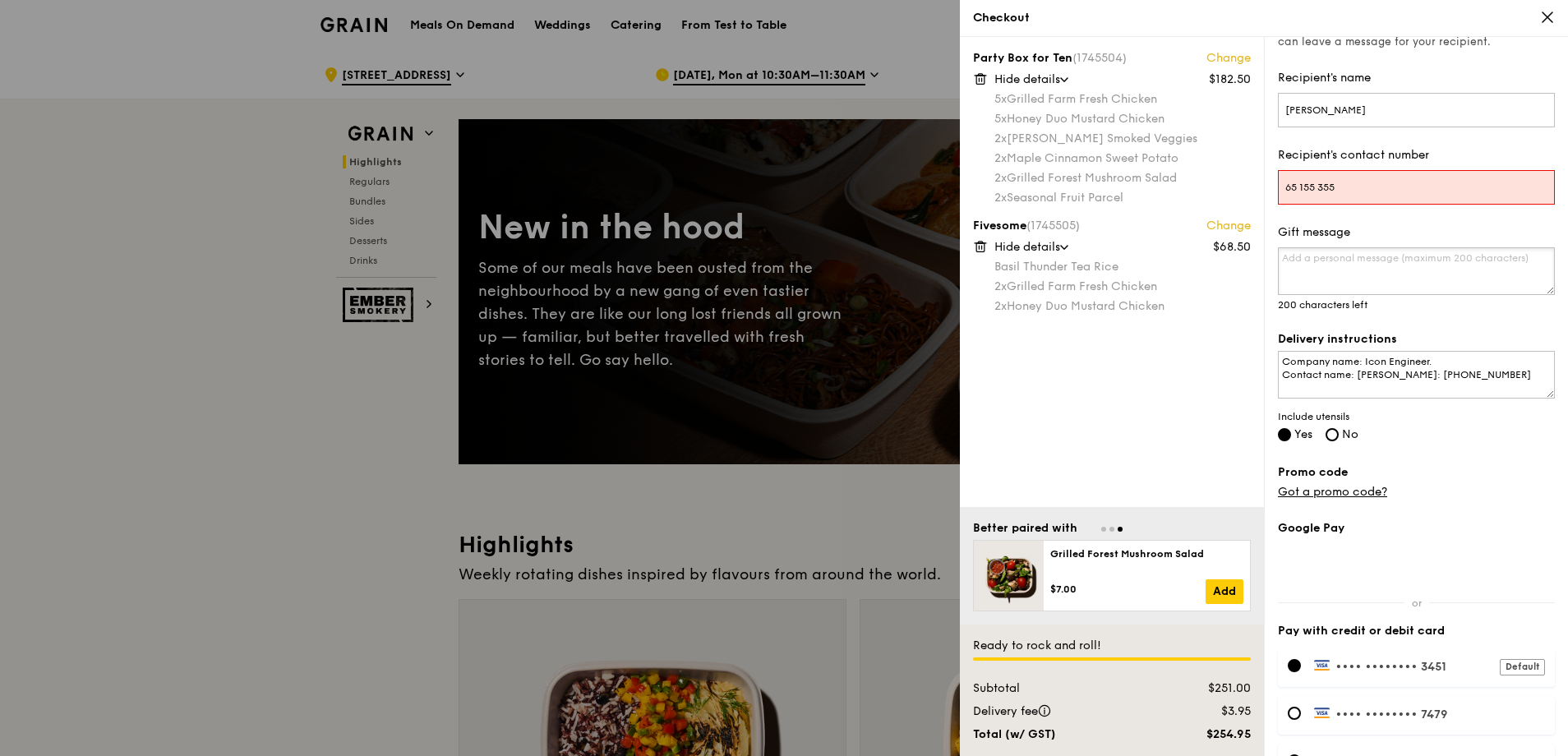 scroll, scrollTop: 547, scrollLeft: 0, axis: vertical 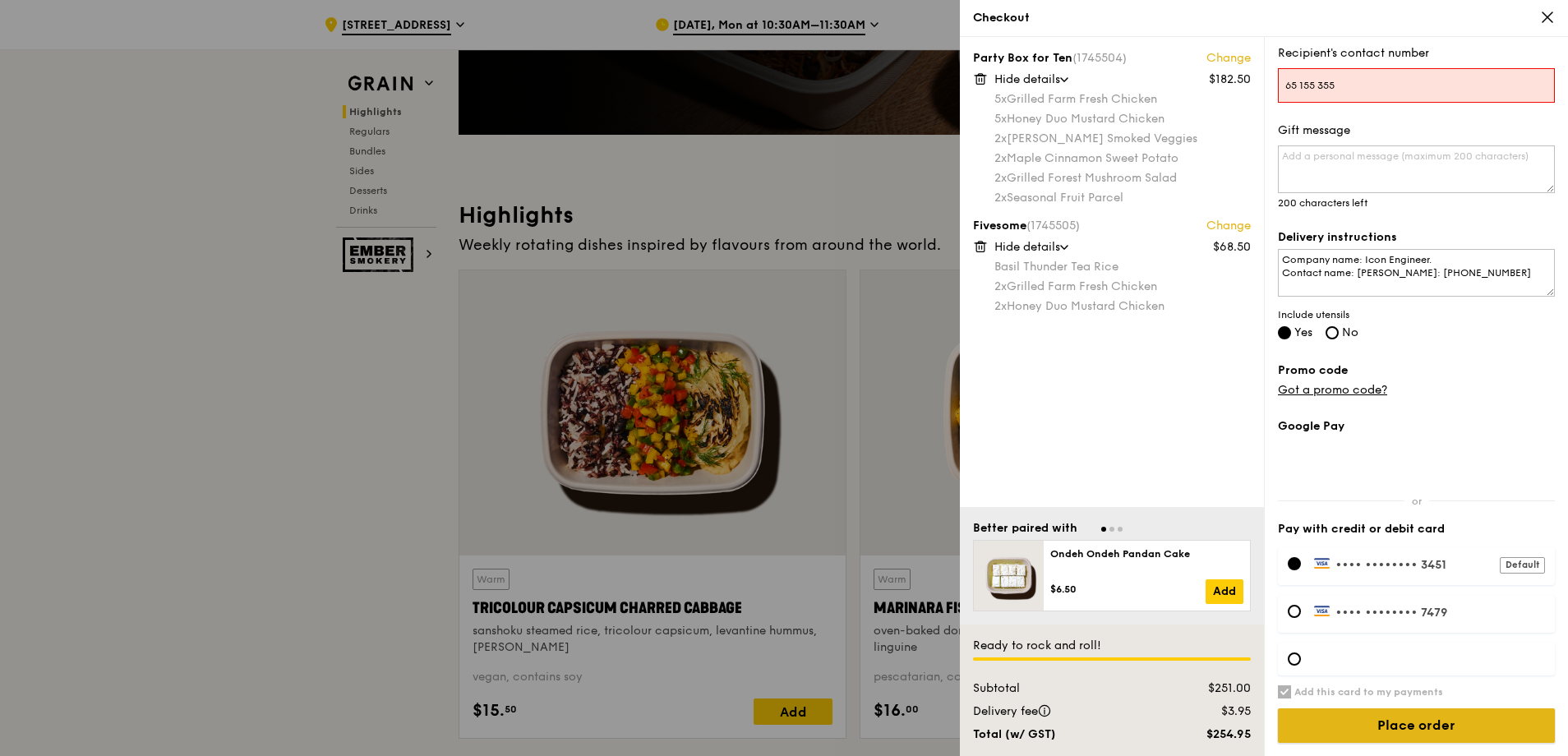 click on "Place order" at bounding box center (1416, 726) 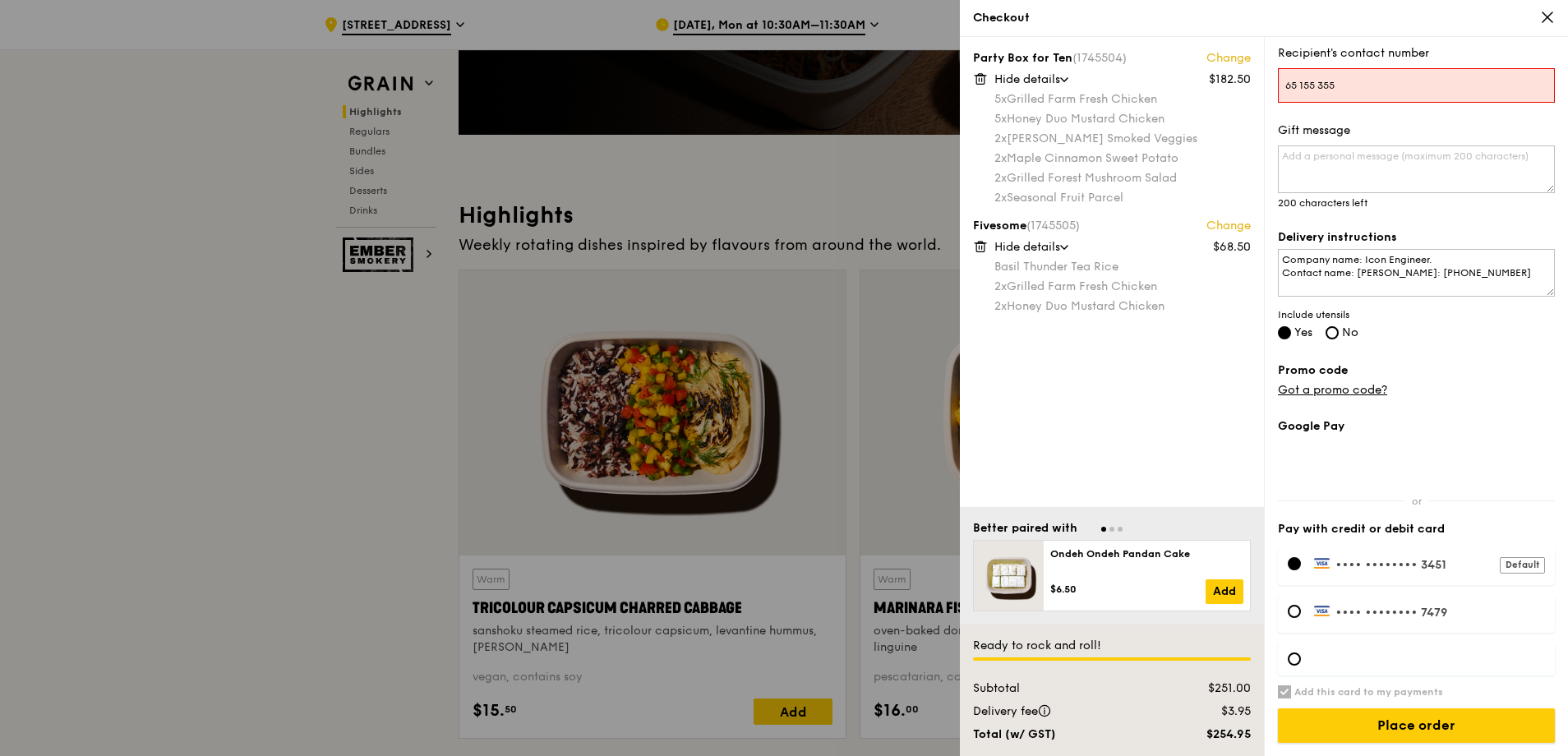 scroll, scrollTop: 472, scrollLeft: 0, axis: vertical 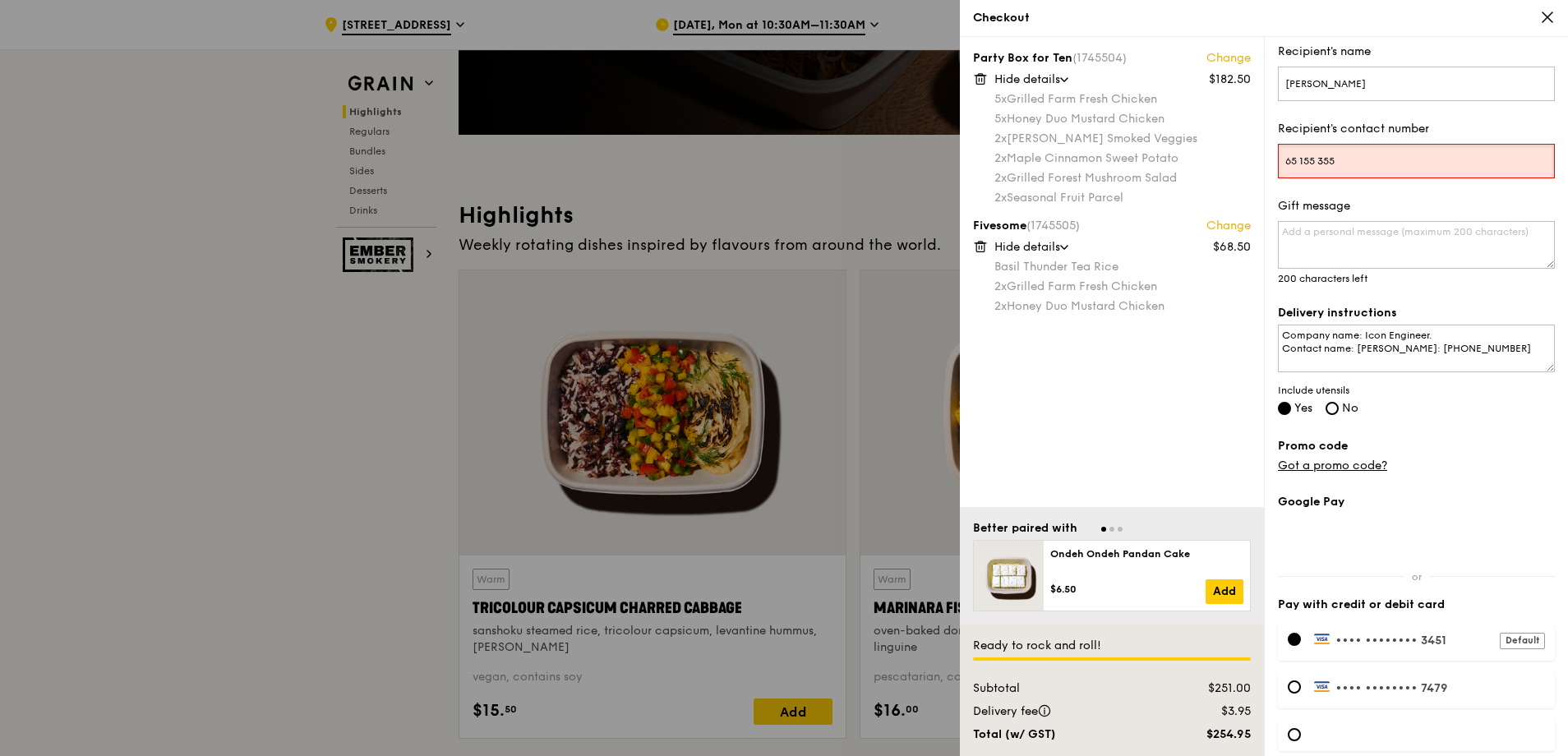 click on "65 155 355" at bounding box center [1416, 161] 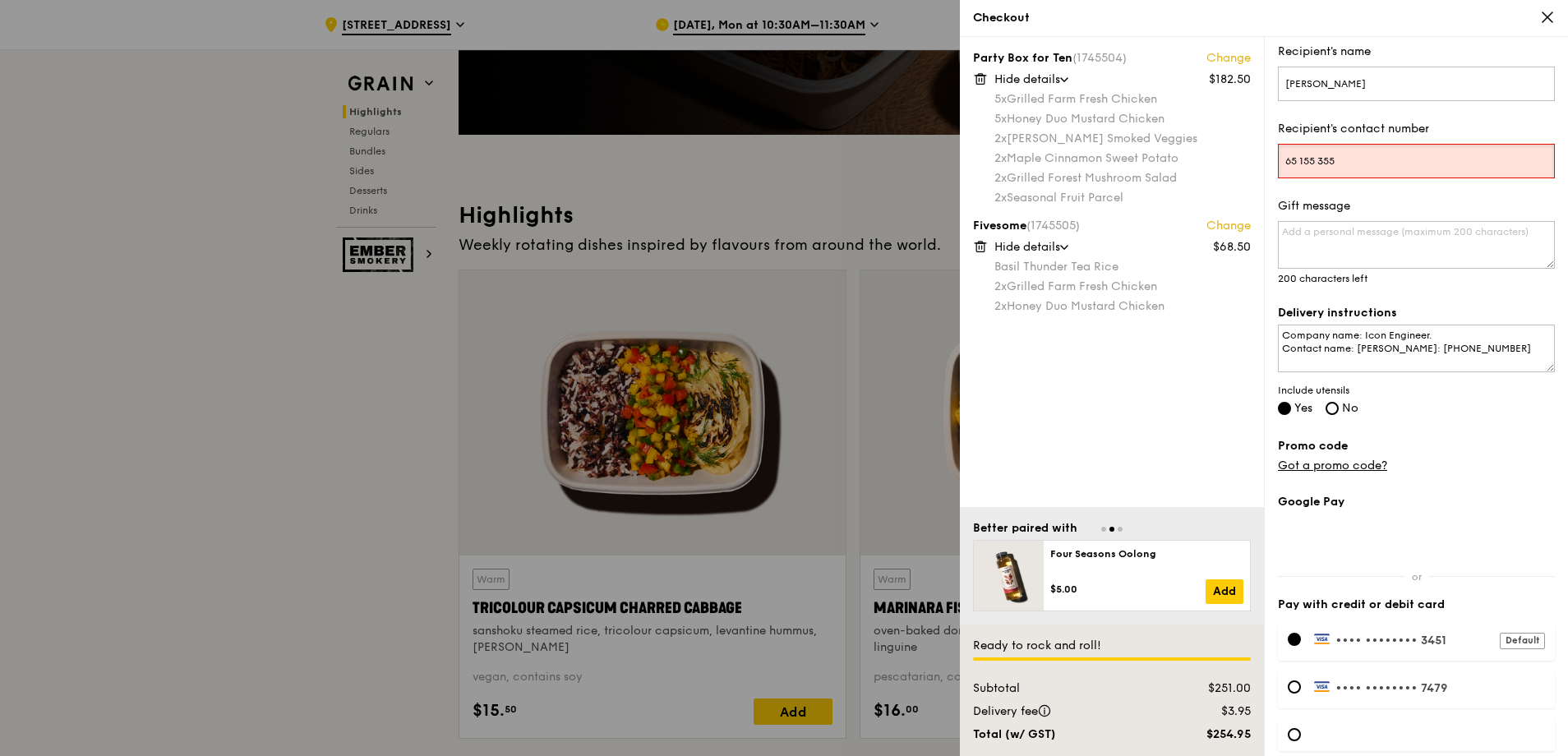 click on "65 155 355" at bounding box center (1416, 161) 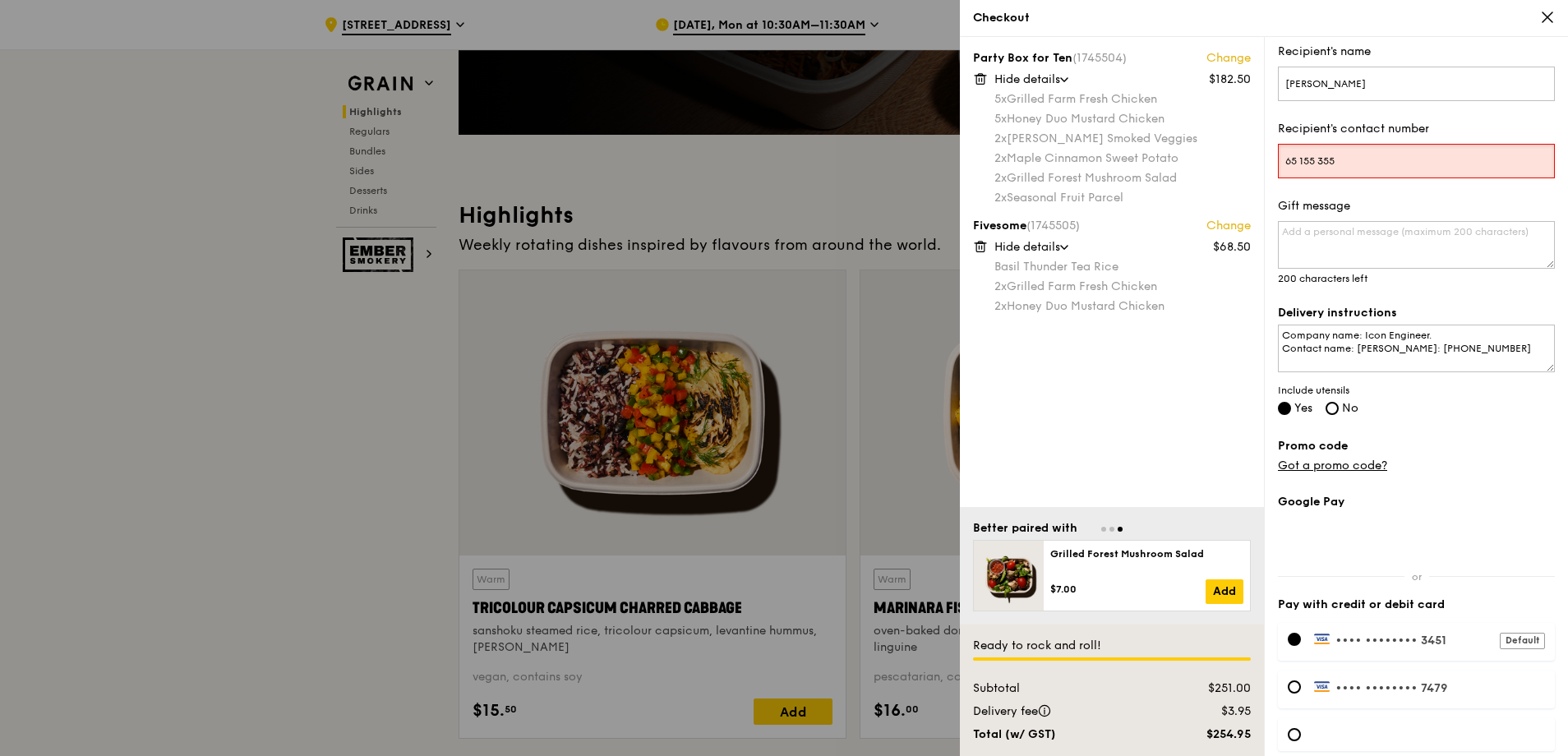 click on "65 155 355" at bounding box center (1416, 161) 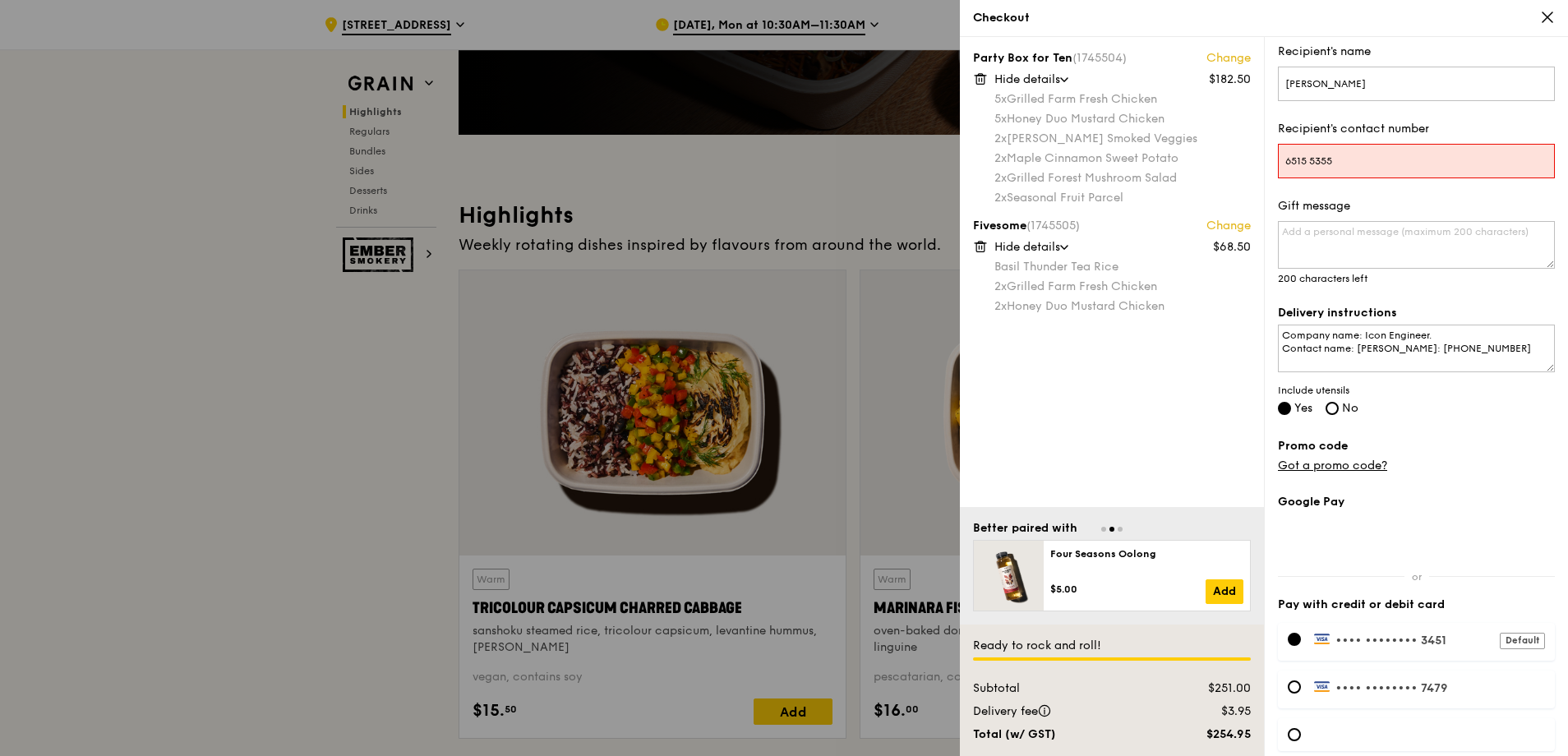 click on "Gift message" at bounding box center [1416, 206] 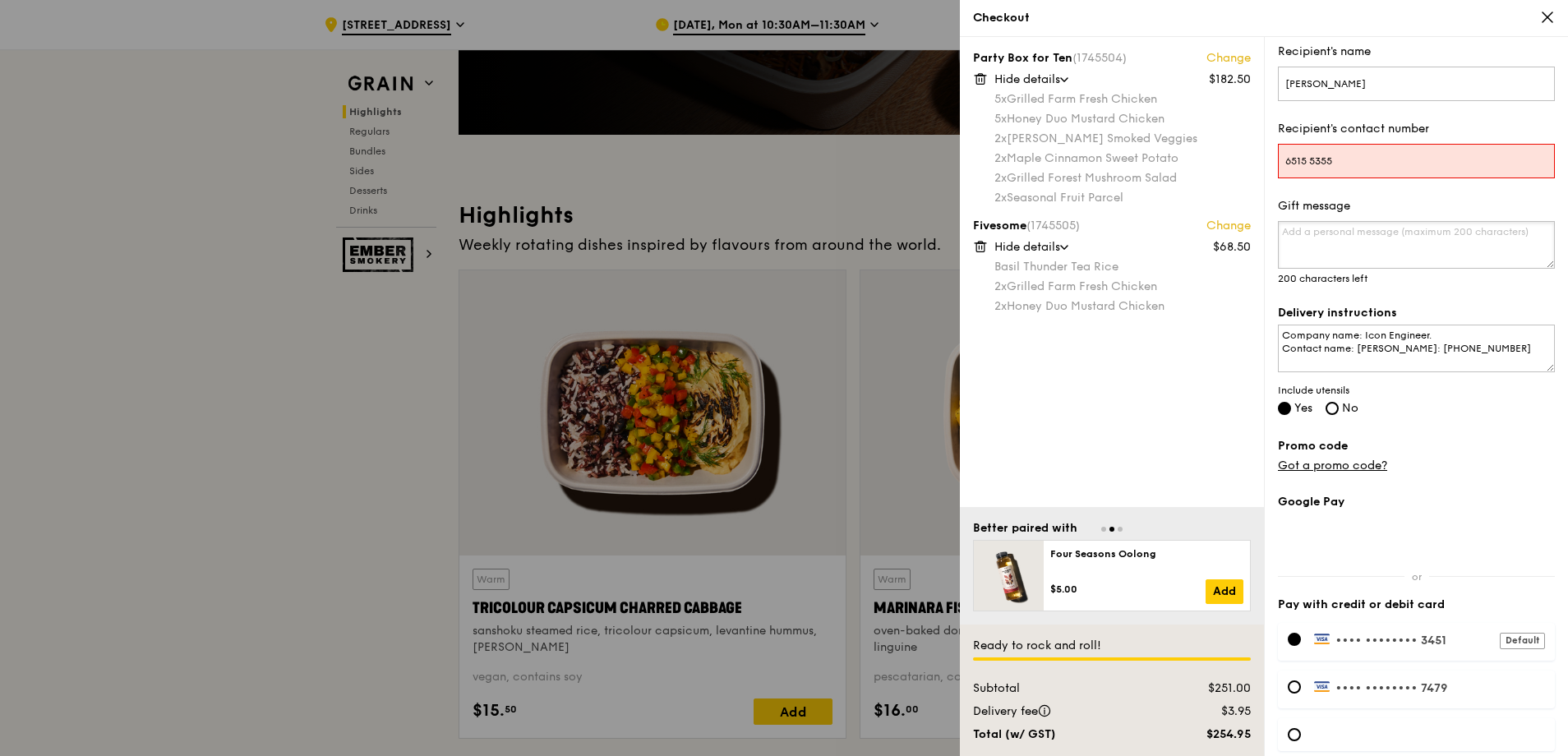 click on "Gift message" at bounding box center (1416, 245) 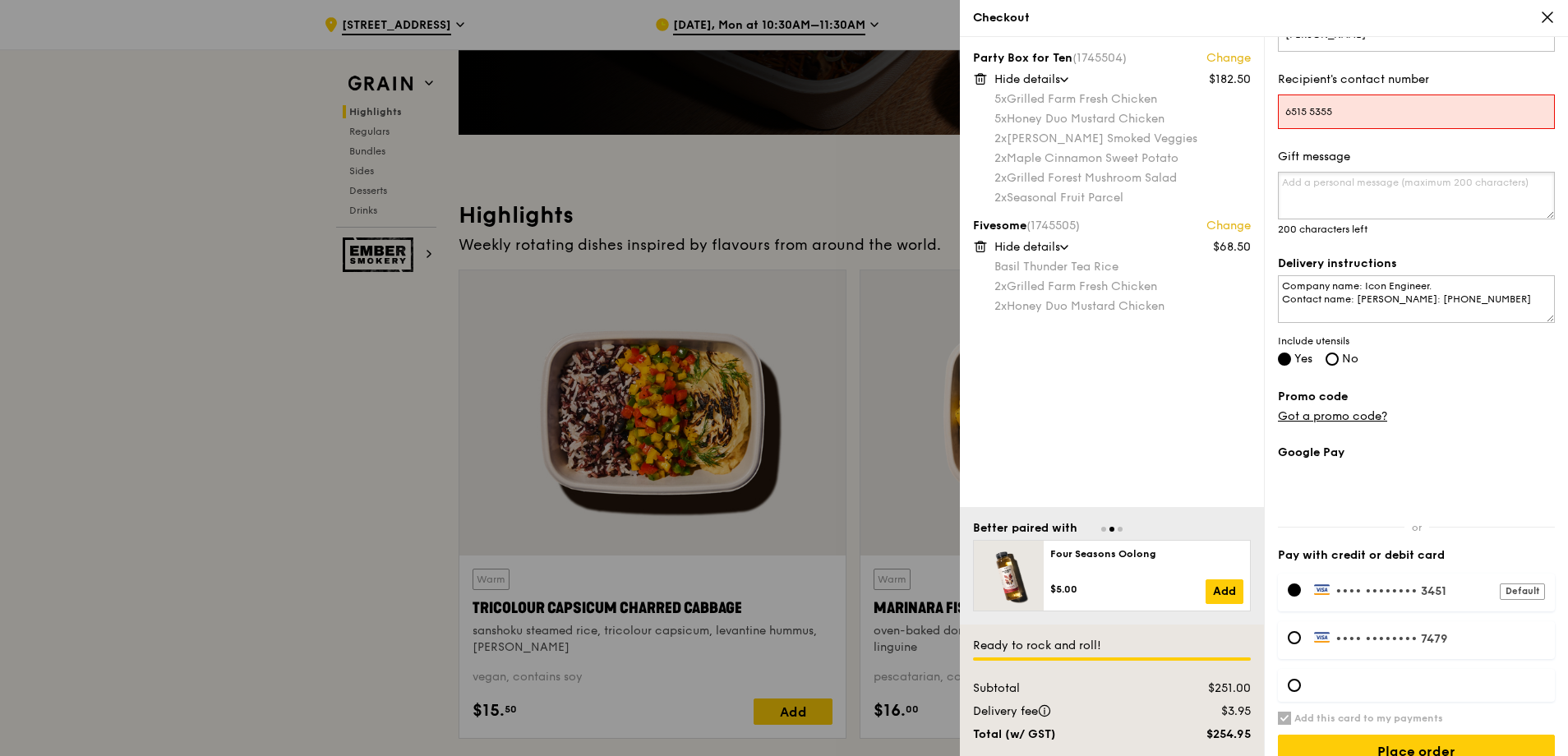 scroll, scrollTop: 547, scrollLeft: 0, axis: vertical 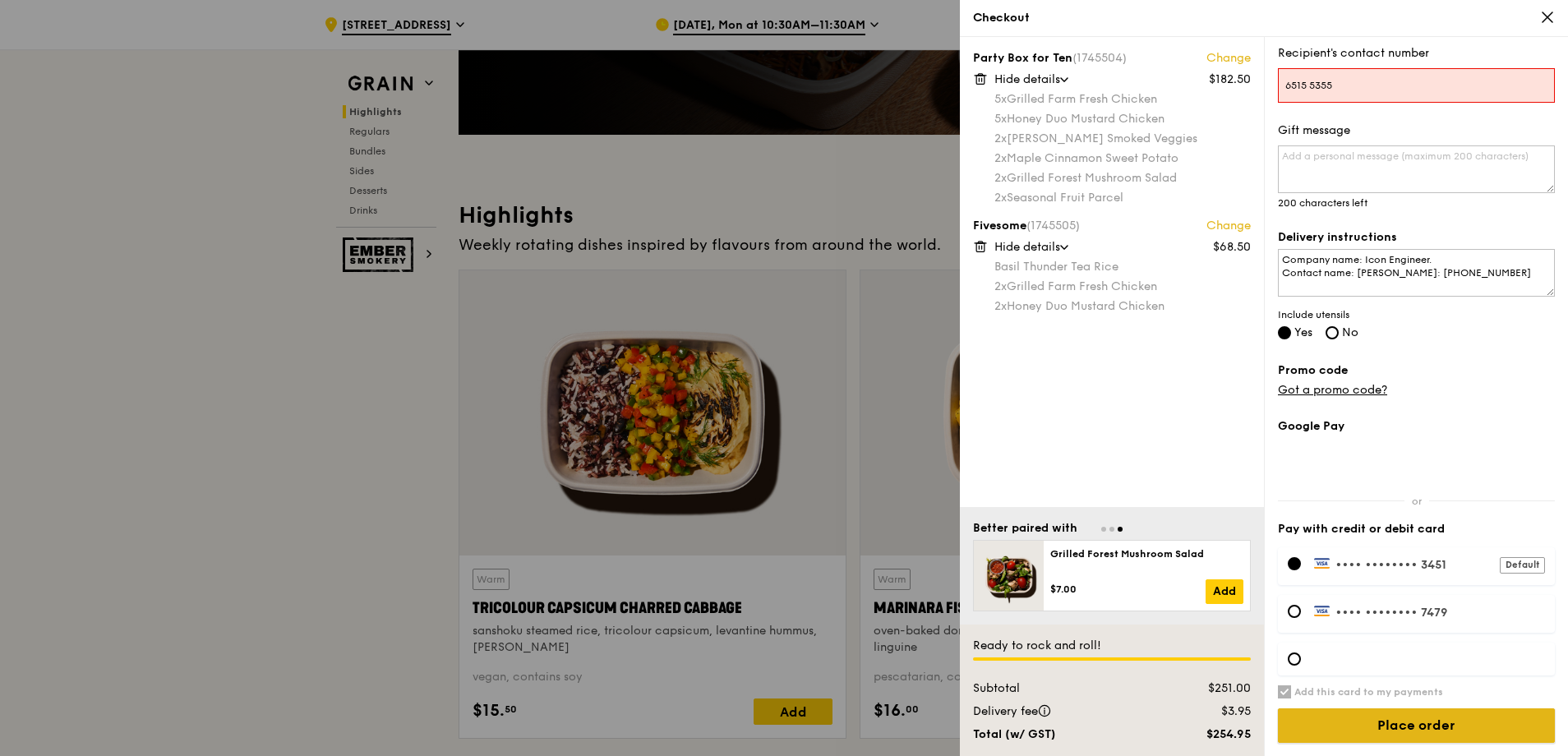 click on "Place order" at bounding box center [1416, 726] 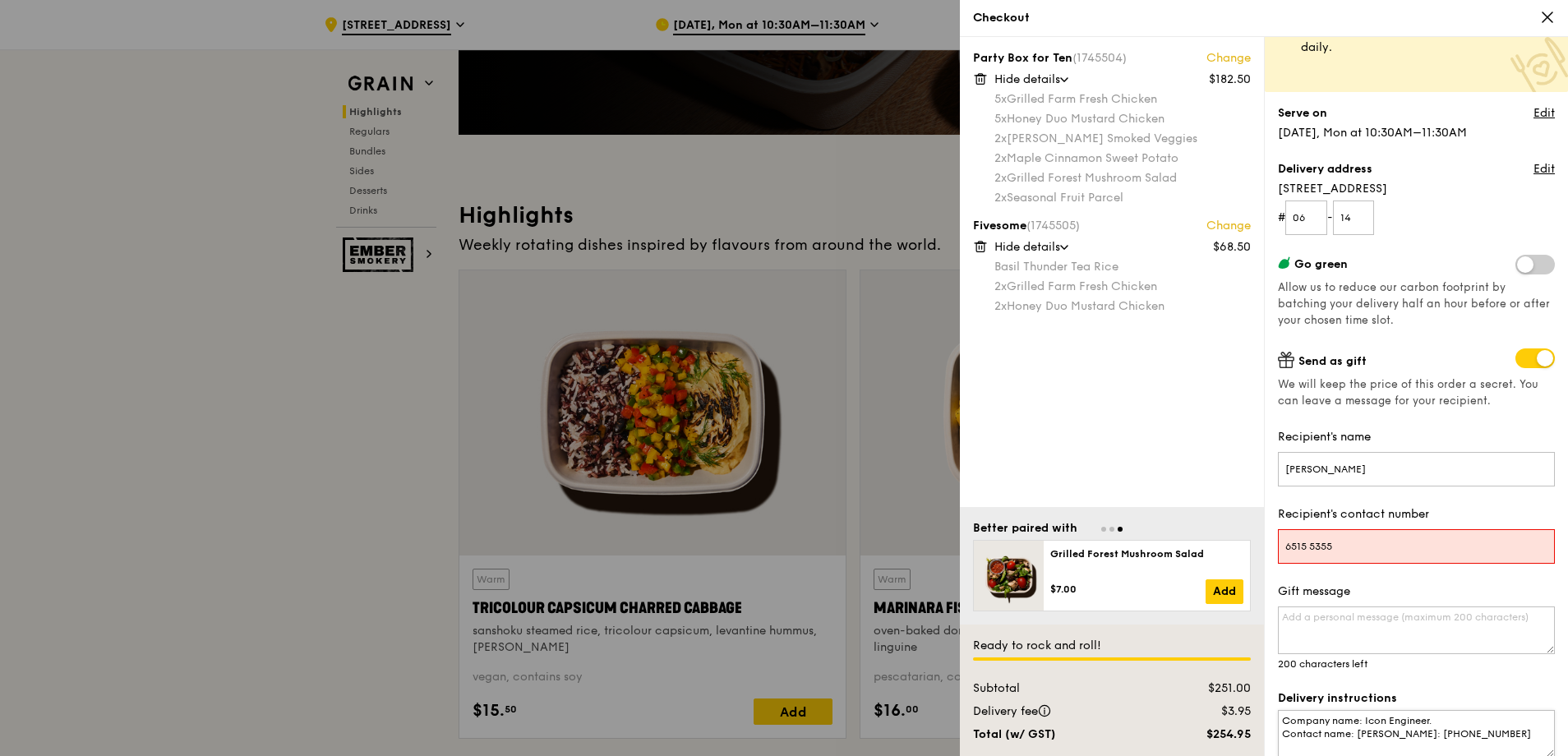 scroll, scrollTop: 164, scrollLeft: 0, axis: vertical 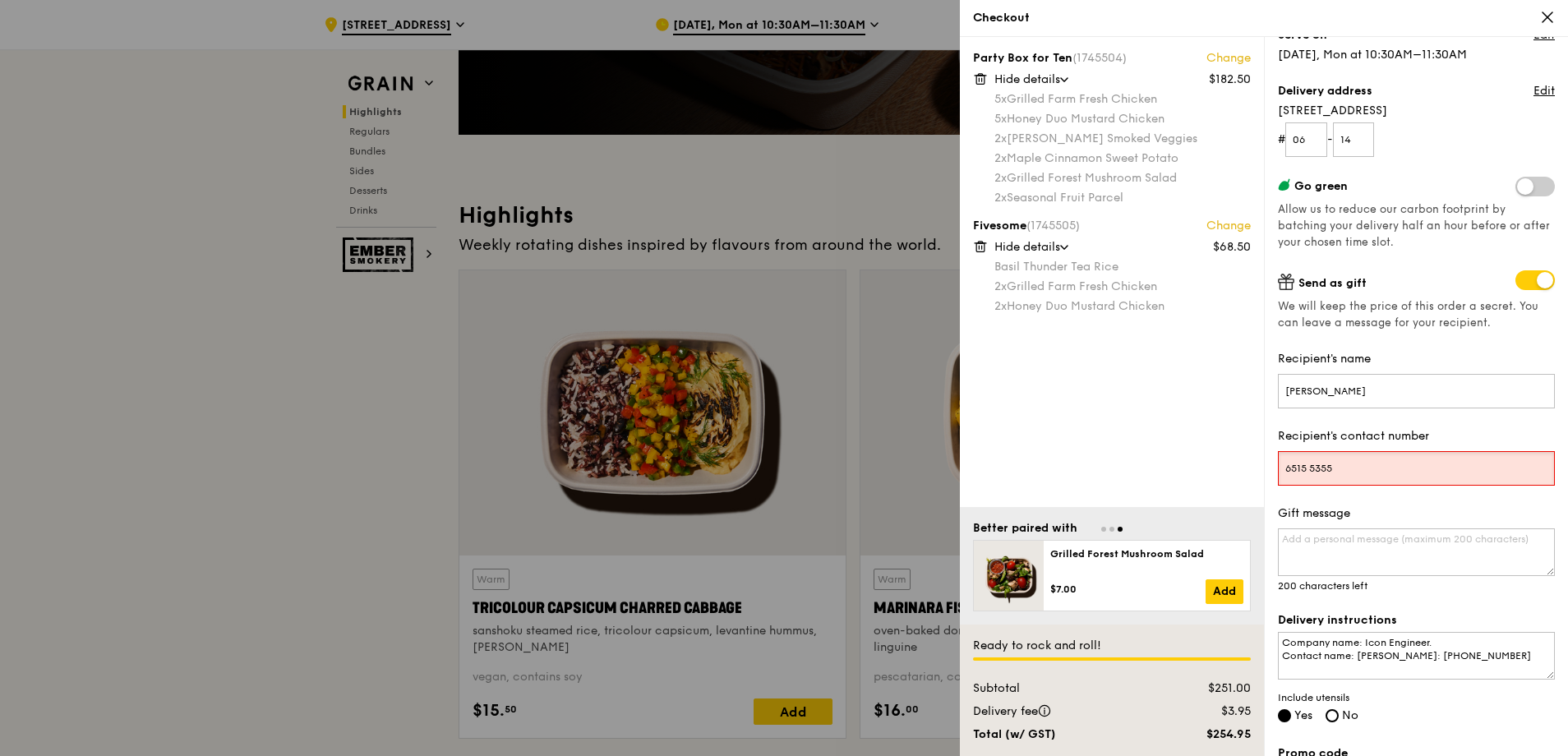 click on "6515 5355" at bounding box center [1416, 468] 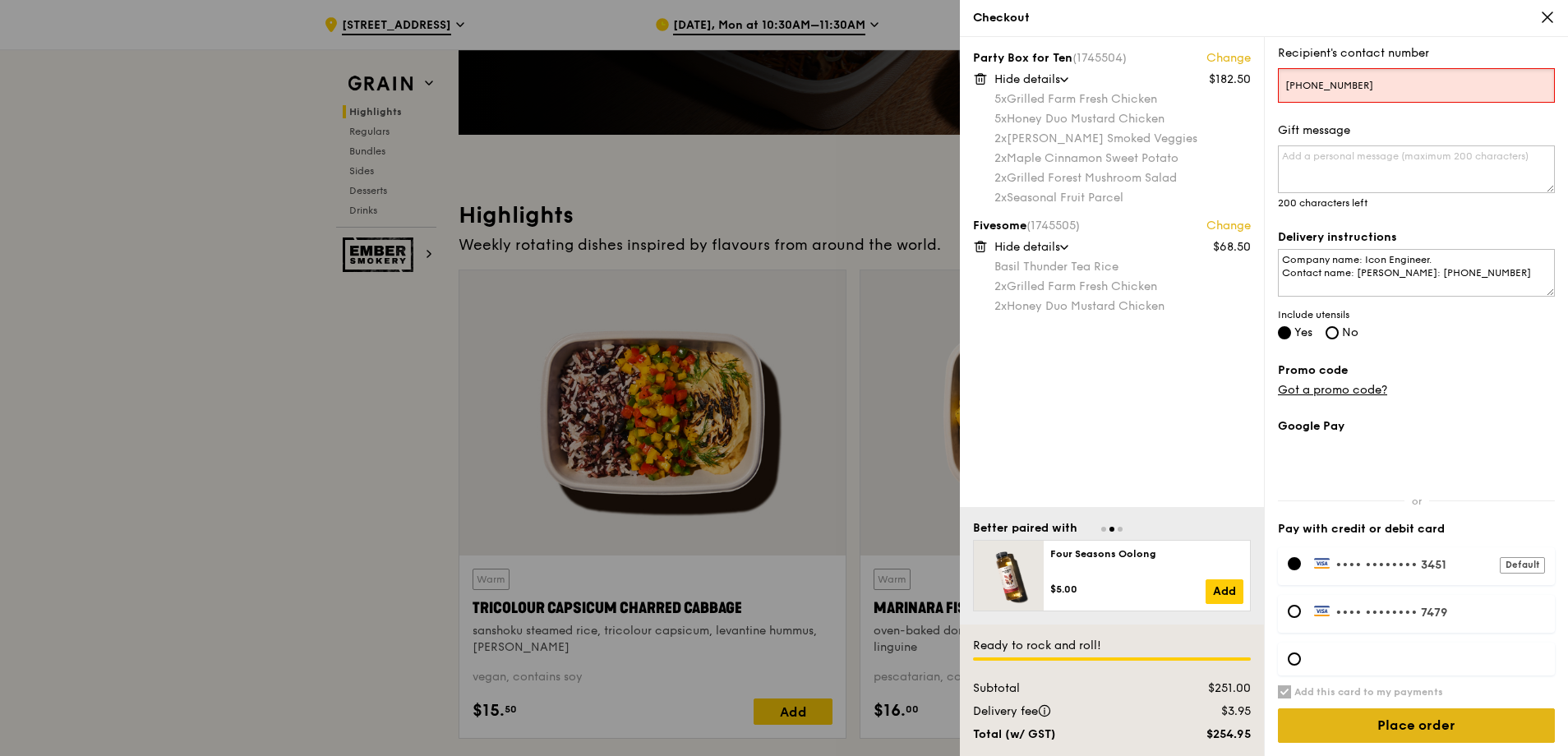 type on "[PHONE_NUMBER]" 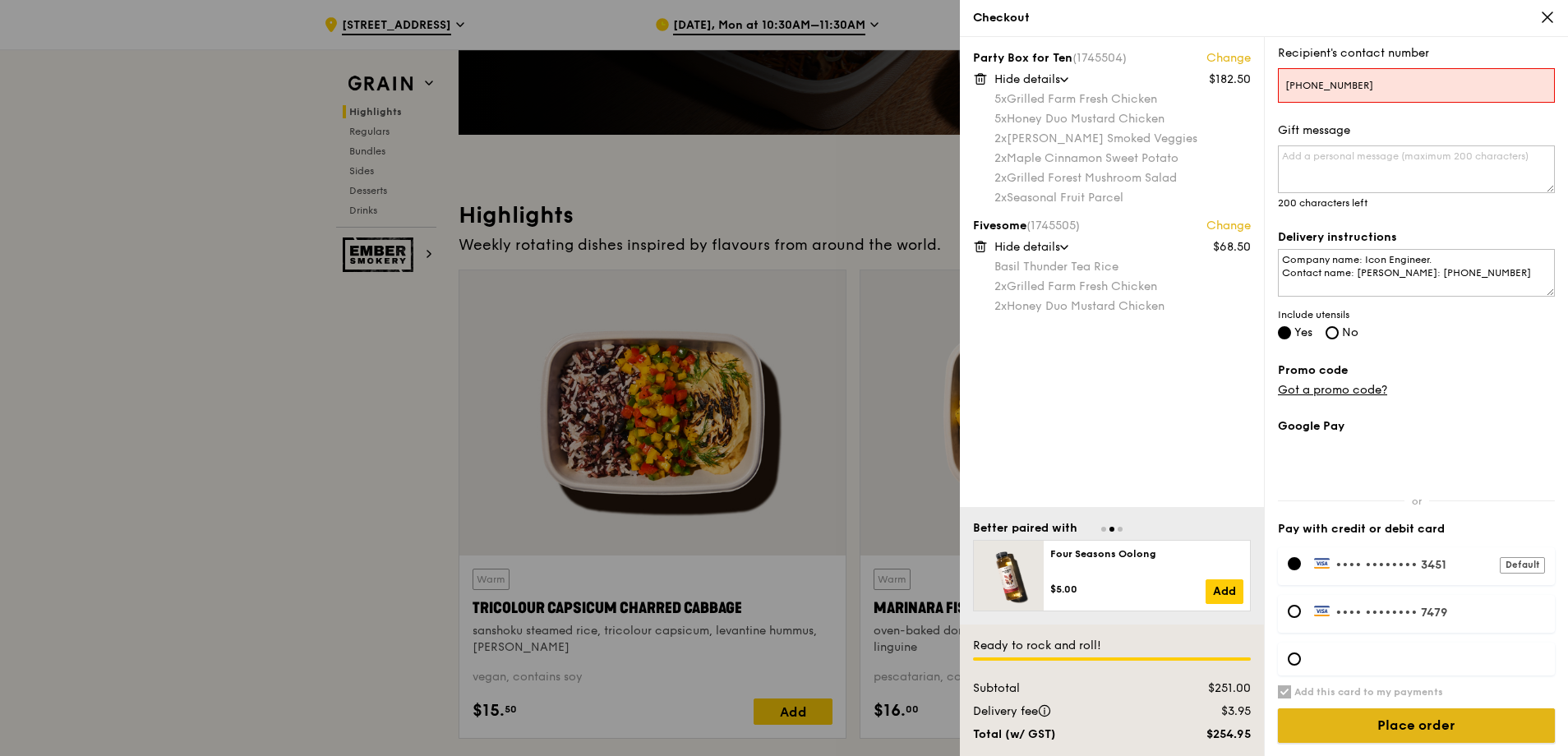 click on "Place order" at bounding box center [1416, 726] 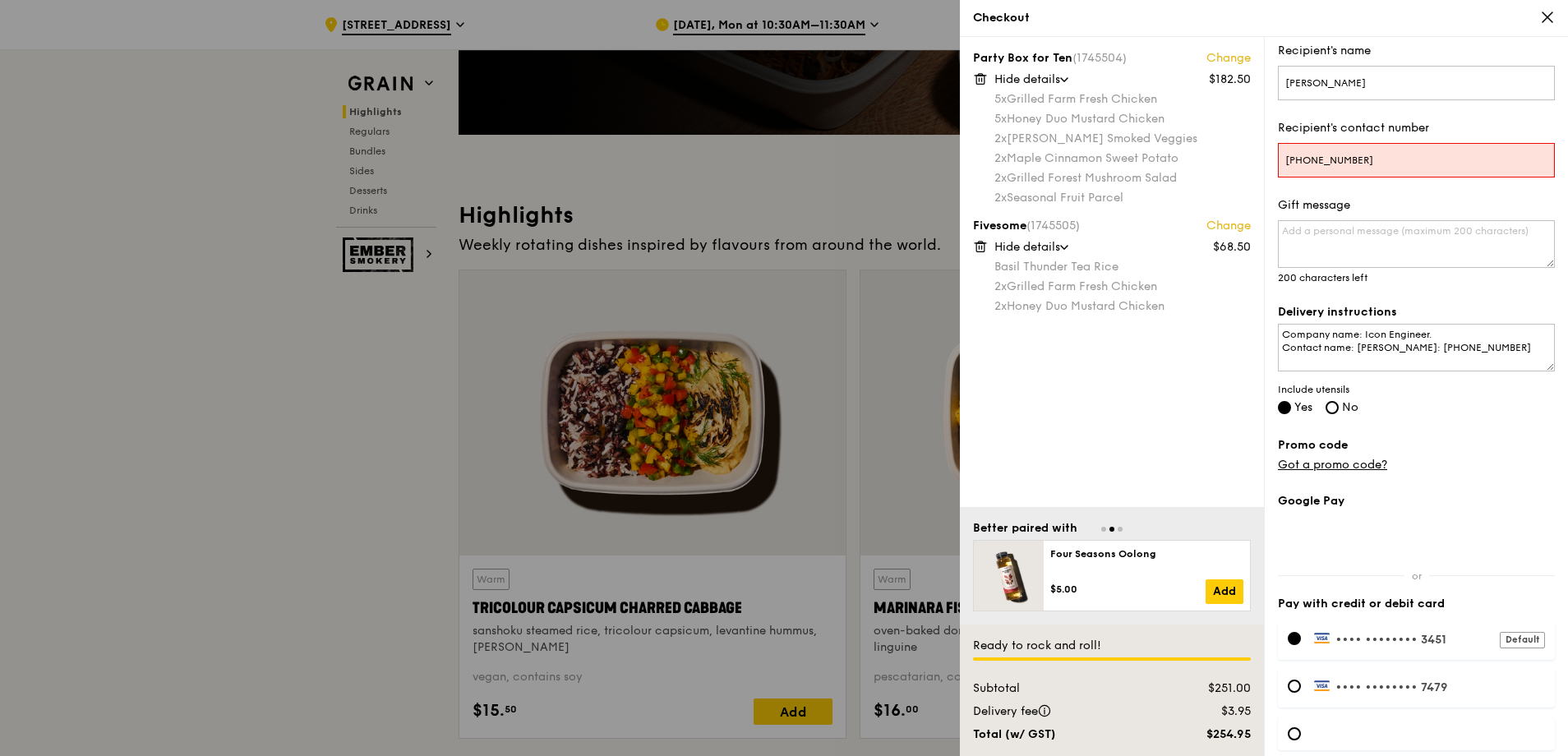 scroll, scrollTop: 472, scrollLeft: 0, axis: vertical 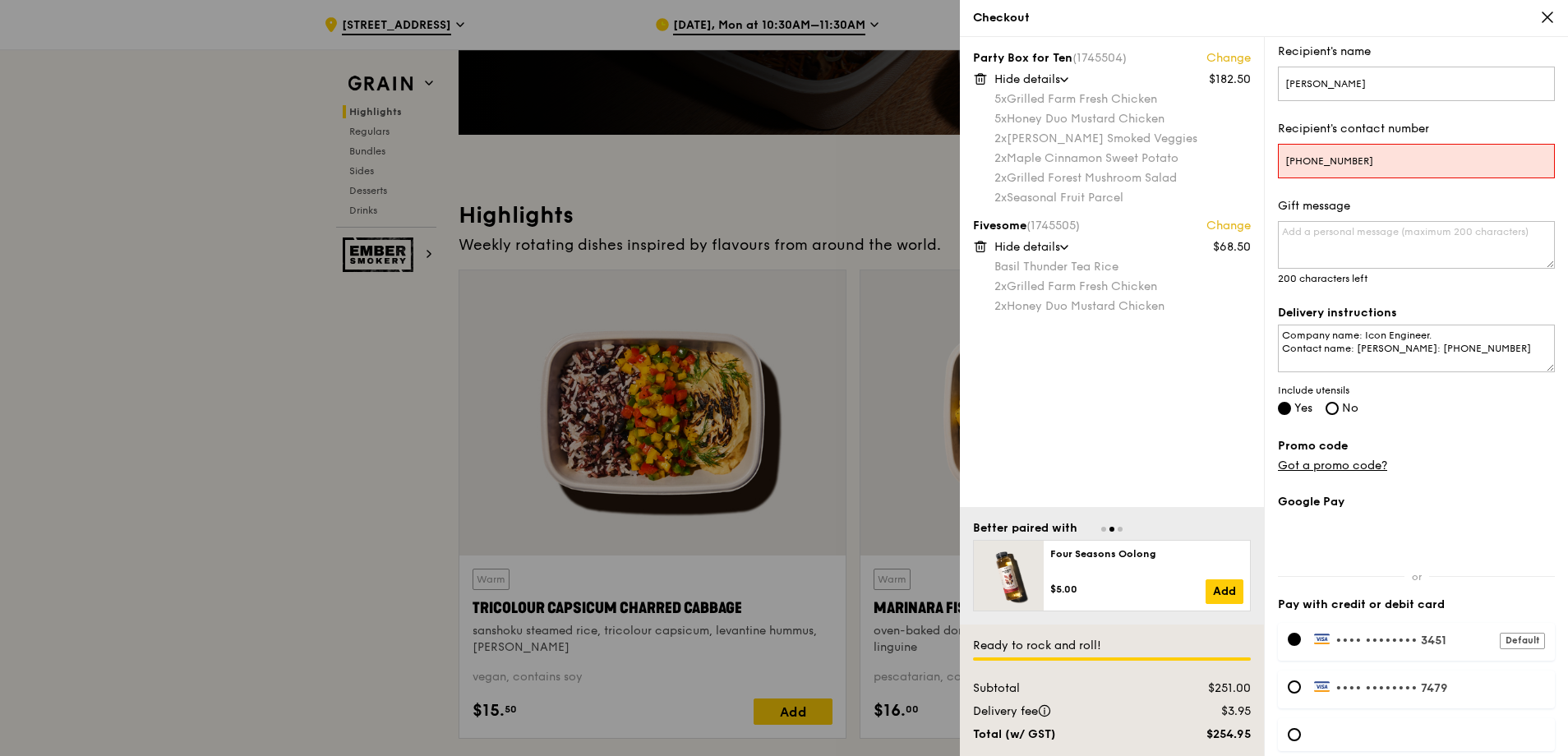 click on "Gift message
200 characters left" at bounding box center (1416, 242) 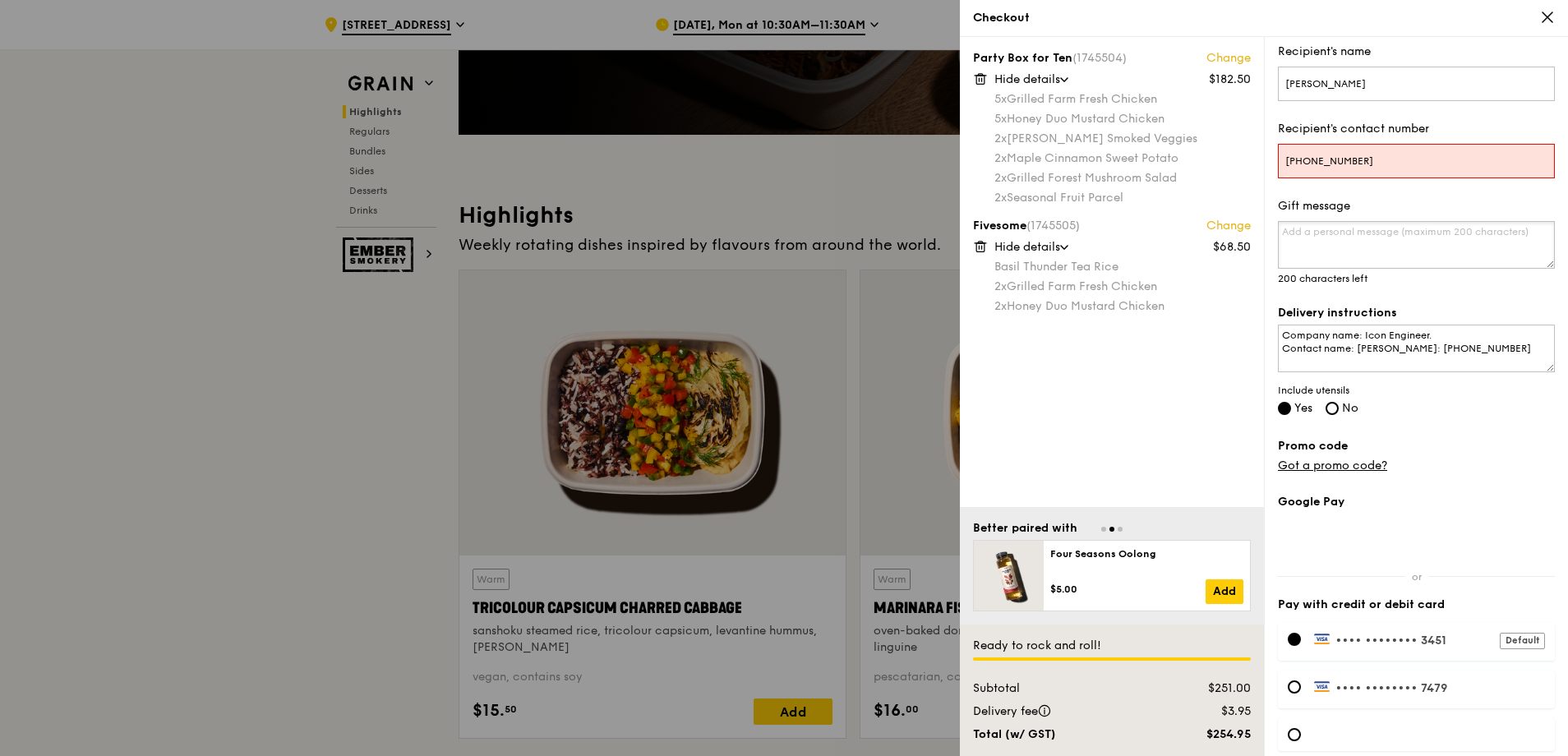 click on "Gift message" at bounding box center (1416, 245) 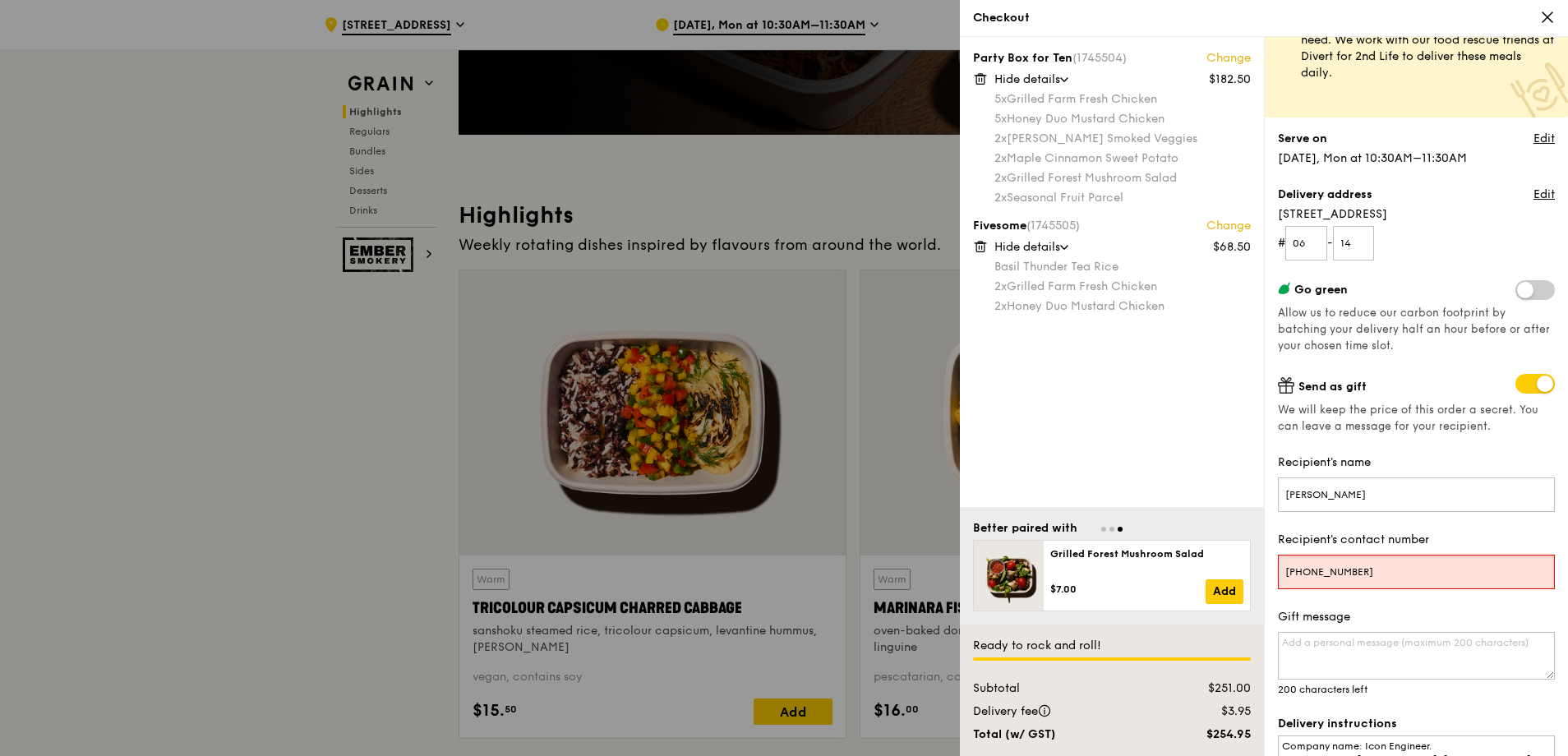 click on "[PHONE_NUMBER]" at bounding box center [1416, 572] 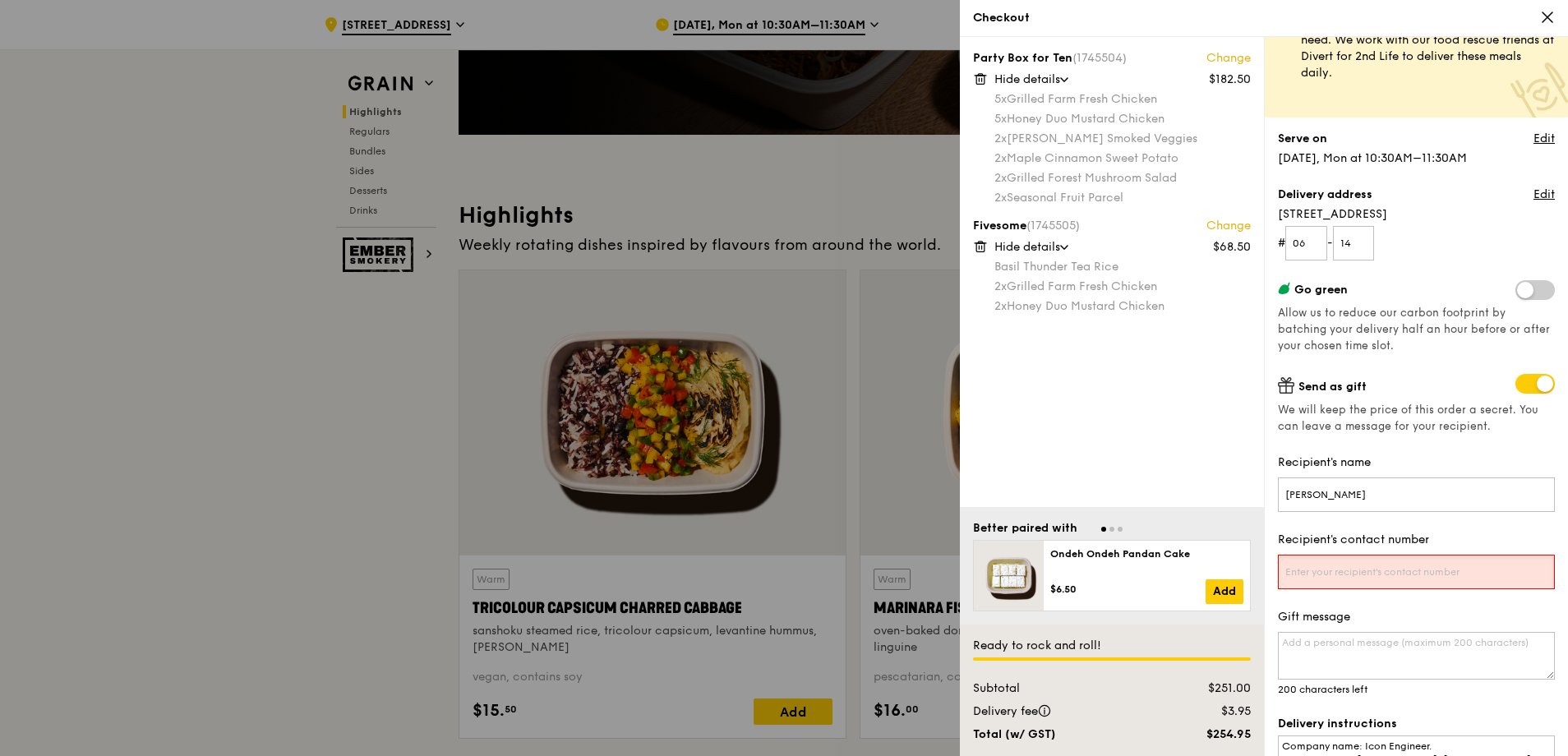 type 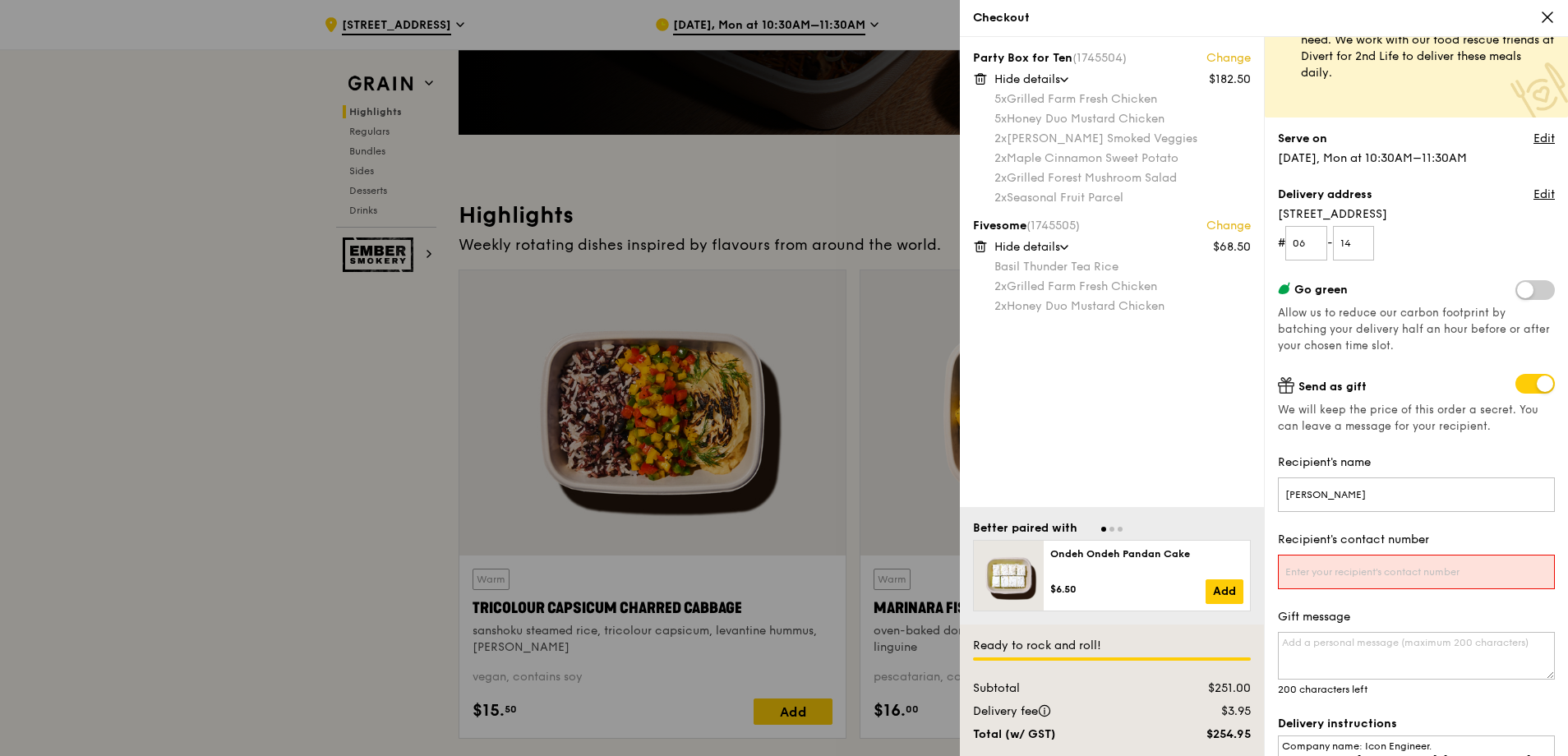 click at bounding box center [1535, 384] 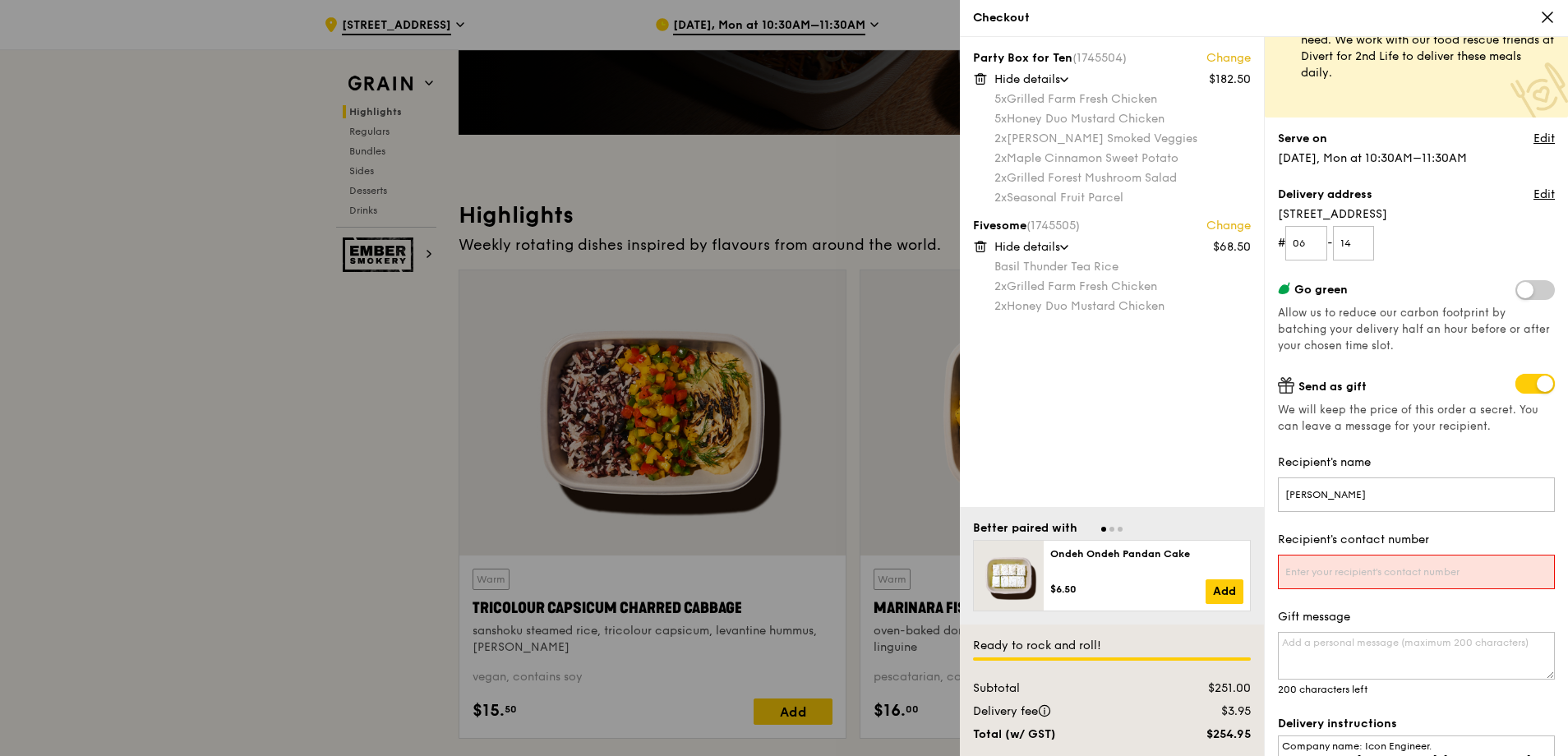 click at bounding box center (1519, 385) 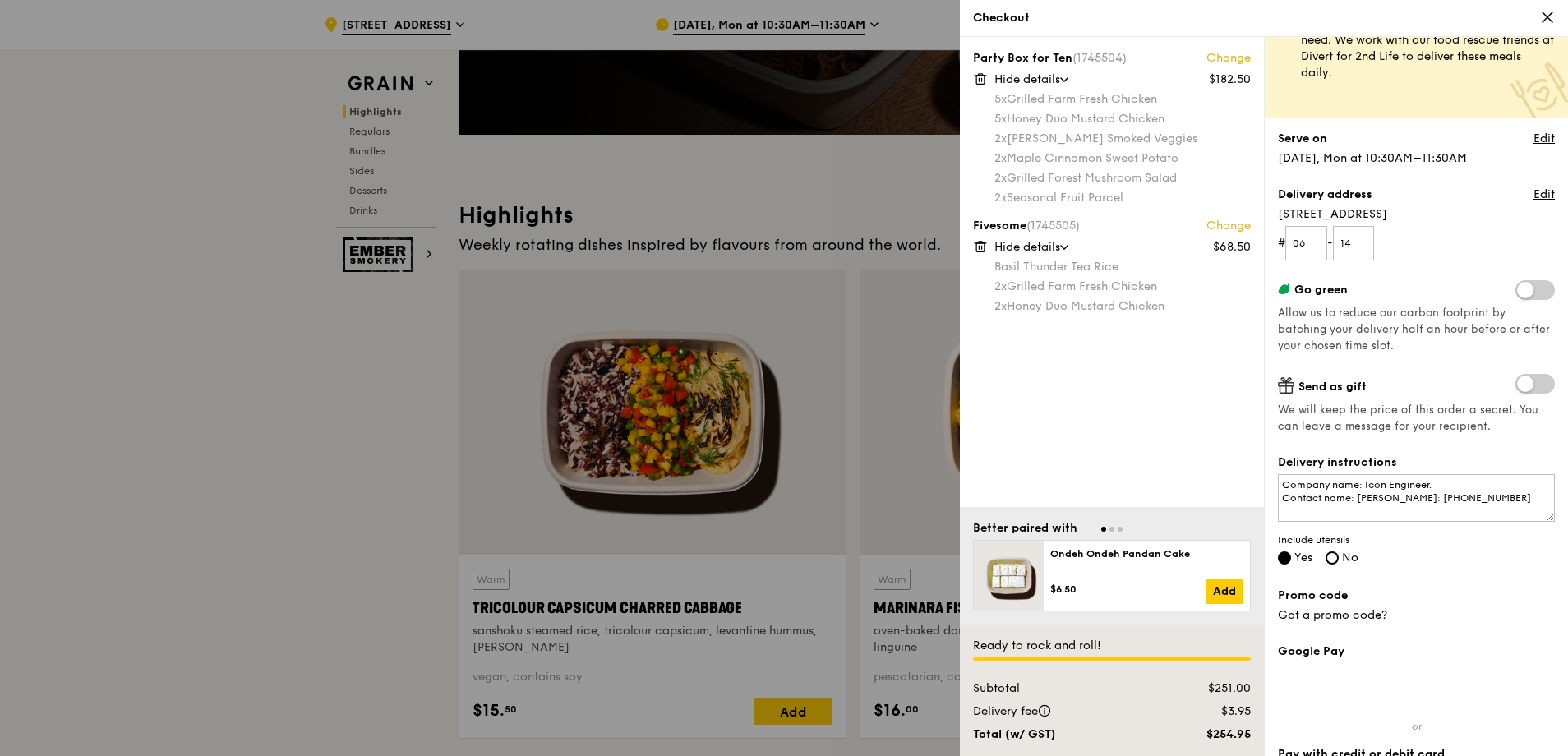 click at bounding box center [1535, 384] 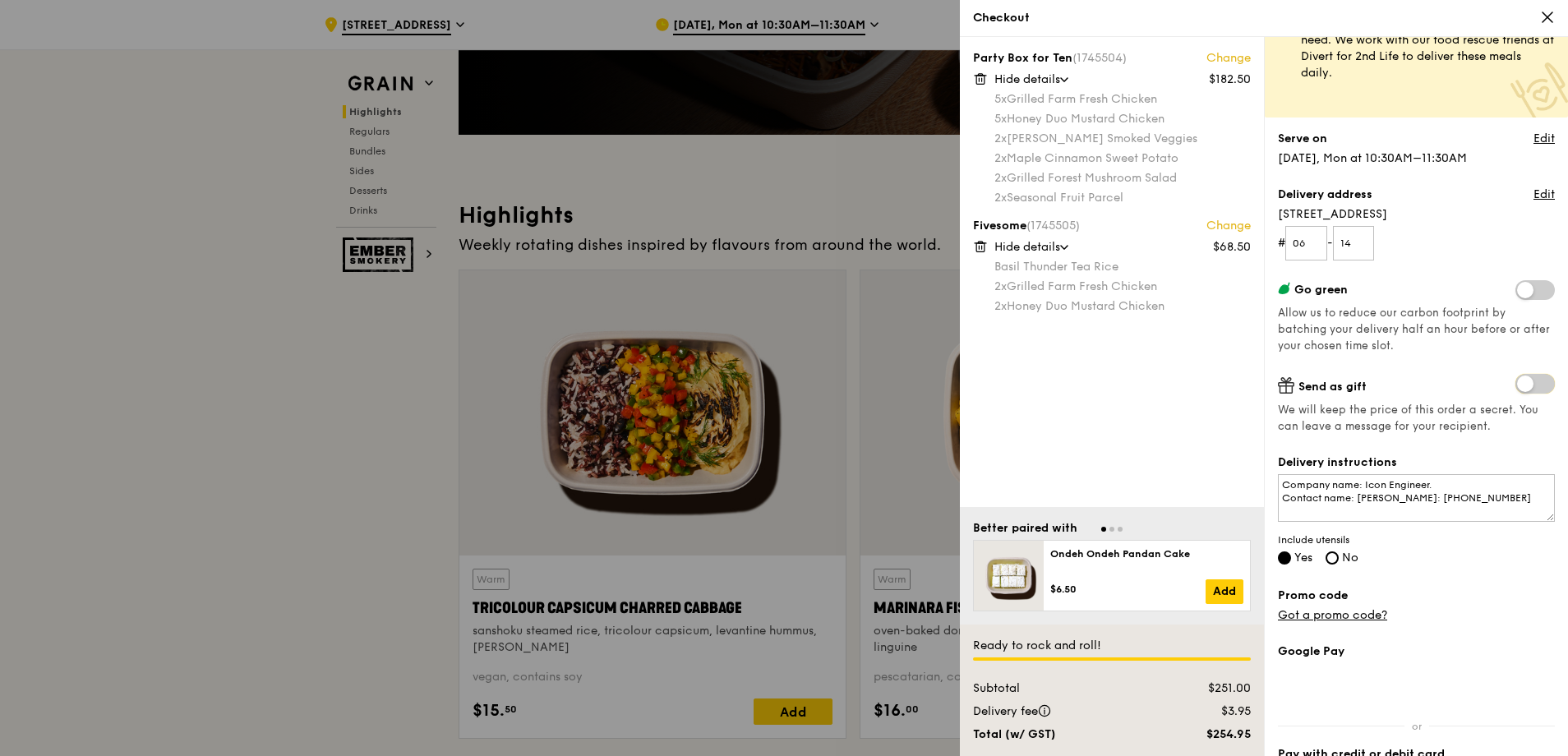 click at bounding box center (1519, 385) 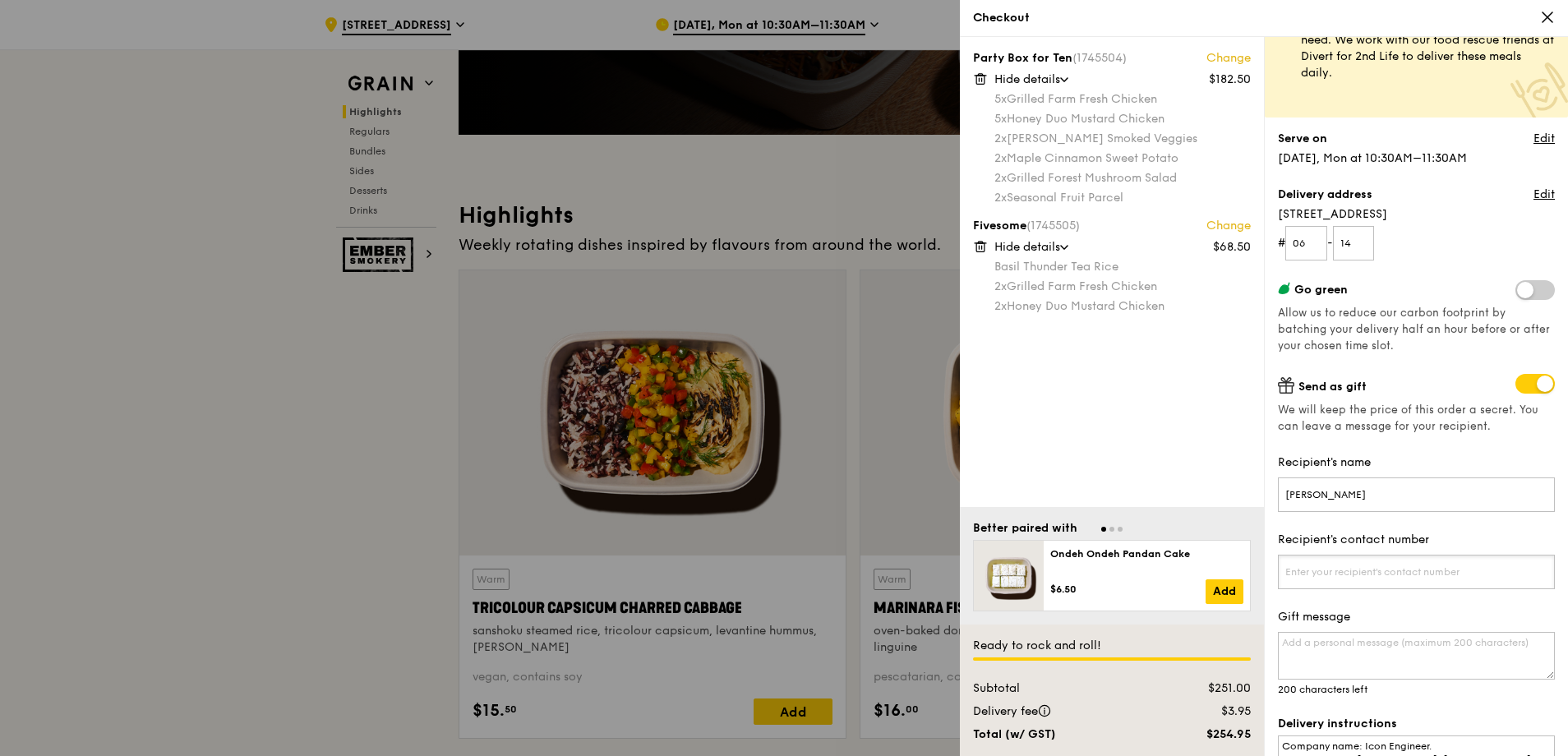 click on "Recipient's contact number" at bounding box center [1416, 572] 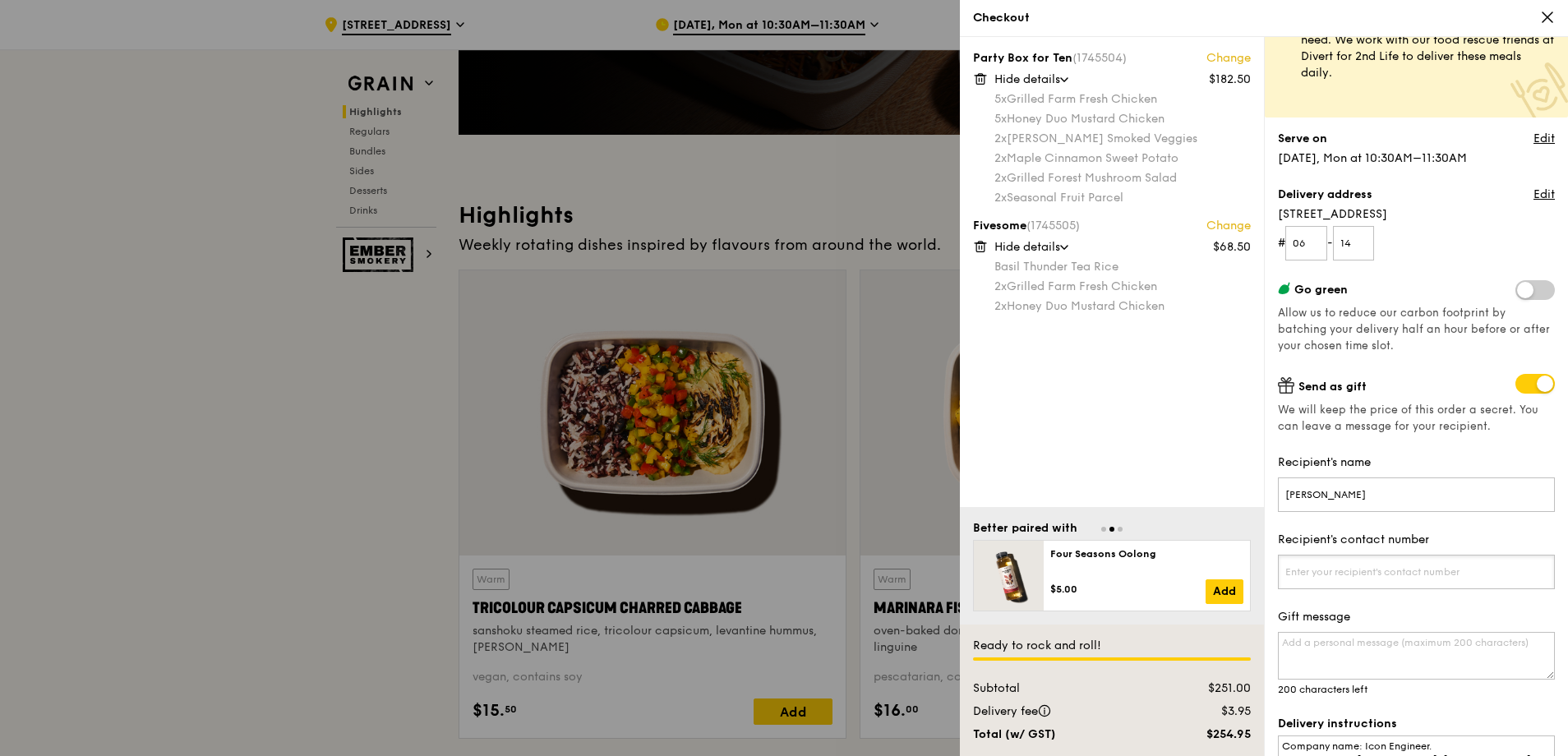 paste on "[PHONE_NUMBER]" 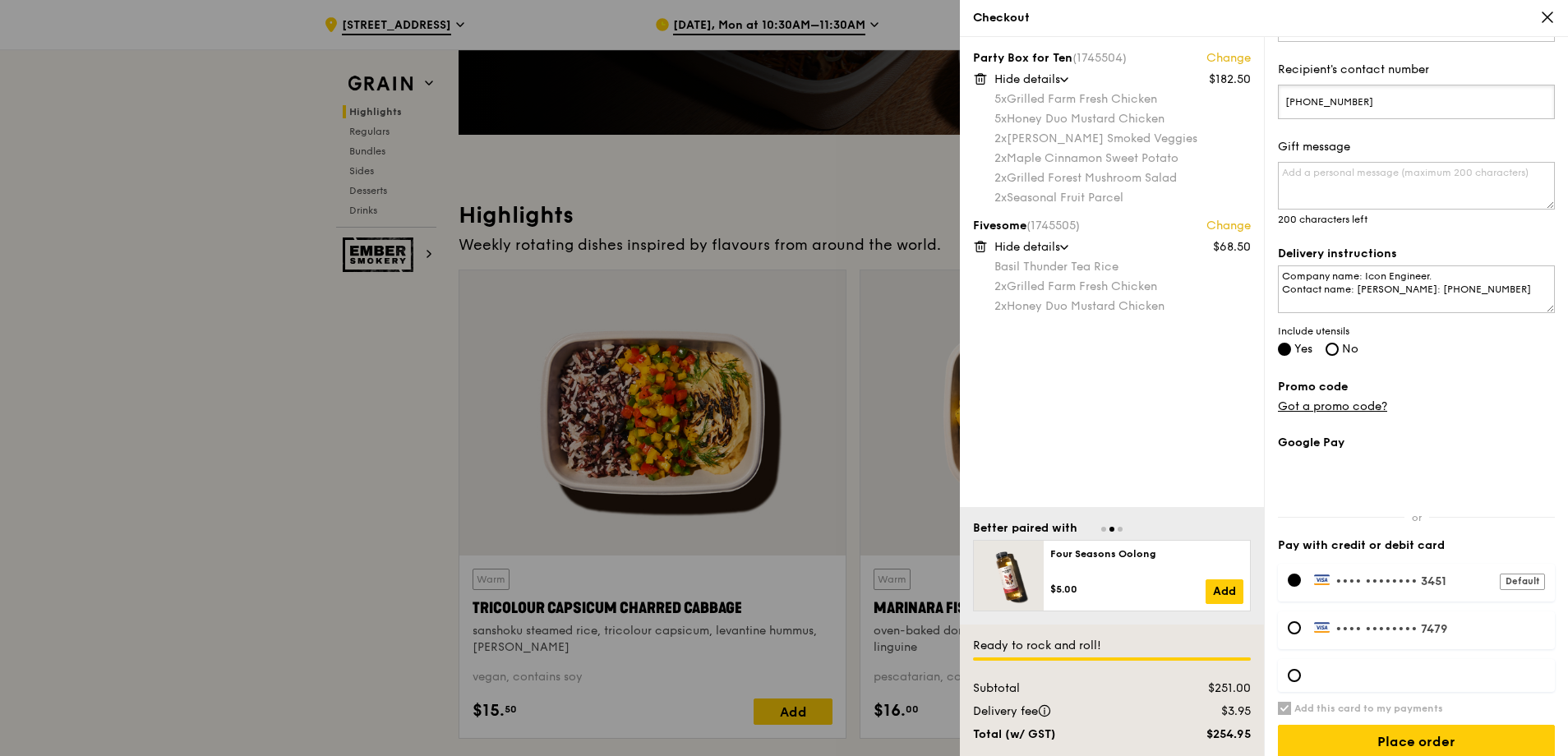 scroll, scrollTop: 547, scrollLeft: 0, axis: vertical 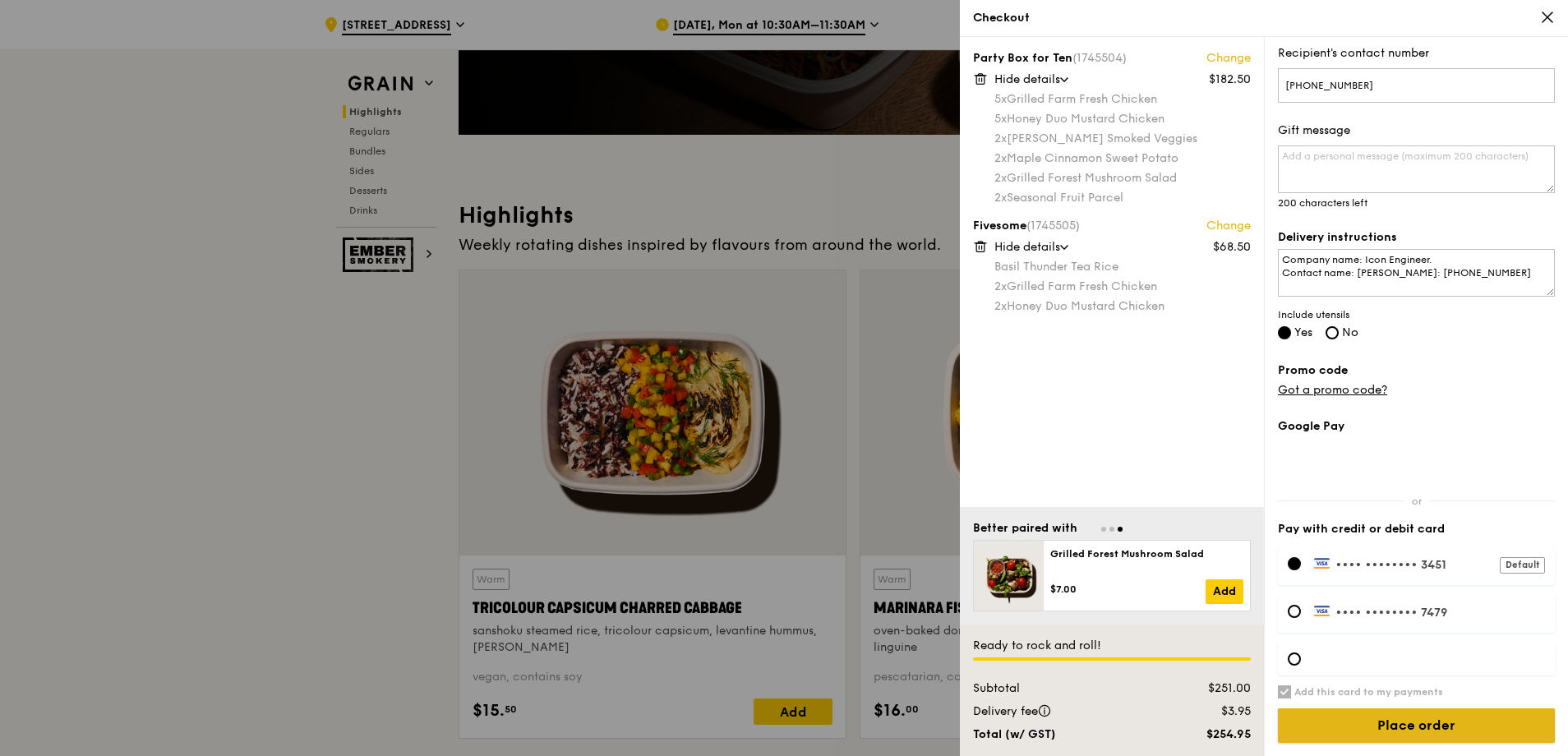 click on "Place order" at bounding box center (1416, 726) 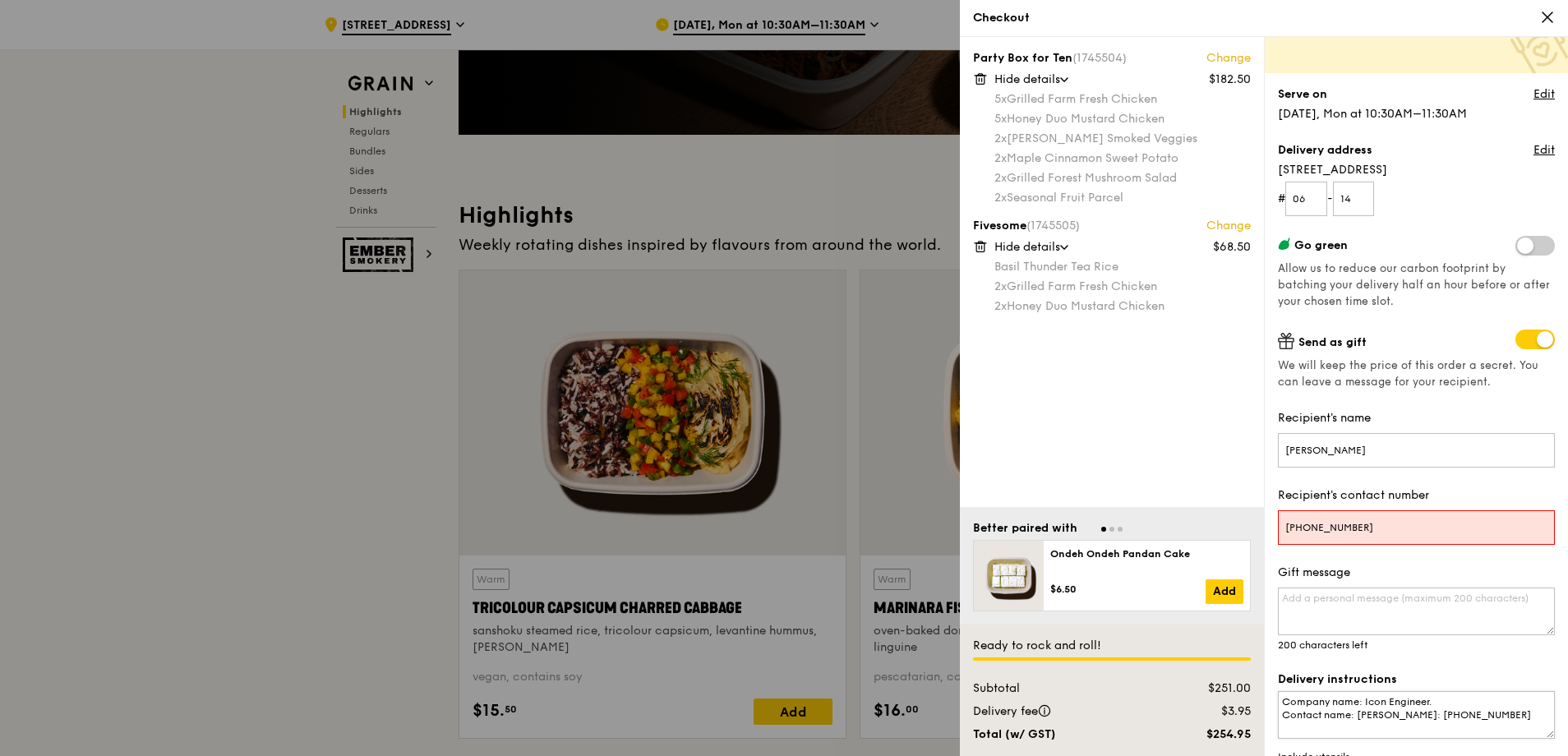 scroll, scrollTop: 143, scrollLeft: 0, axis: vertical 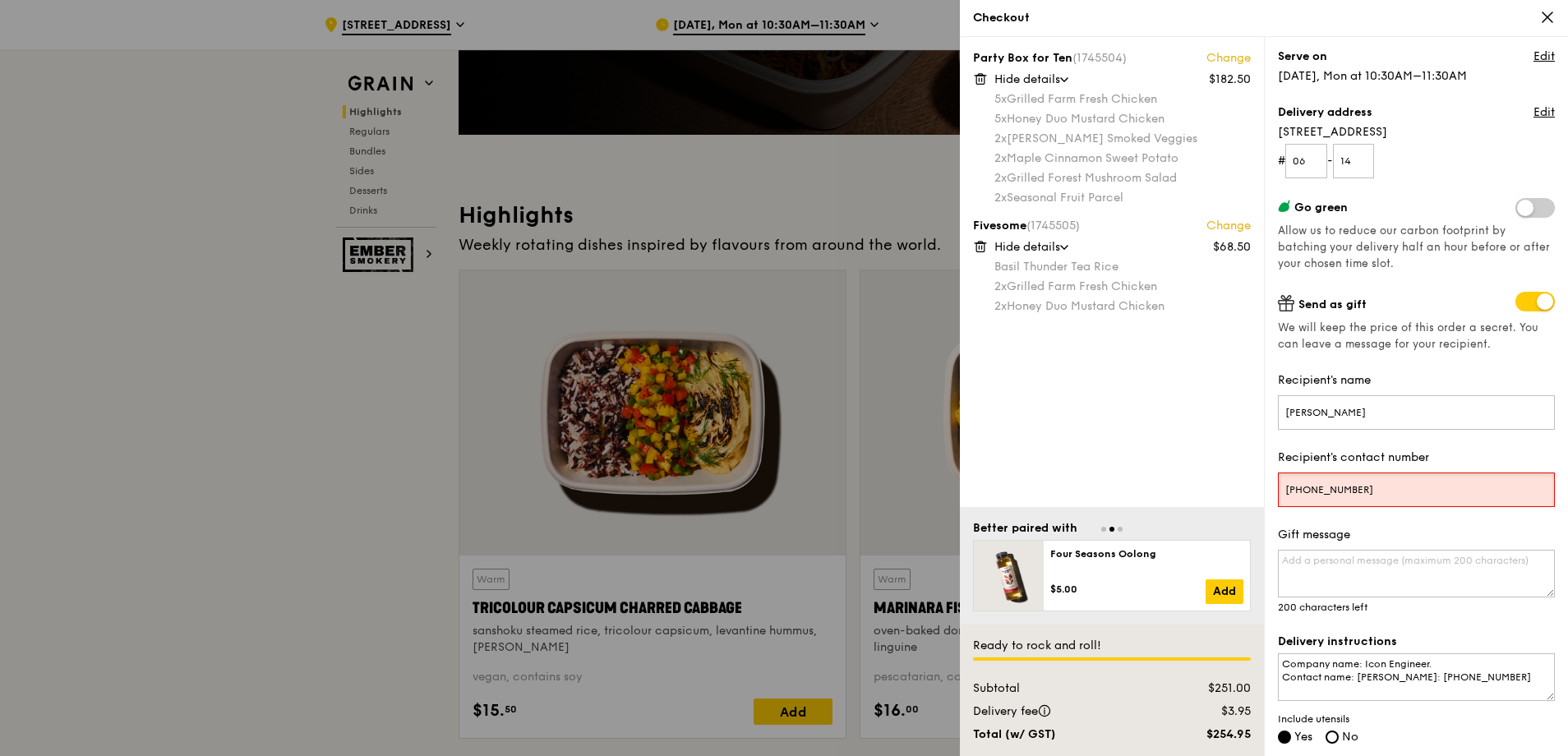 click on "[PHONE_NUMBER]" at bounding box center [1416, 490] 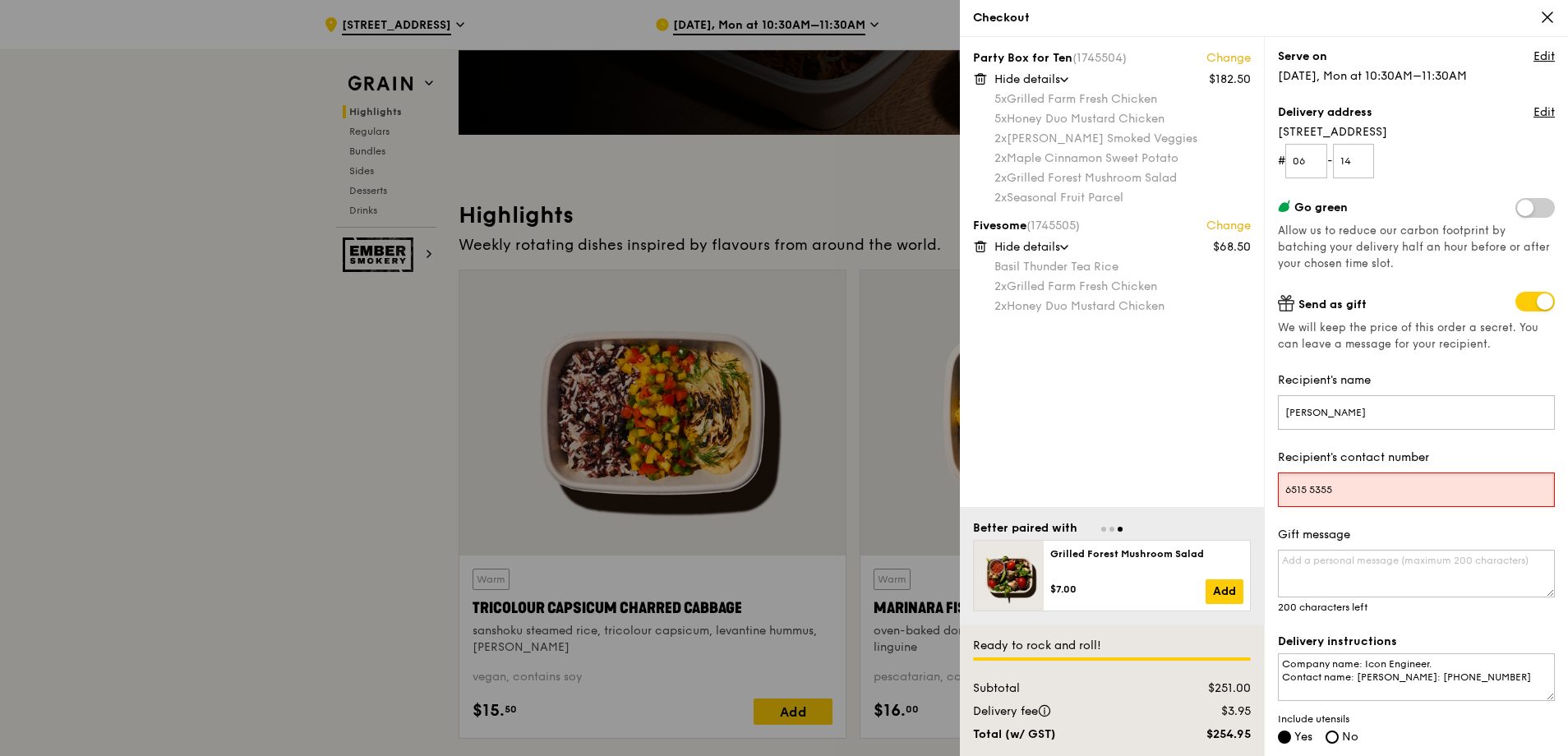 click on "6515 5355" at bounding box center [1416, 490] 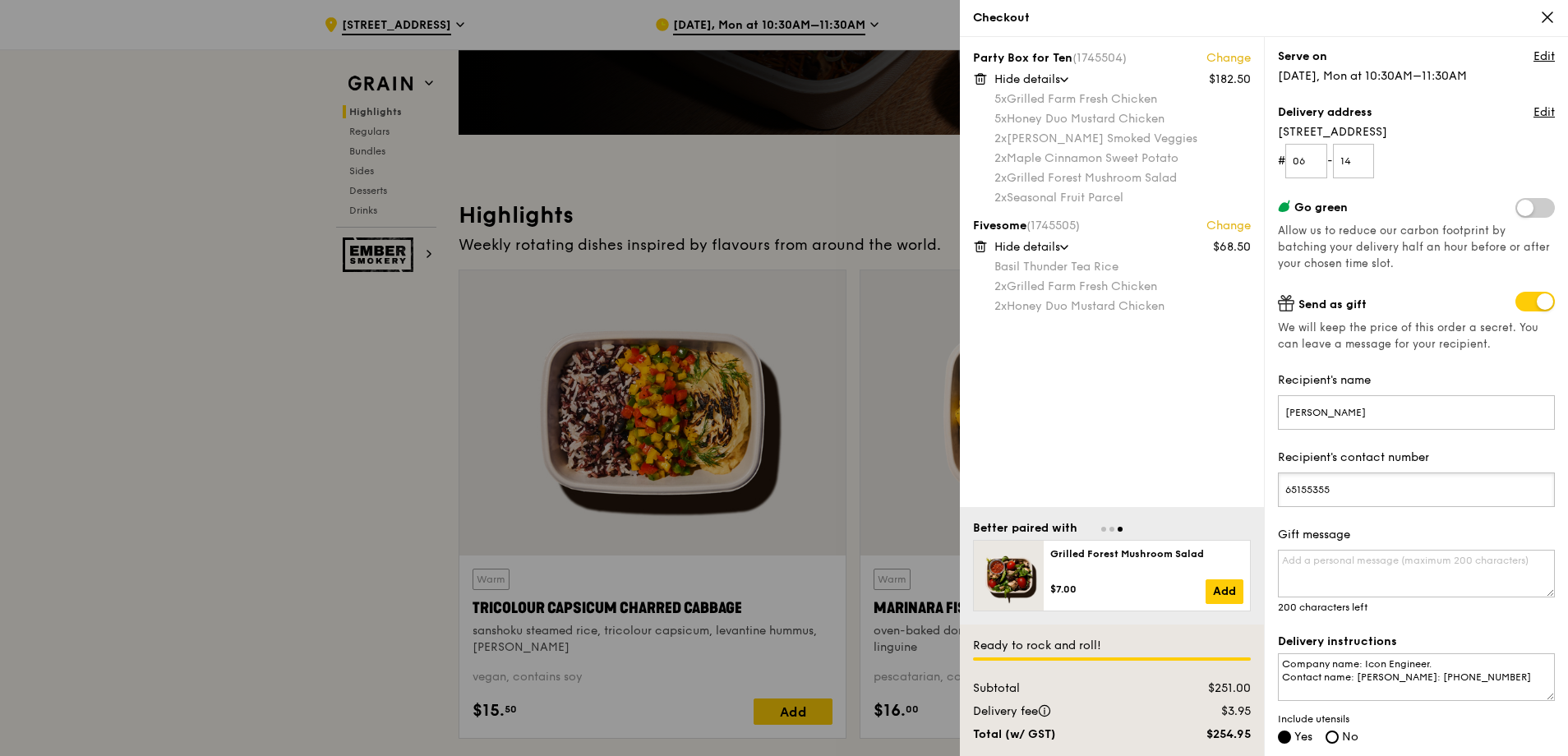 scroll, scrollTop: 547, scrollLeft: 0, axis: vertical 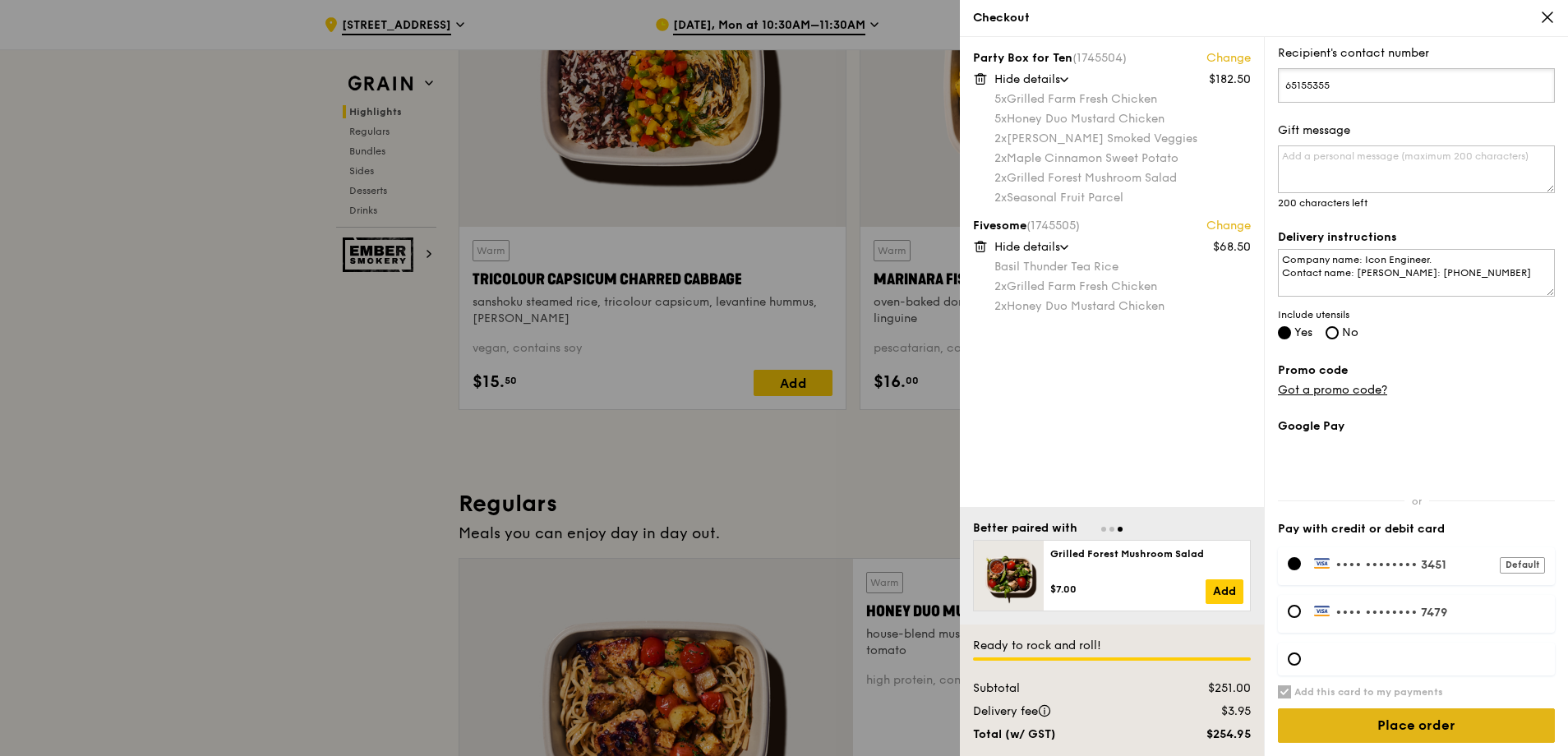 type on "65155355" 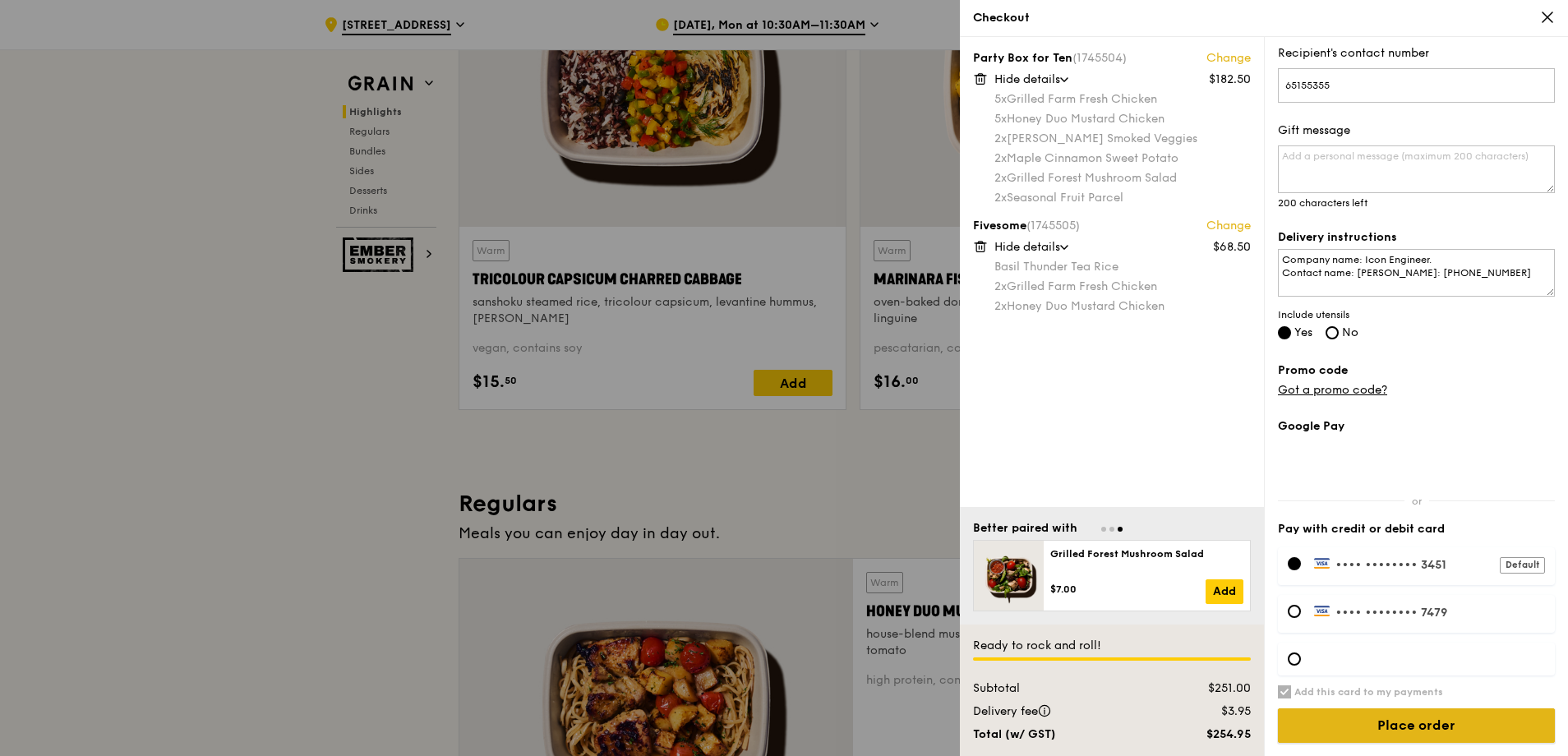 click on "Place order" at bounding box center [1416, 726] 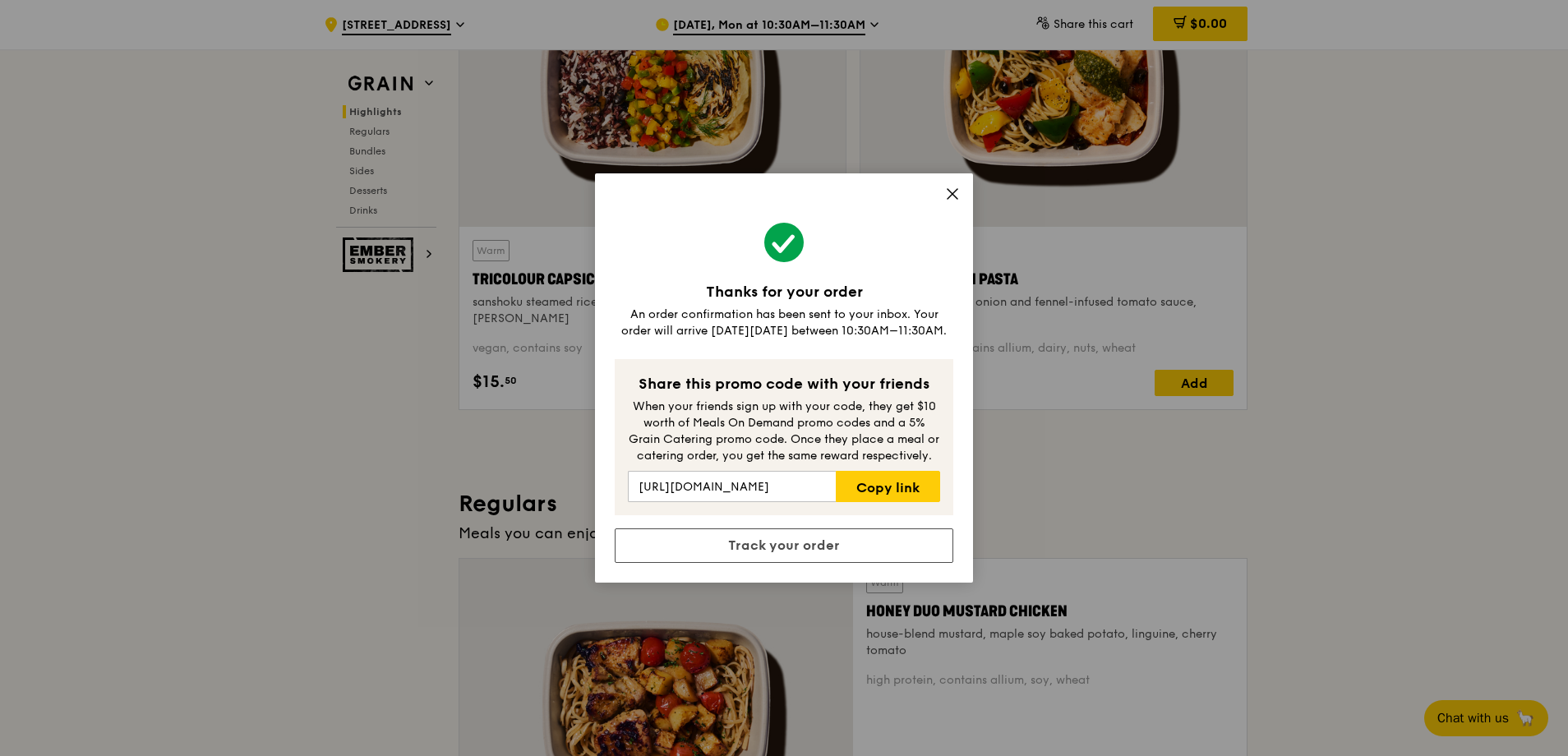 click 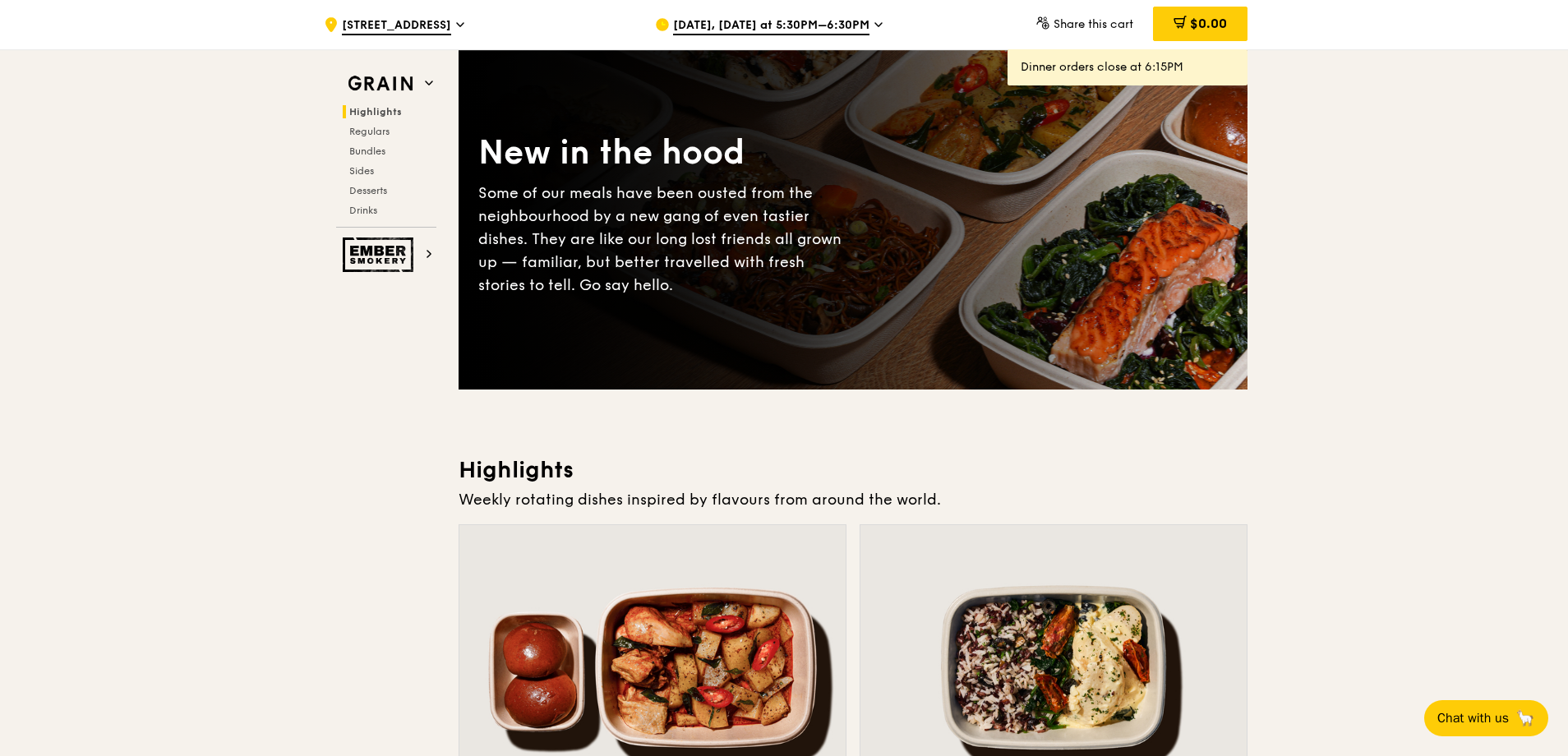 scroll, scrollTop: 0, scrollLeft: 0, axis: both 